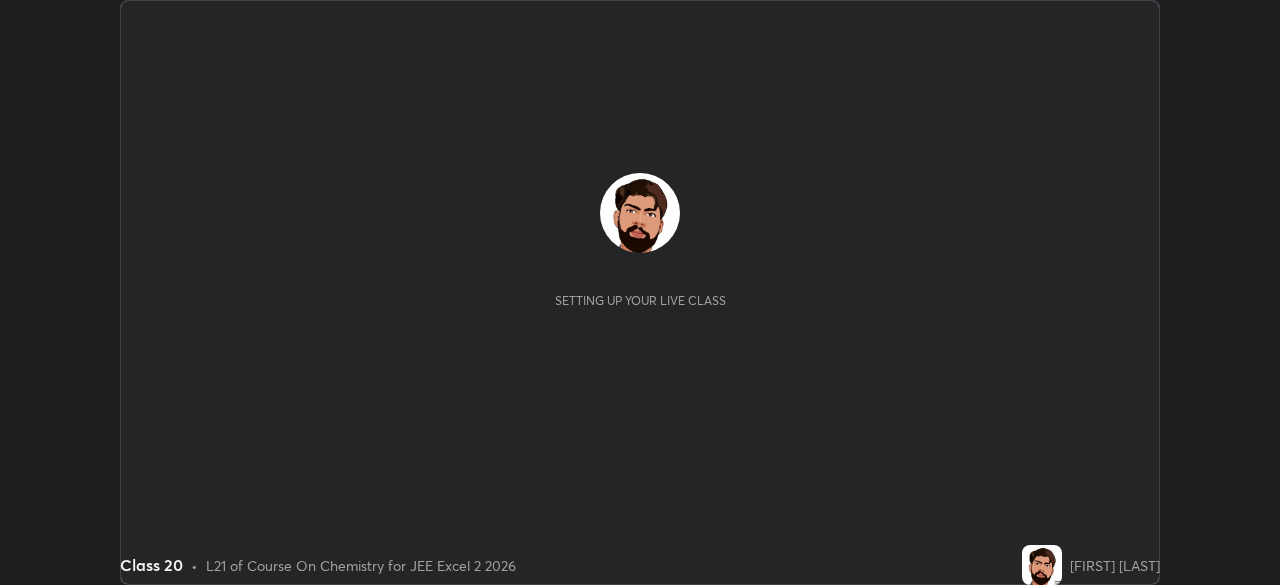 scroll, scrollTop: 0, scrollLeft: 0, axis: both 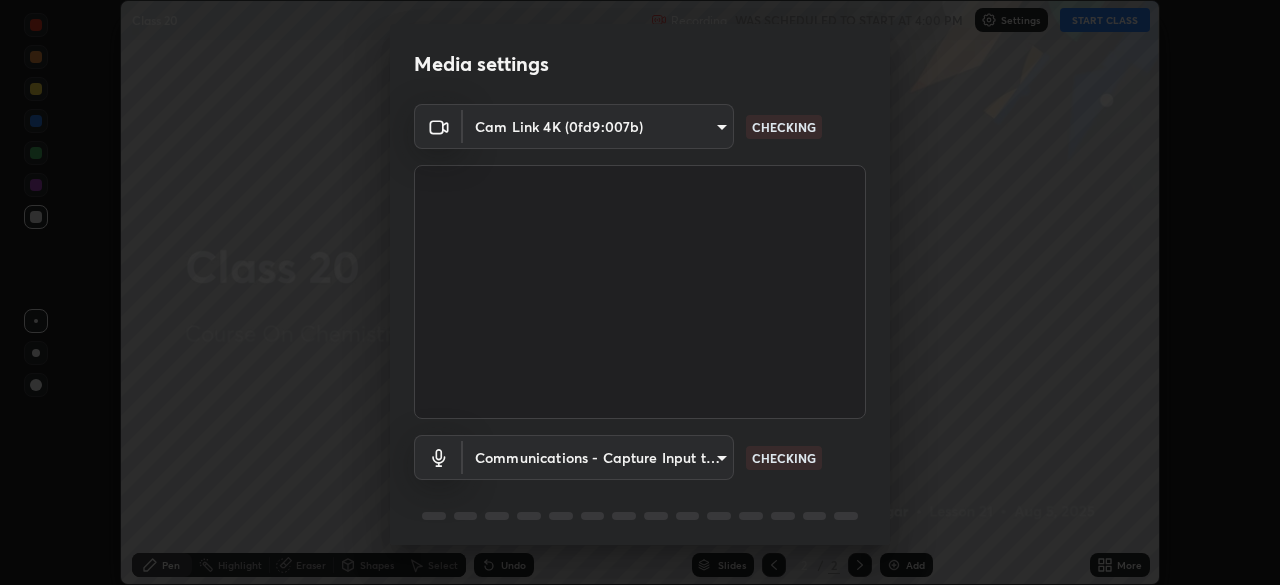 type on "7ffe746ce8ca42343a89eba51defe17308df5f7c8fbb39045481897f6e7d0854" 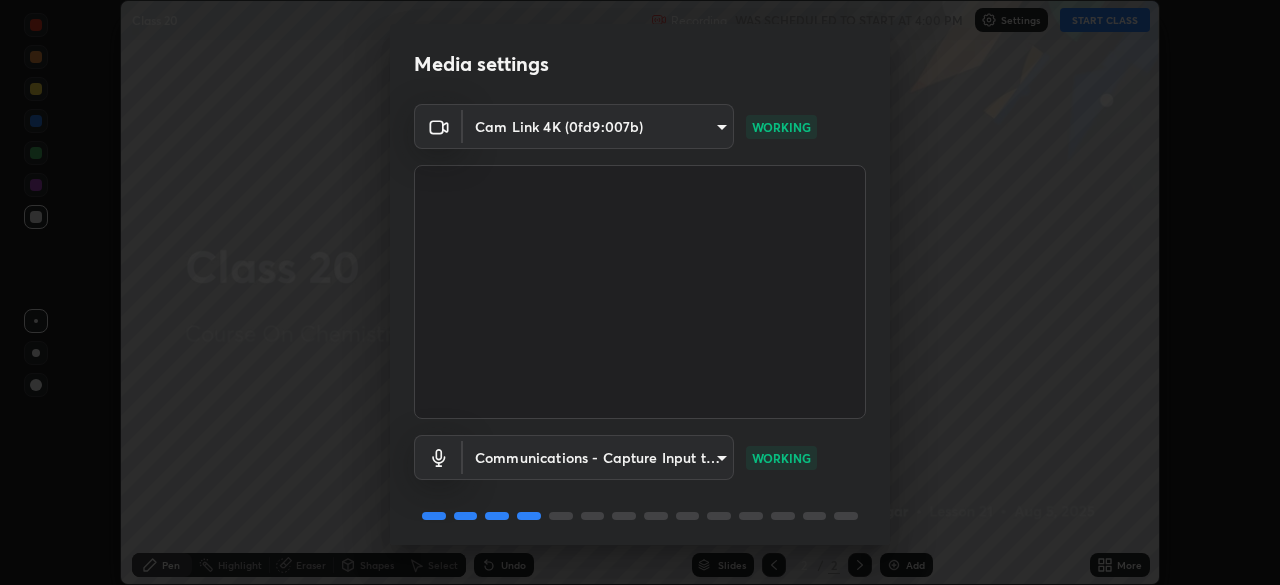 scroll, scrollTop: 71, scrollLeft: 0, axis: vertical 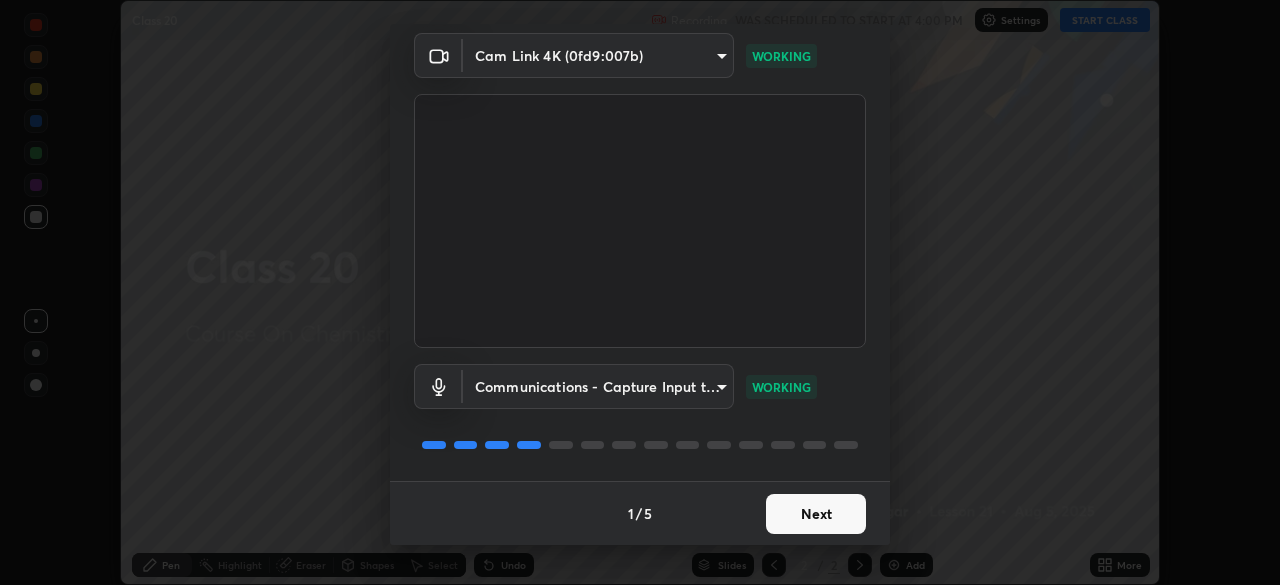 click on "Next" at bounding box center (816, 514) 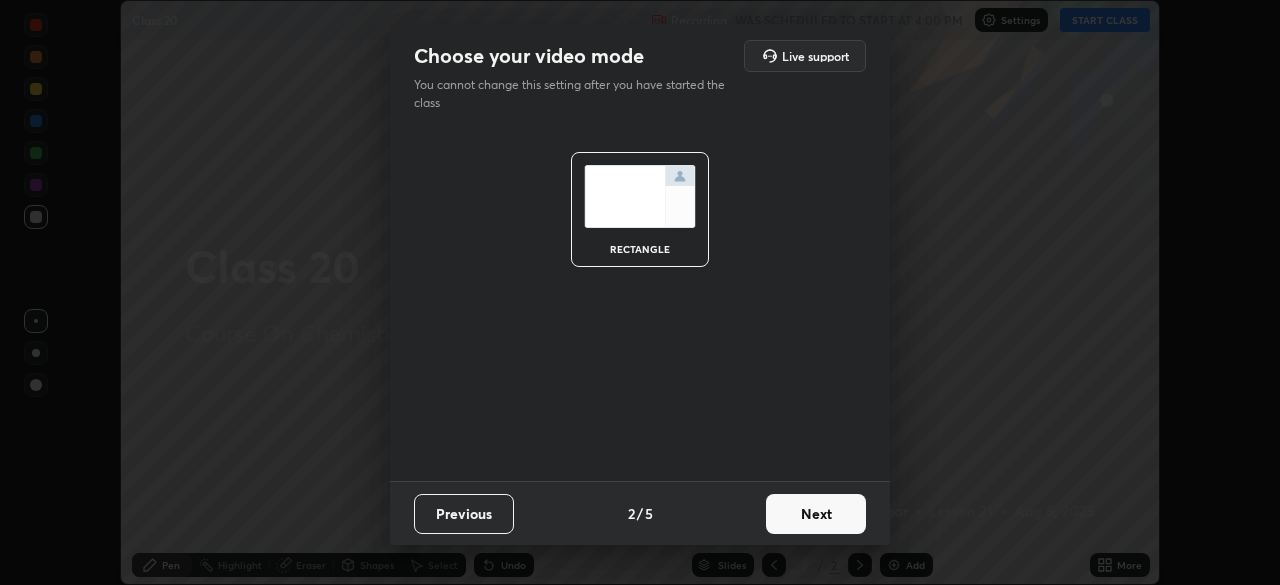 scroll, scrollTop: 0, scrollLeft: 0, axis: both 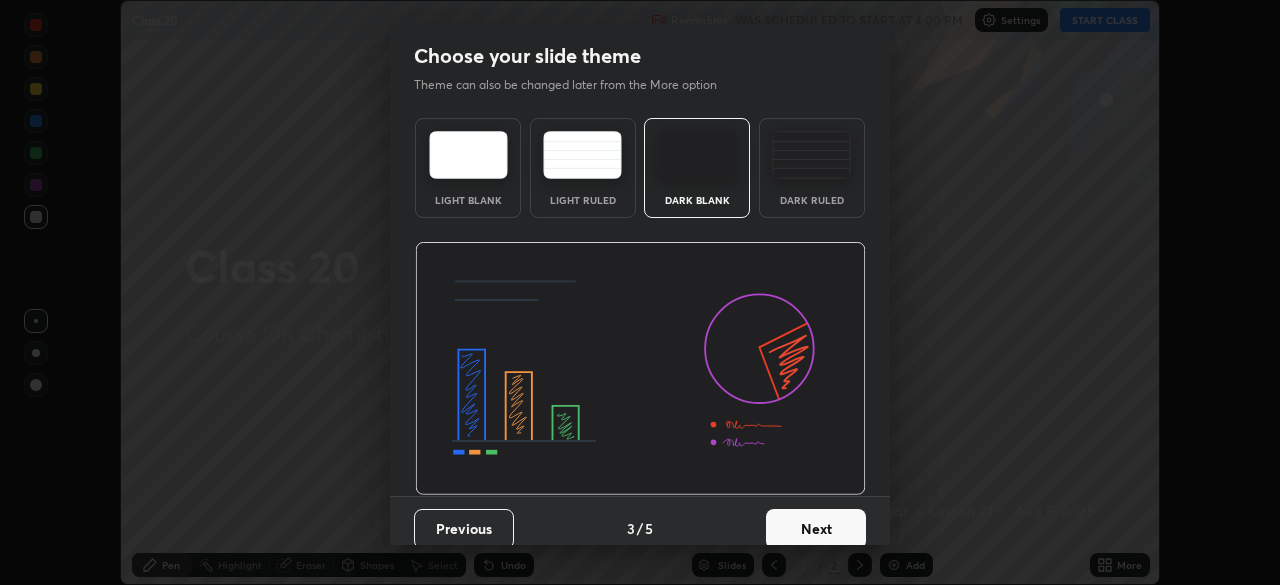 click on "Next" at bounding box center (816, 529) 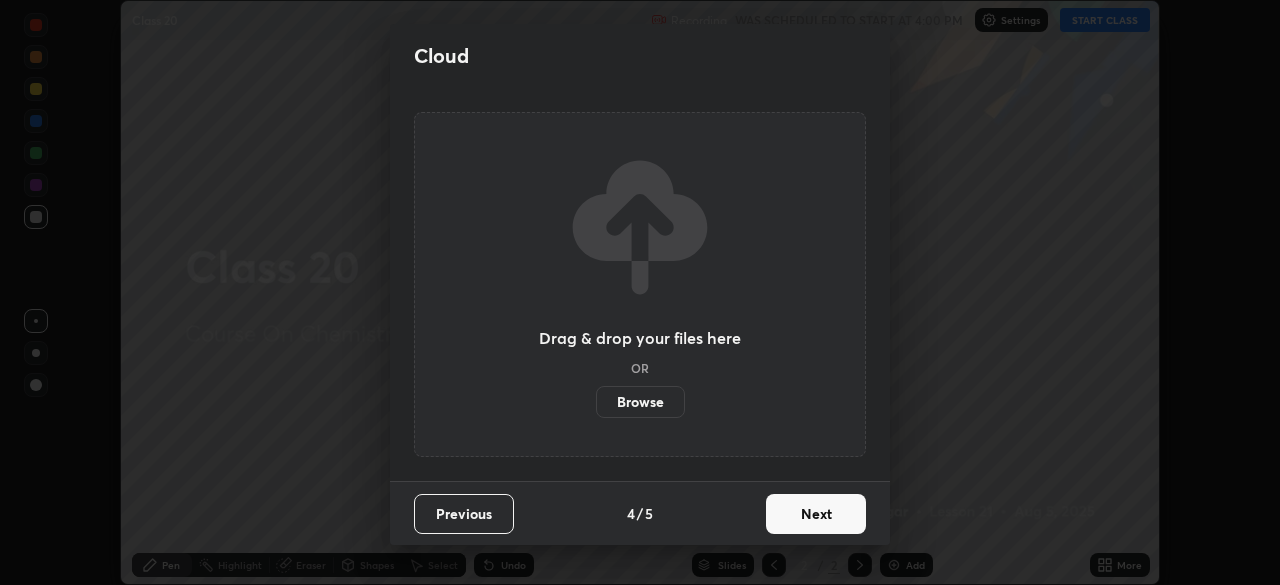 click on "Next" at bounding box center [816, 514] 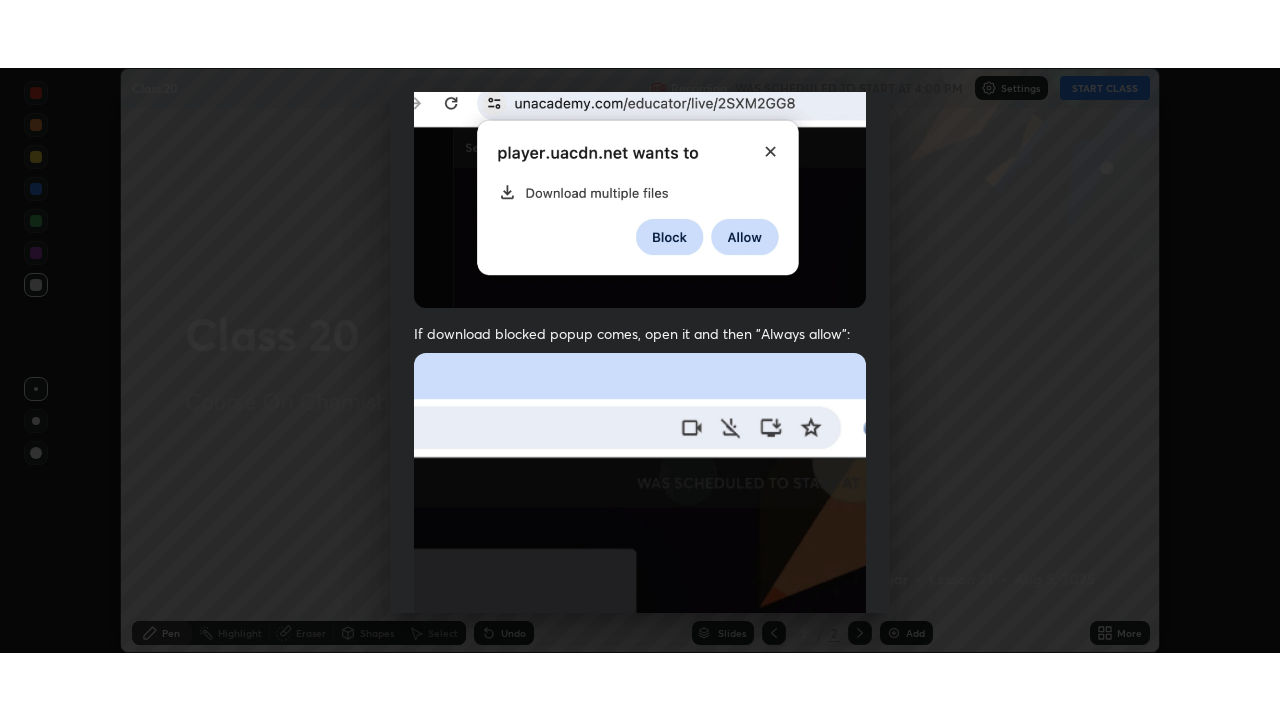scroll, scrollTop: 479, scrollLeft: 0, axis: vertical 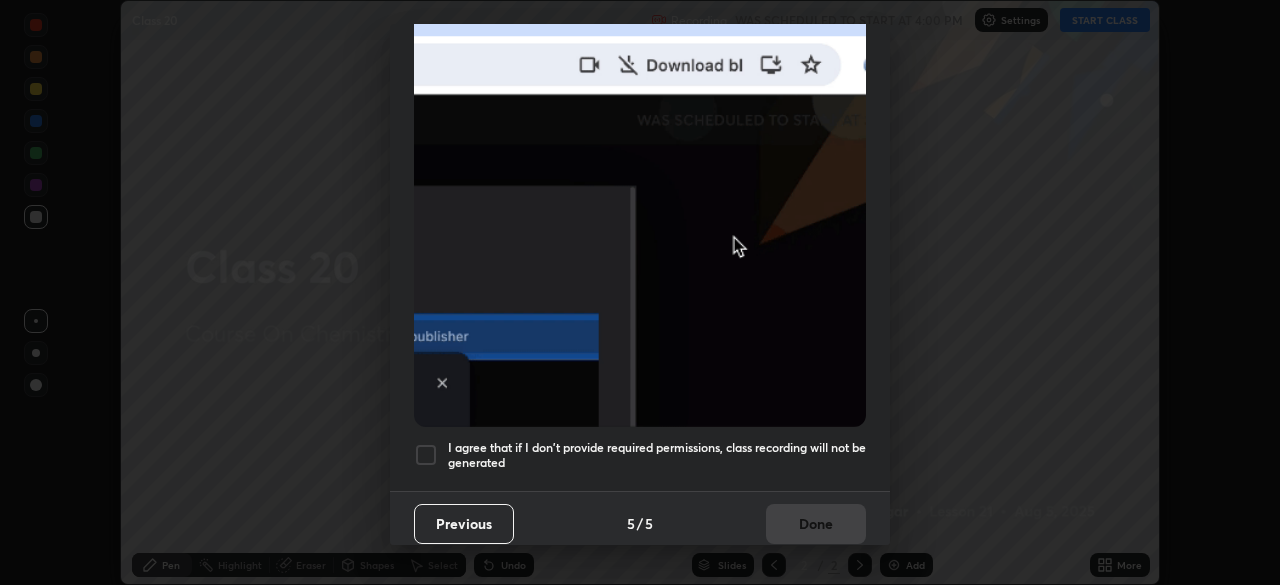 click on "I agree that if I don't provide required permissions, class recording will not be generated" at bounding box center [657, 455] 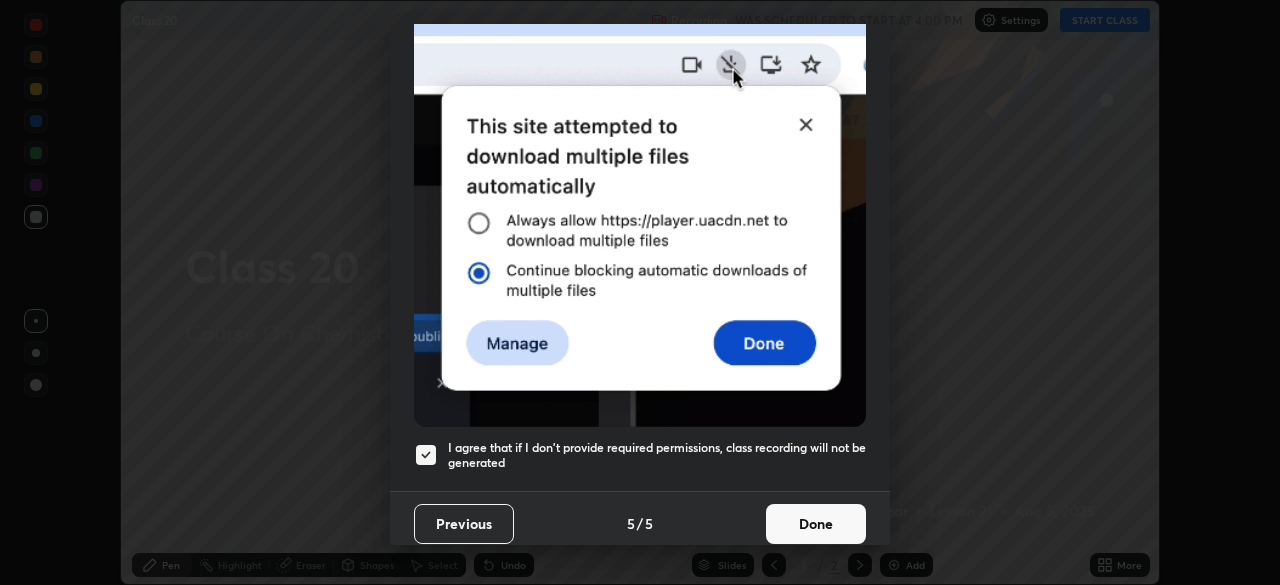 click on "Done" at bounding box center [816, 524] 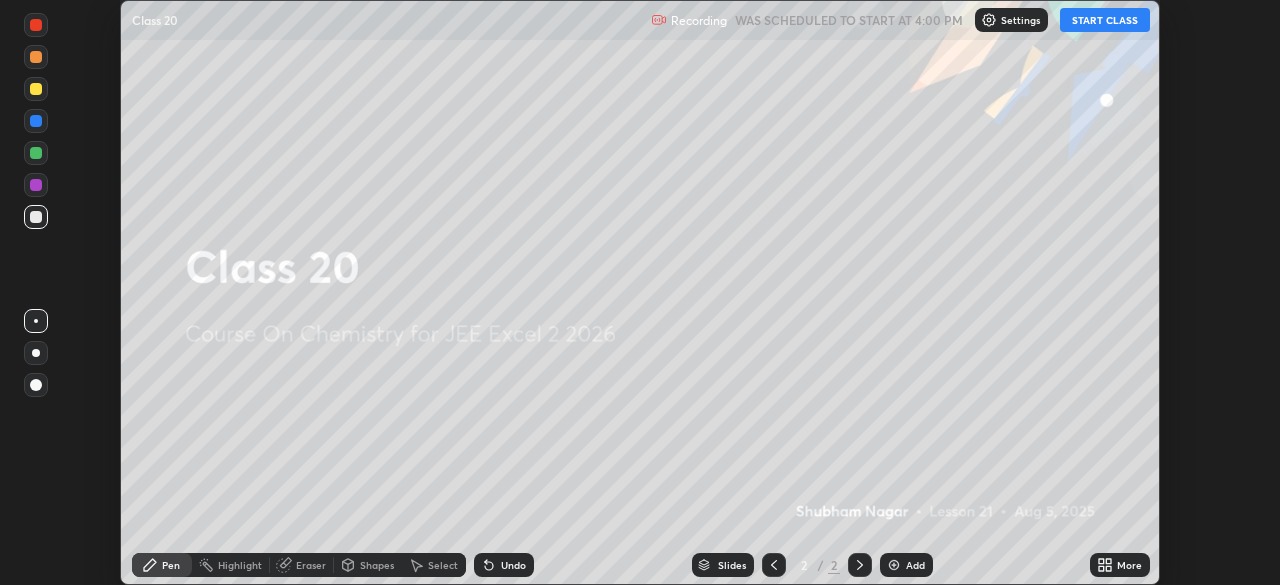 click on "START CLASS" at bounding box center [1105, 20] 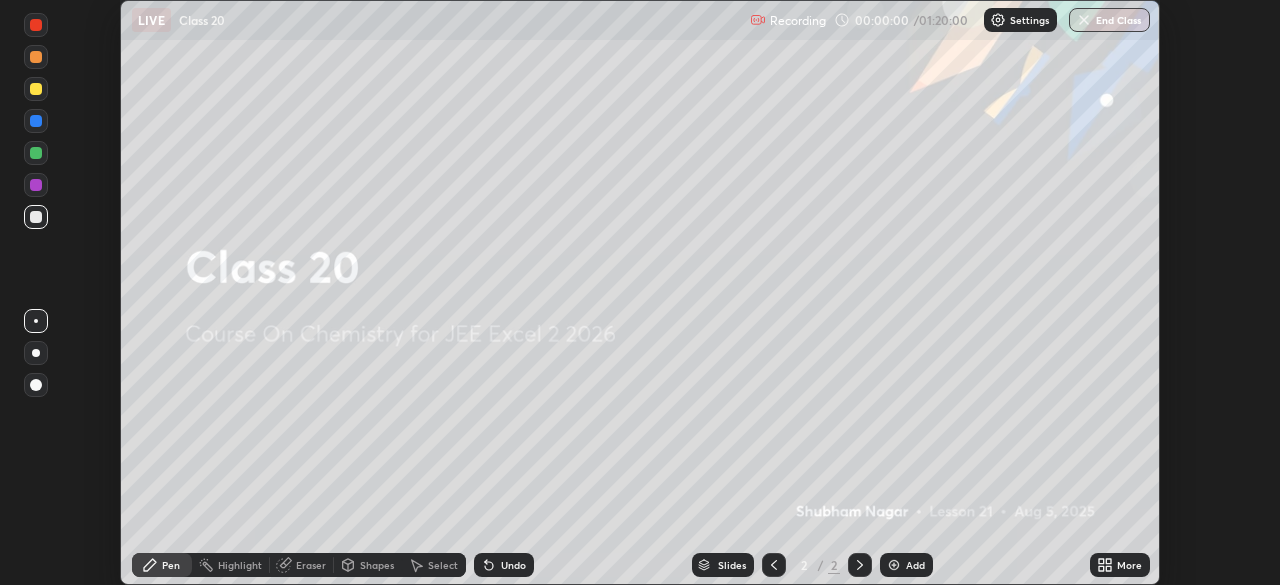 click 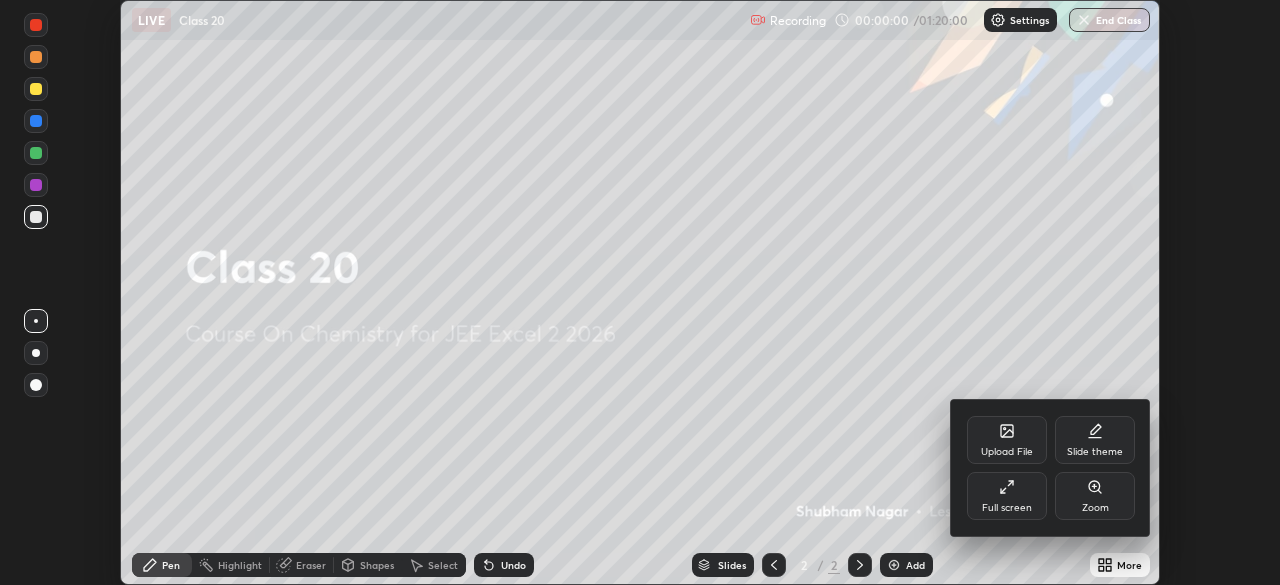 click on "Full screen" at bounding box center [1007, 508] 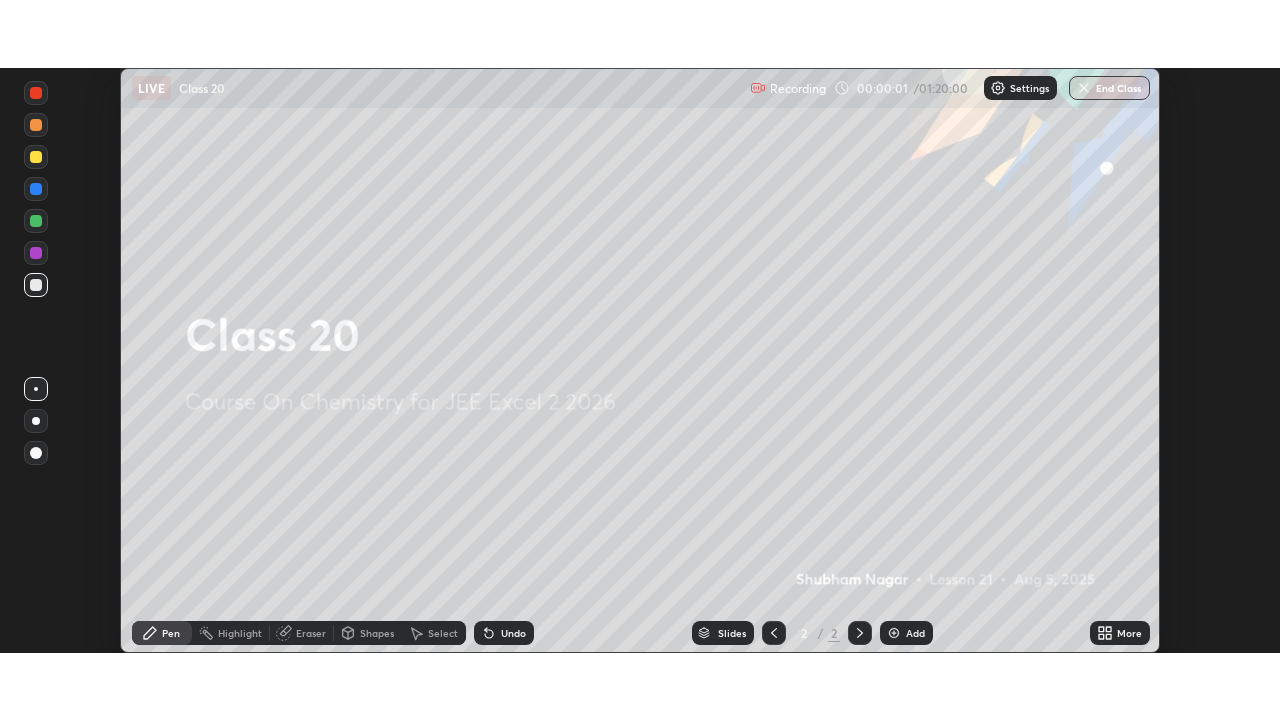 scroll, scrollTop: 99280, scrollLeft: 98720, axis: both 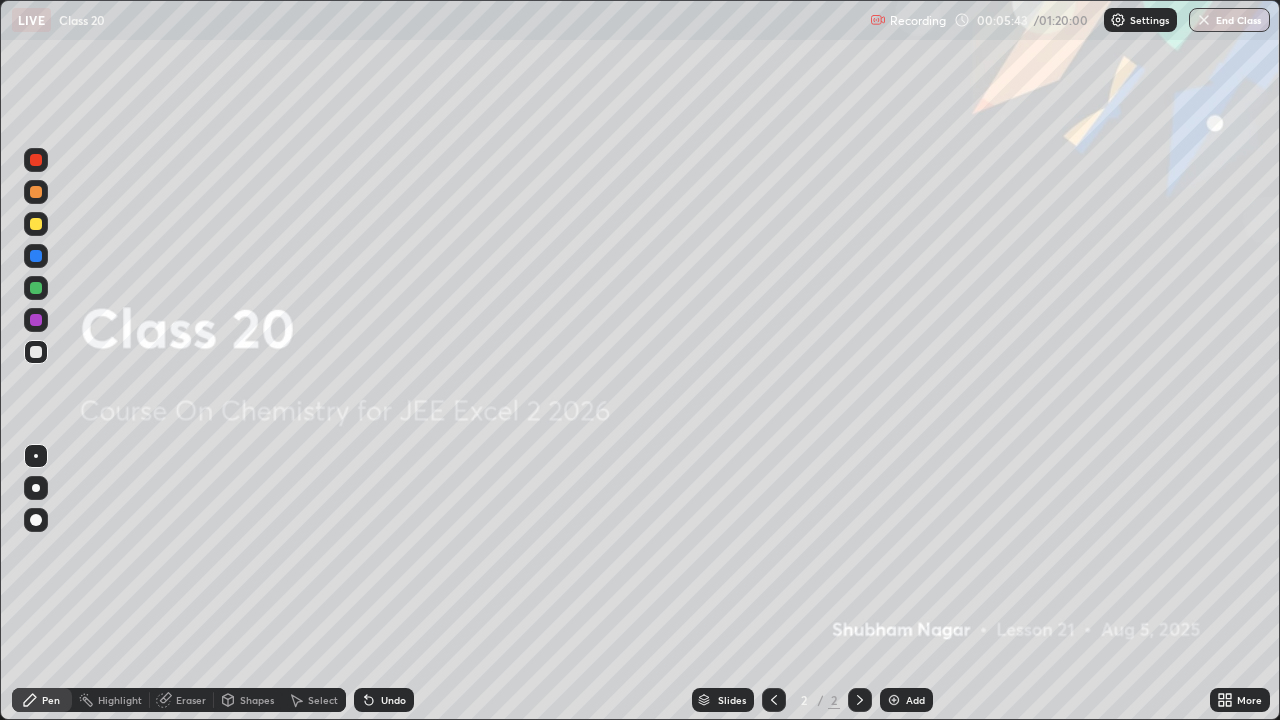 click at bounding box center (894, 700) 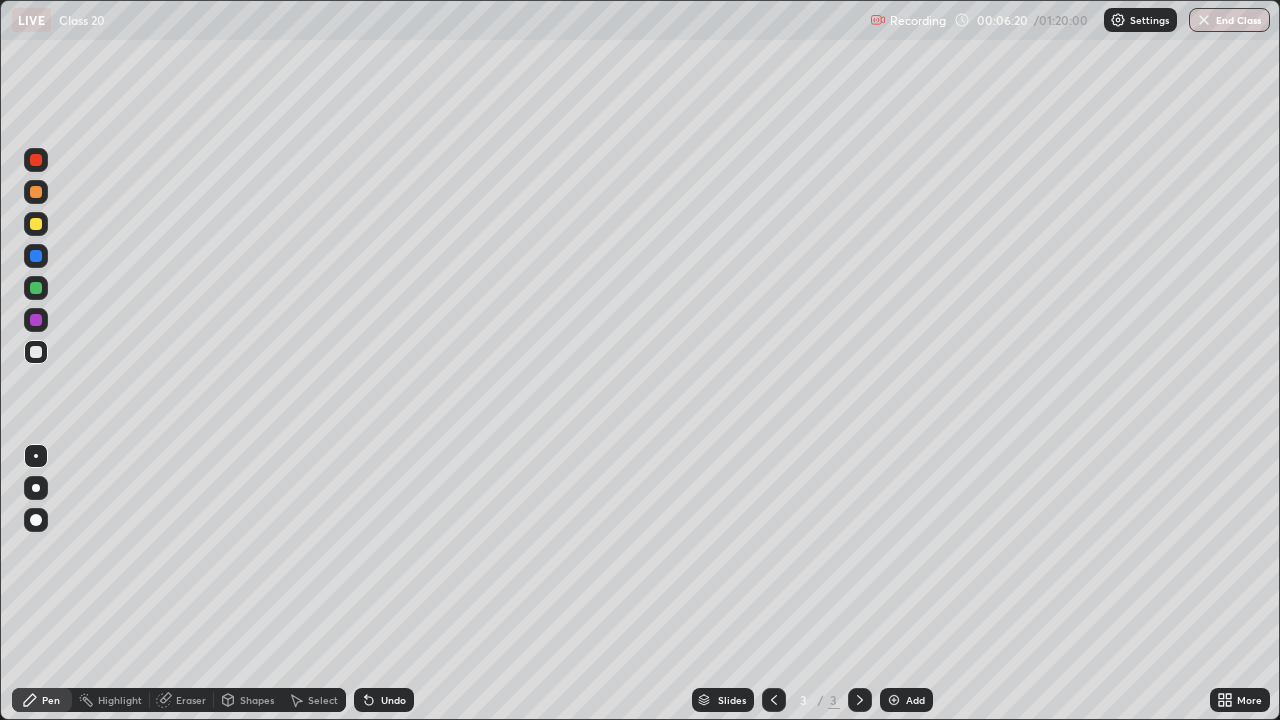 click at bounding box center [36, 488] 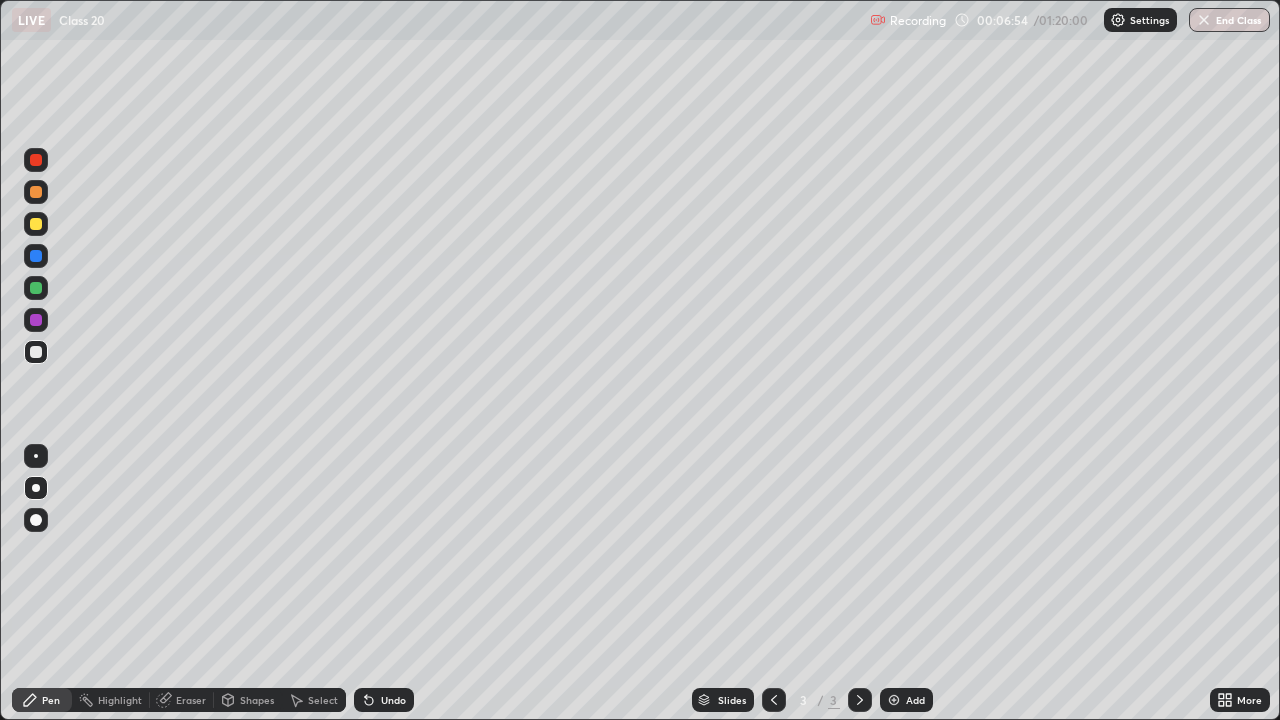 click at bounding box center [36, 224] 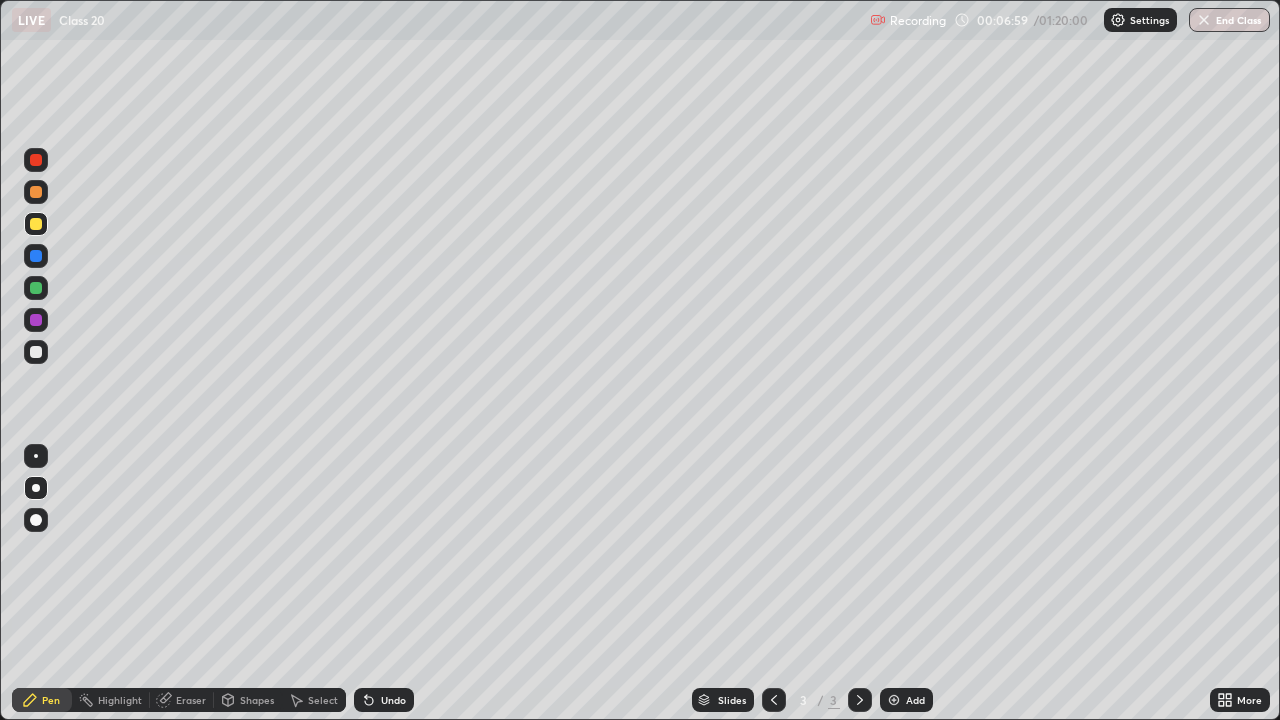 click 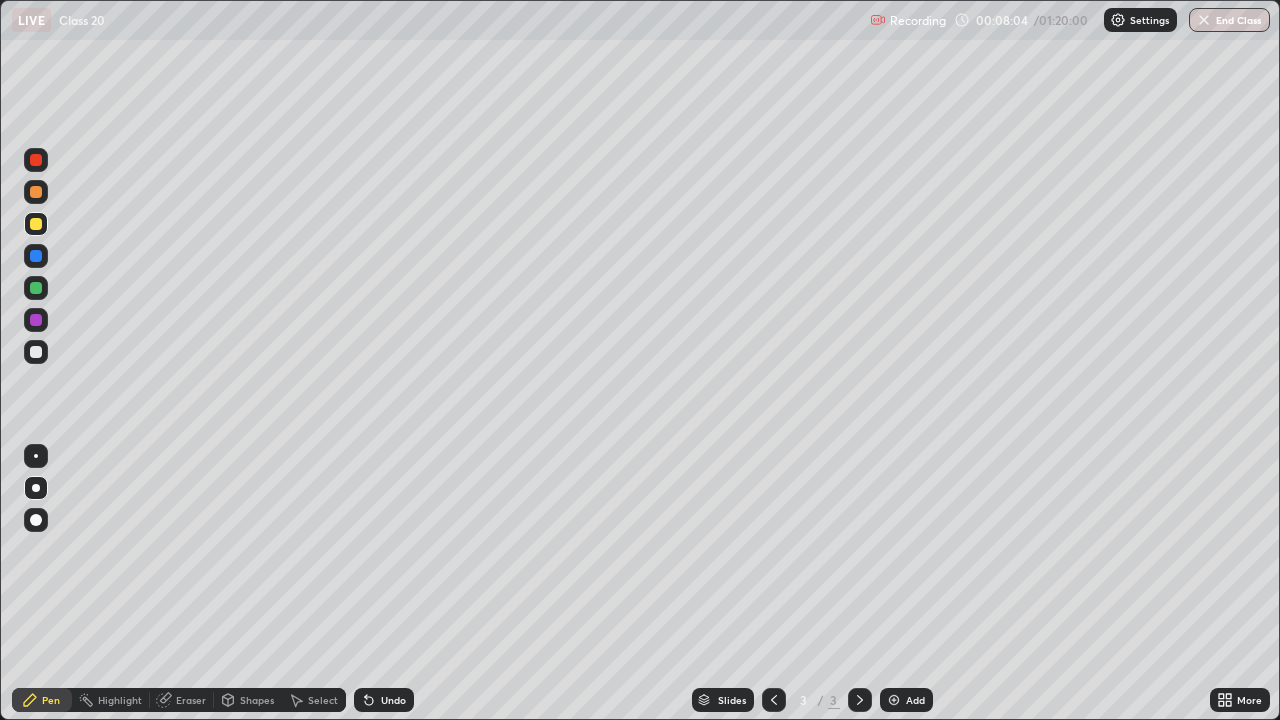 click at bounding box center (36, 352) 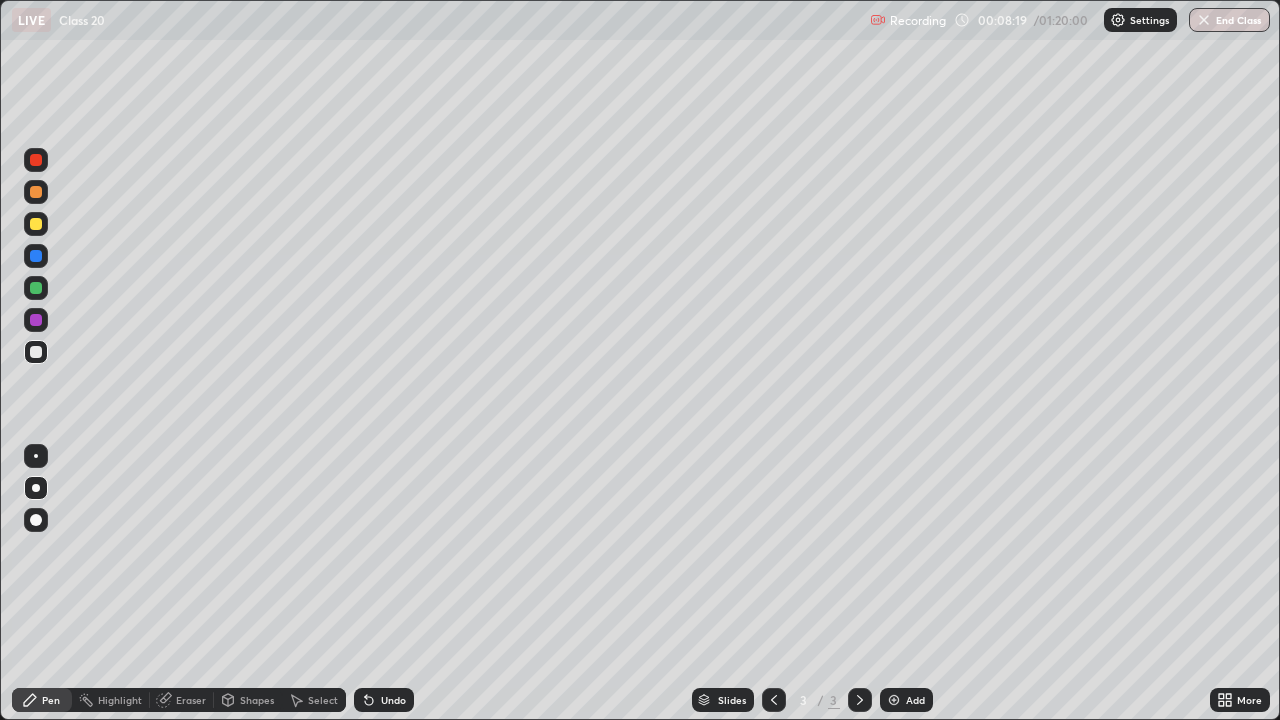 click at bounding box center (36, 288) 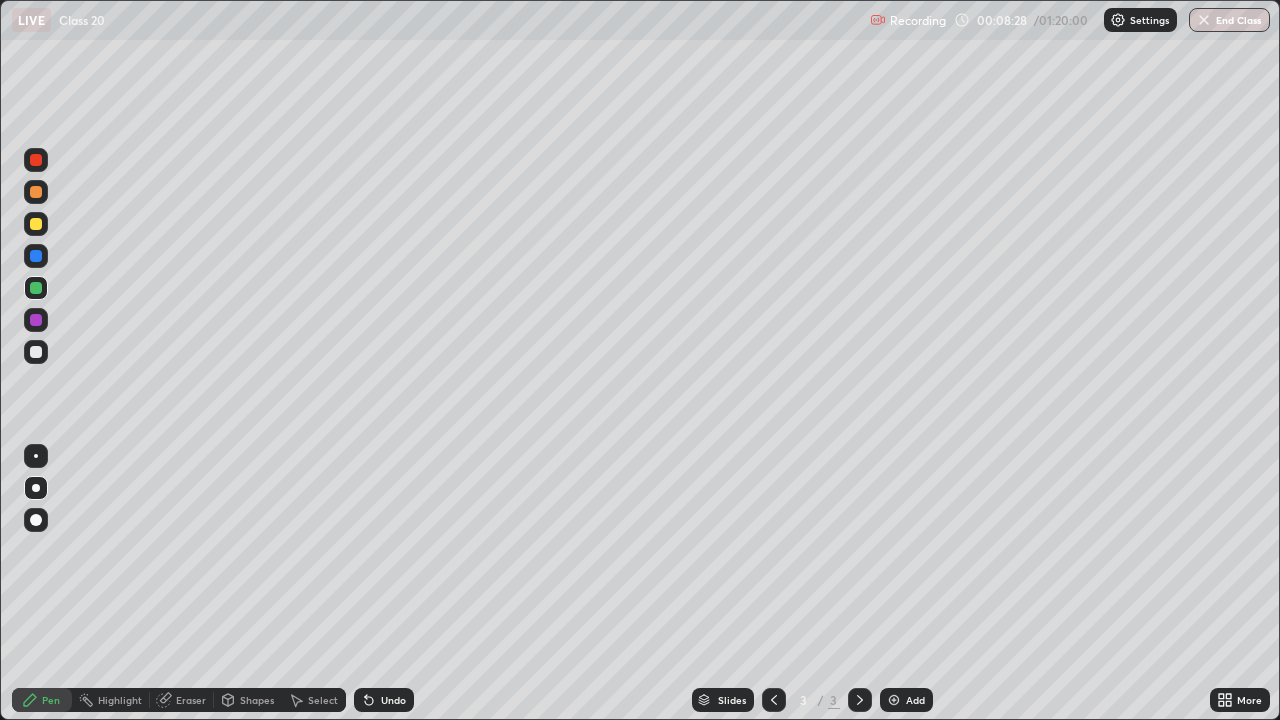 click at bounding box center (36, 352) 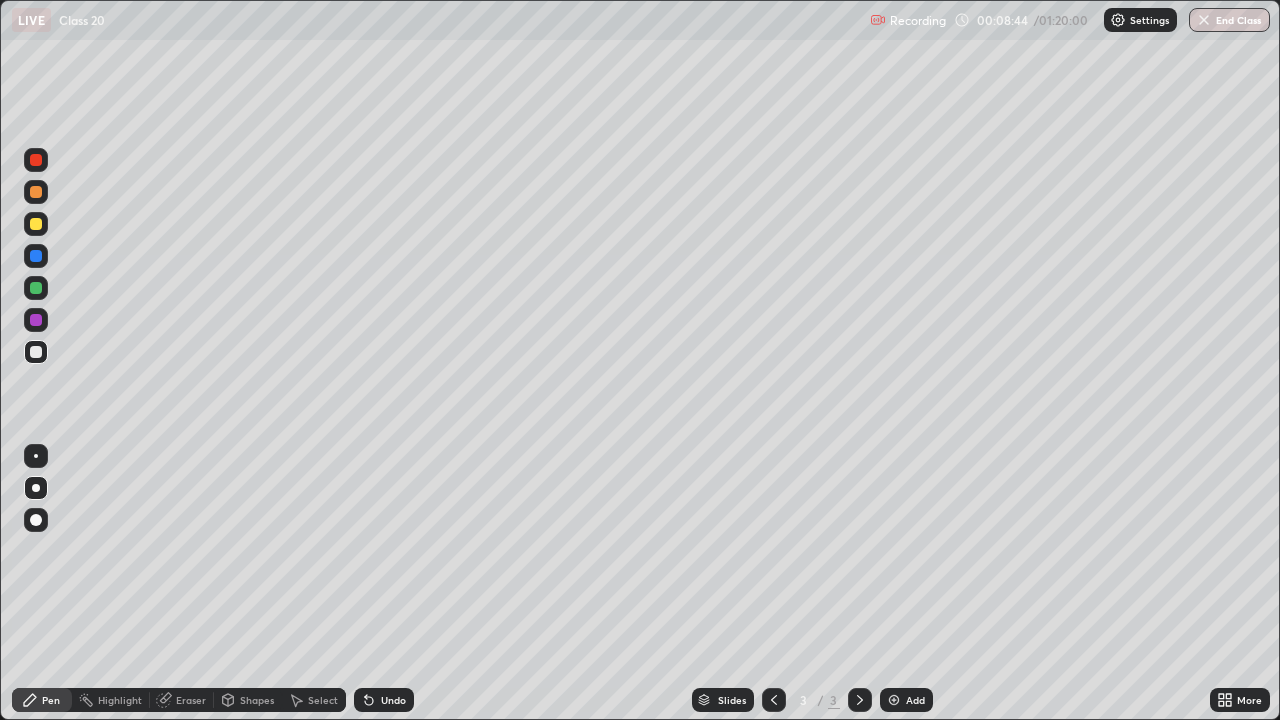 click at bounding box center [36, 320] 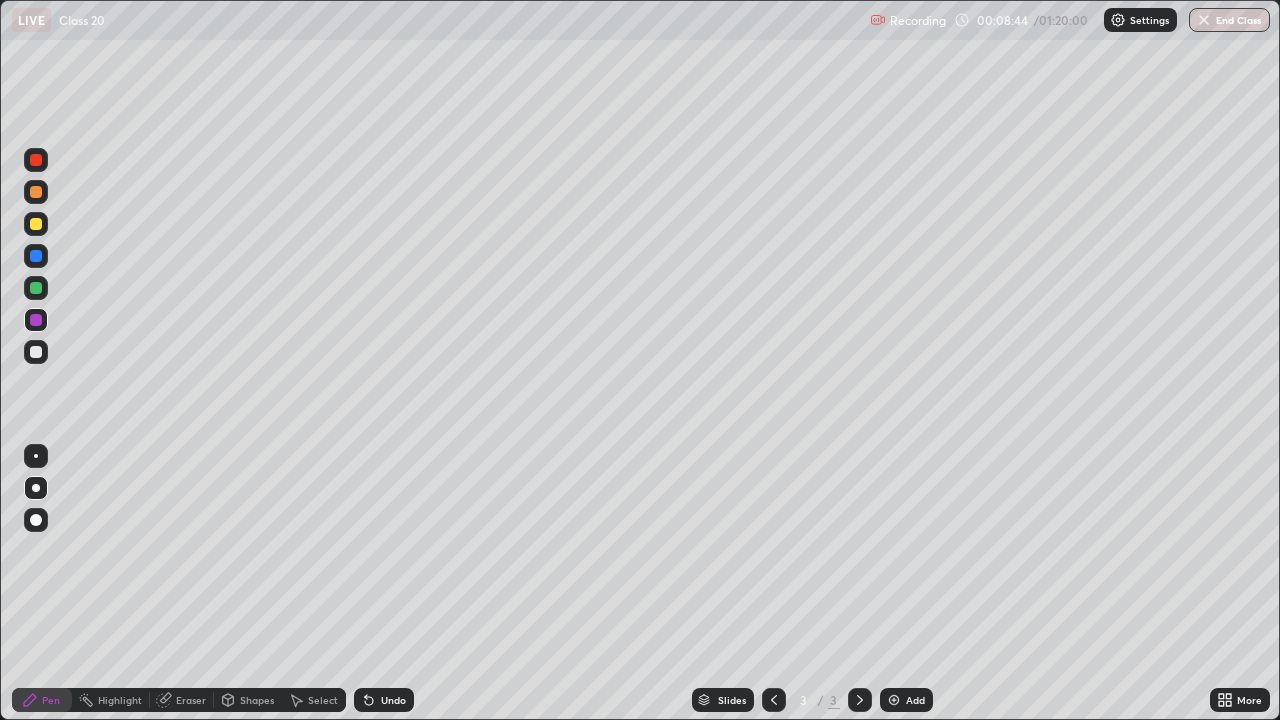click at bounding box center (36, 288) 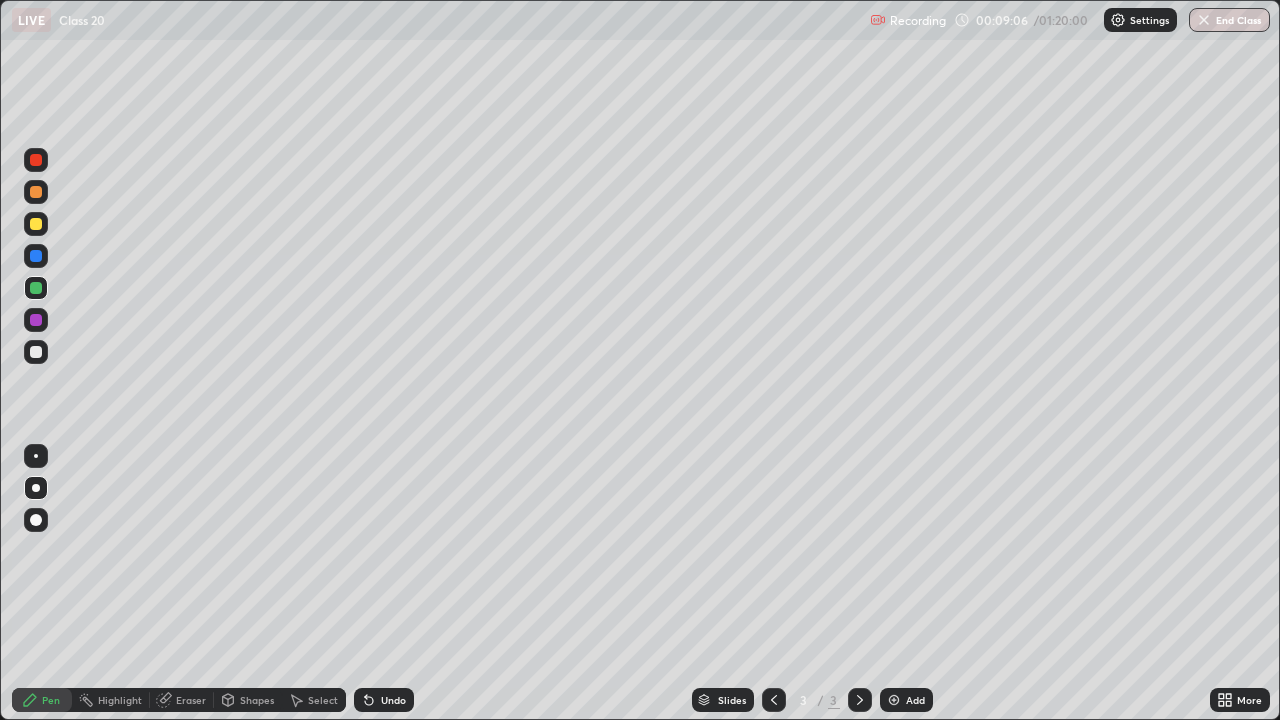 click at bounding box center (36, 256) 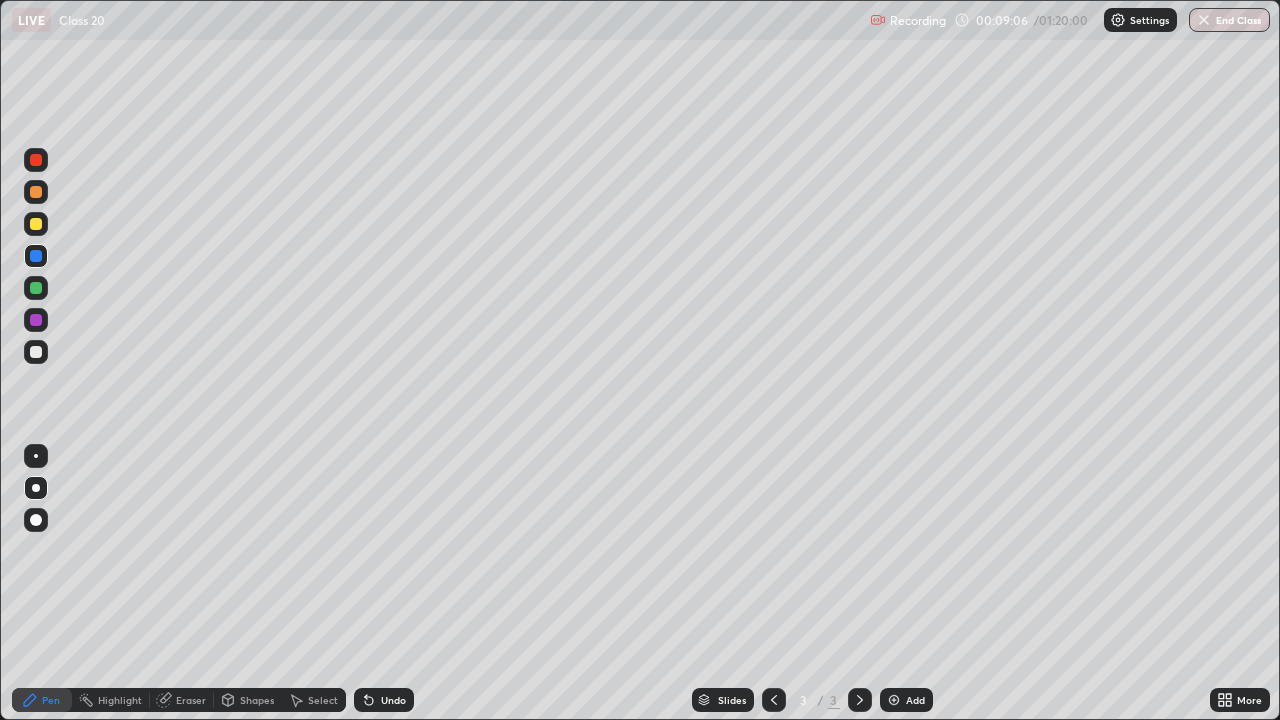 click at bounding box center [36, 224] 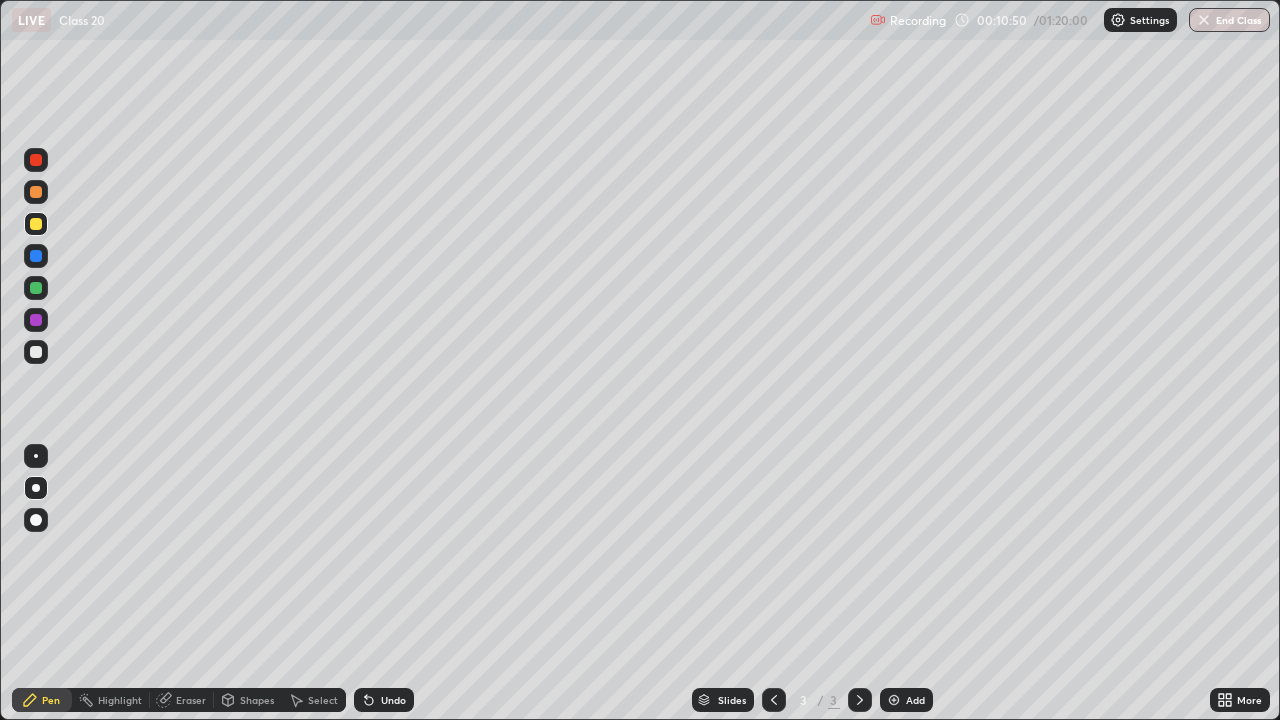 click at bounding box center [36, 352] 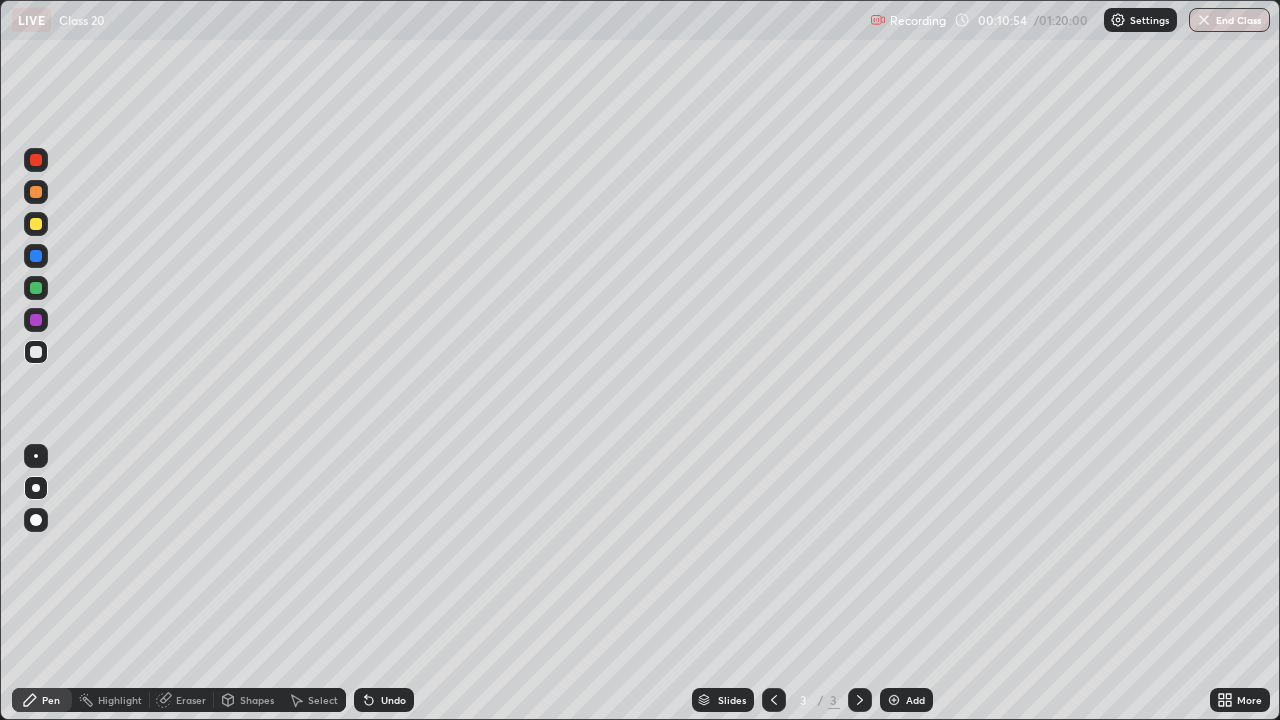 click on "Undo" at bounding box center (384, 700) 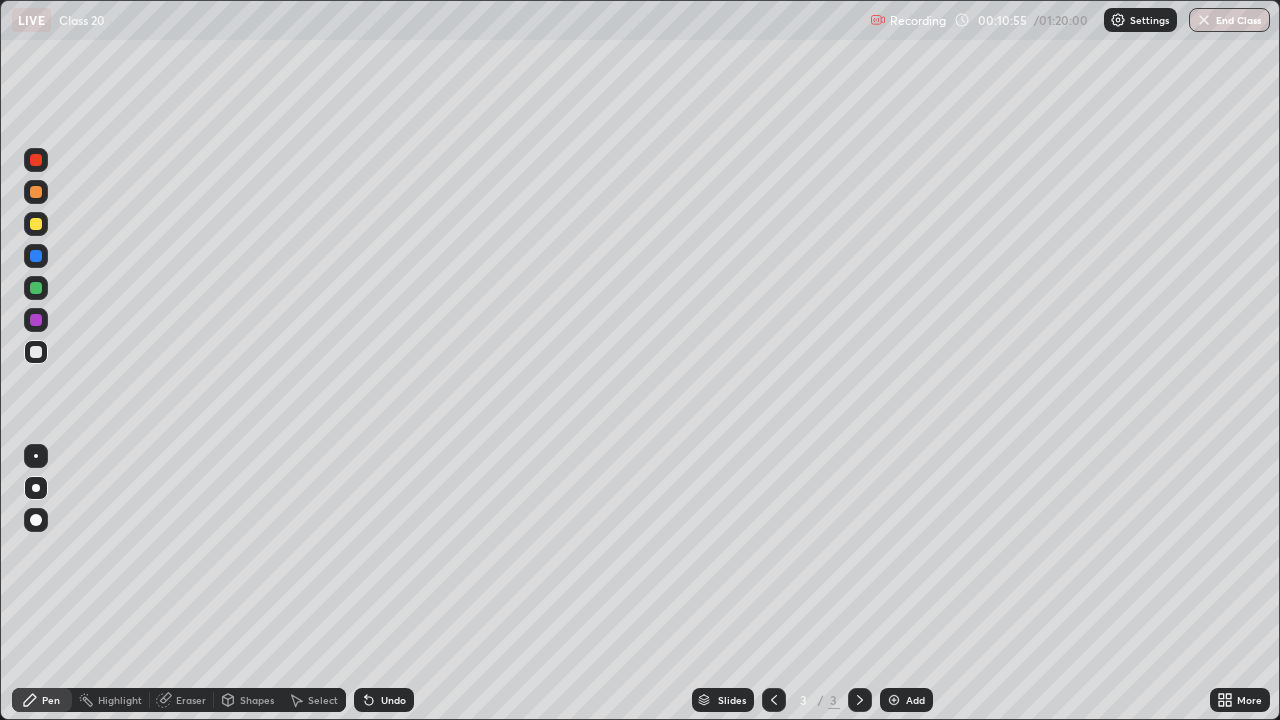 click 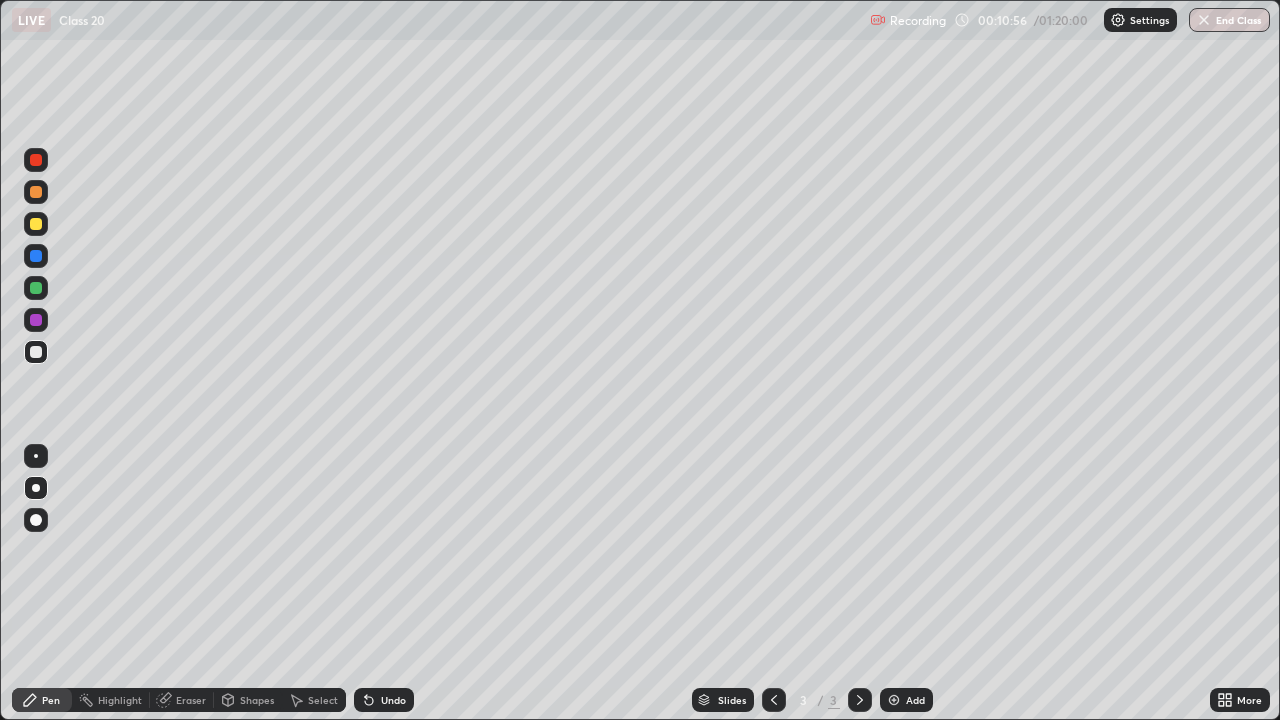 click at bounding box center (36, 288) 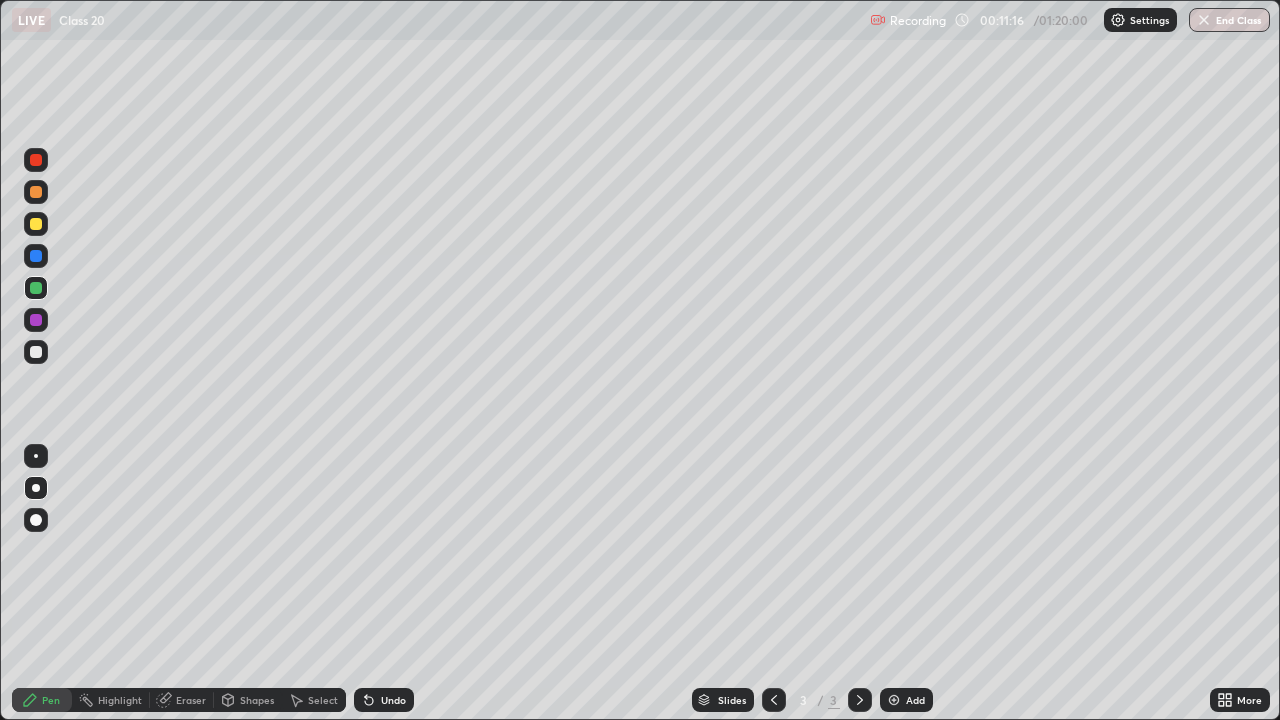 click at bounding box center [36, 352] 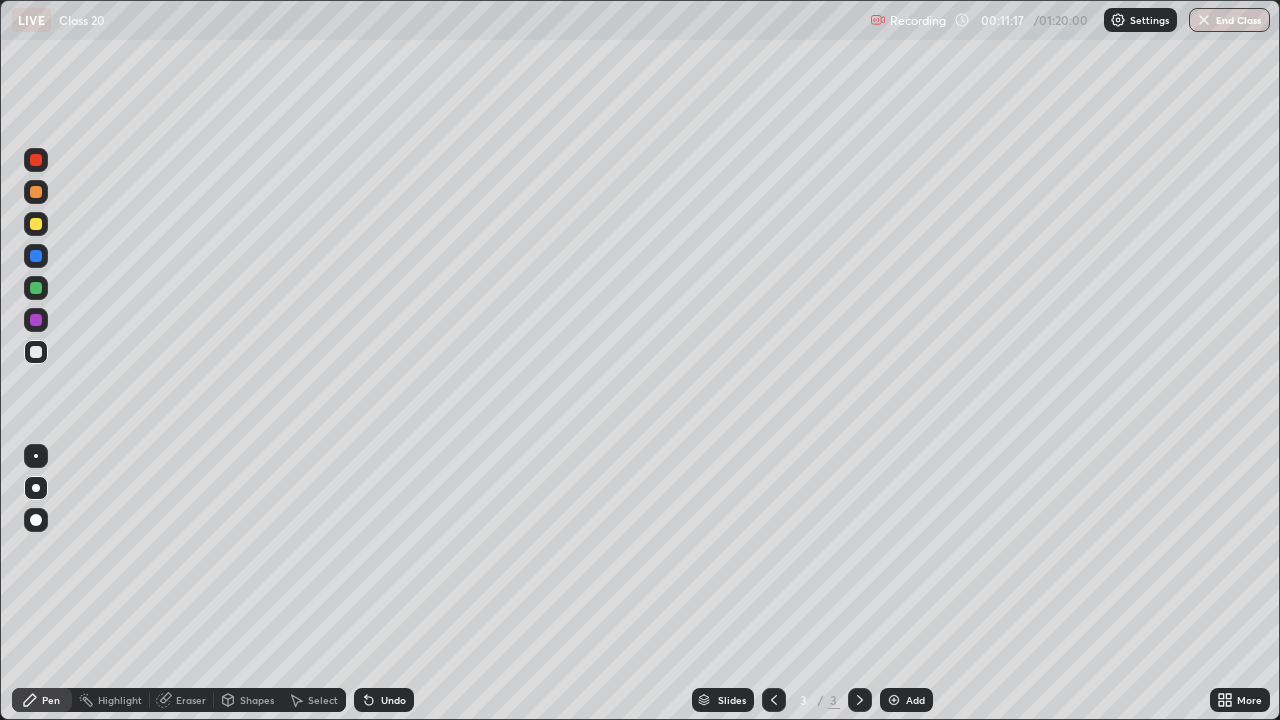 click at bounding box center (36, 320) 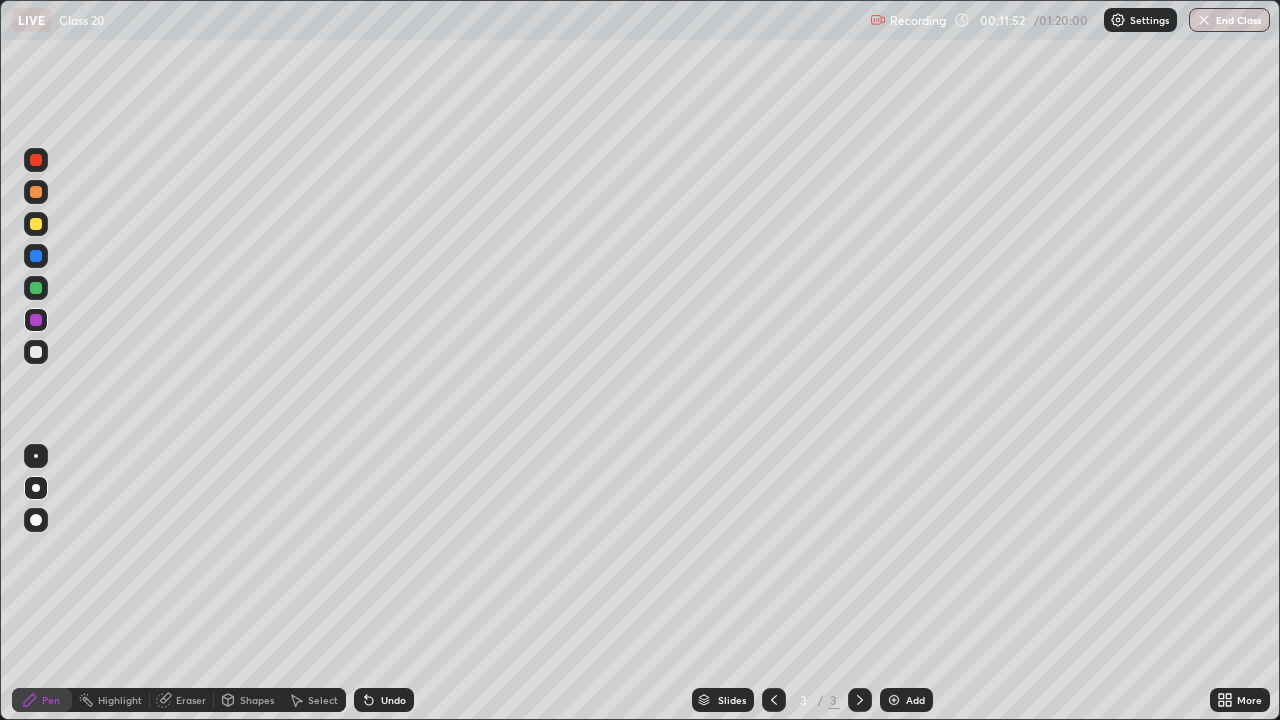 click at bounding box center [36, 224] 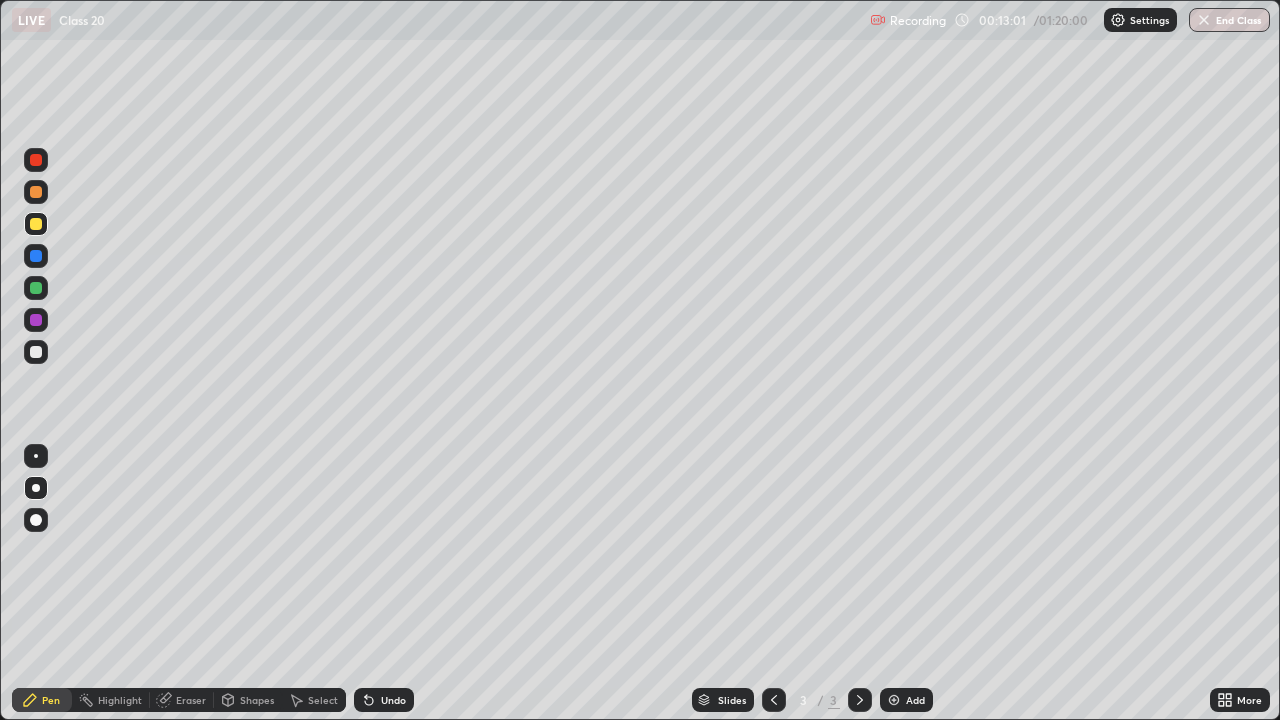 click on "Eraser" at bounding box center [191, 700] 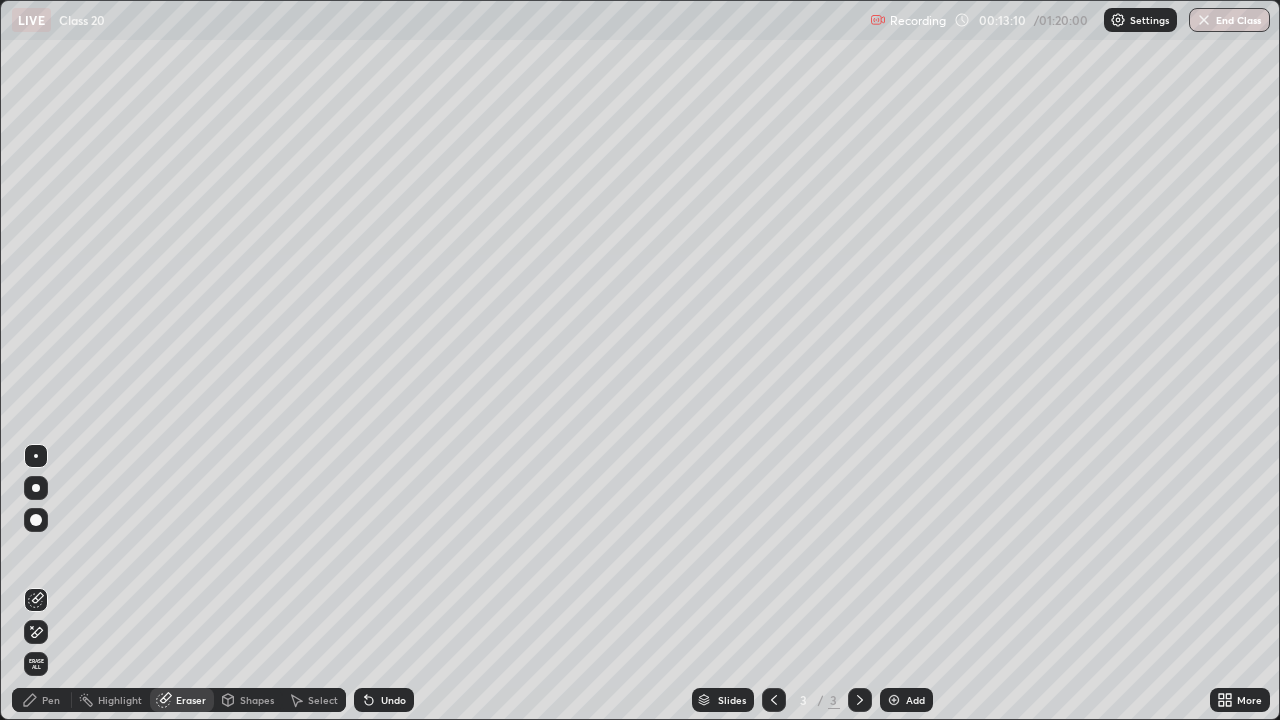 click 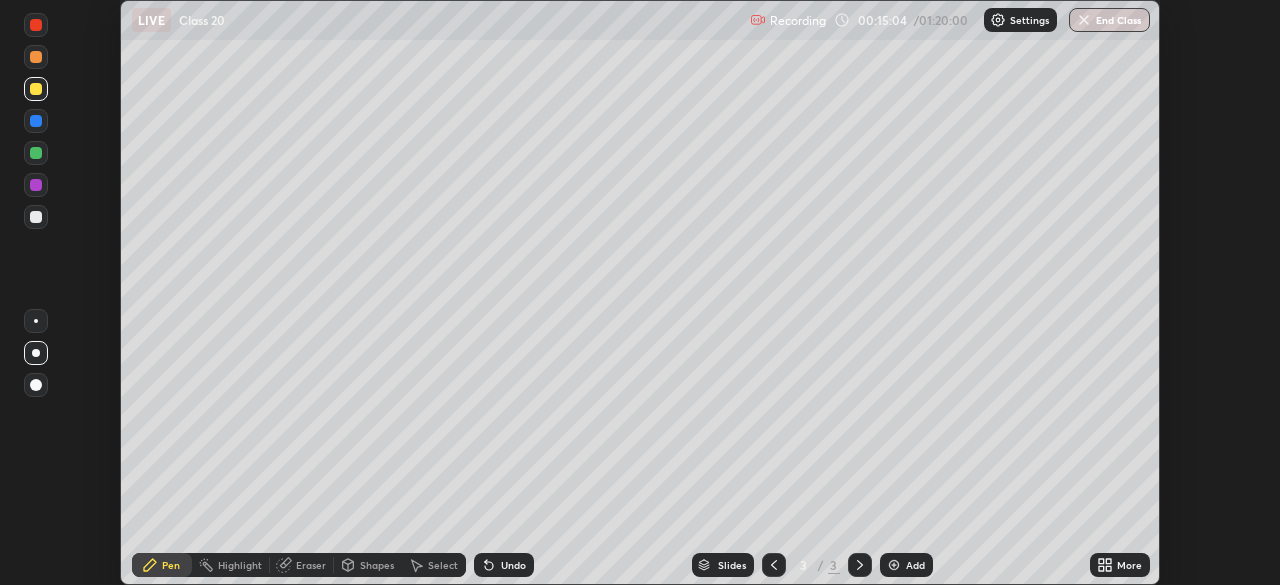scroll, scrollTop: 585, scrollLeft: 1280, axis: both 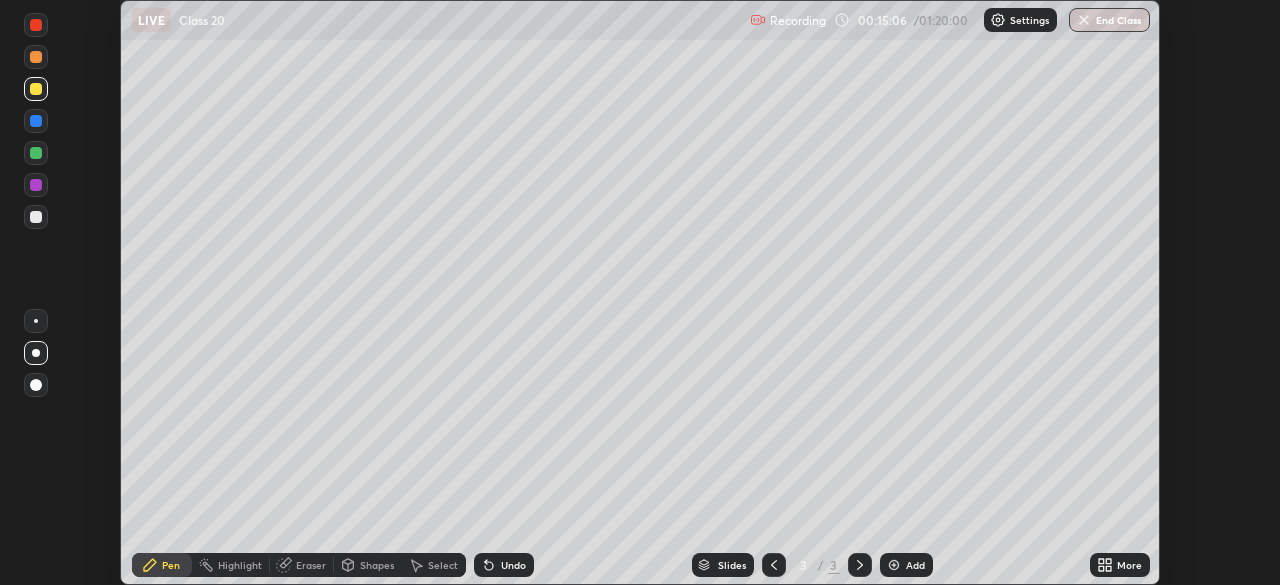 click on "More" at bounding box center (1120, 565) 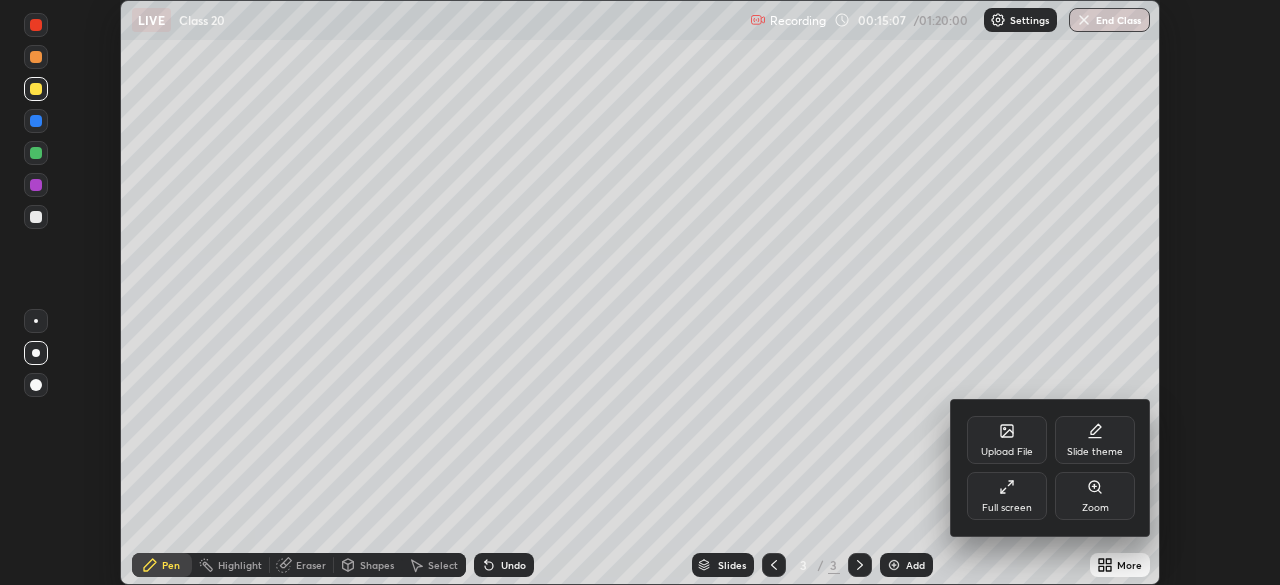 click on "Full screen" at bounding box center [1007, 496] 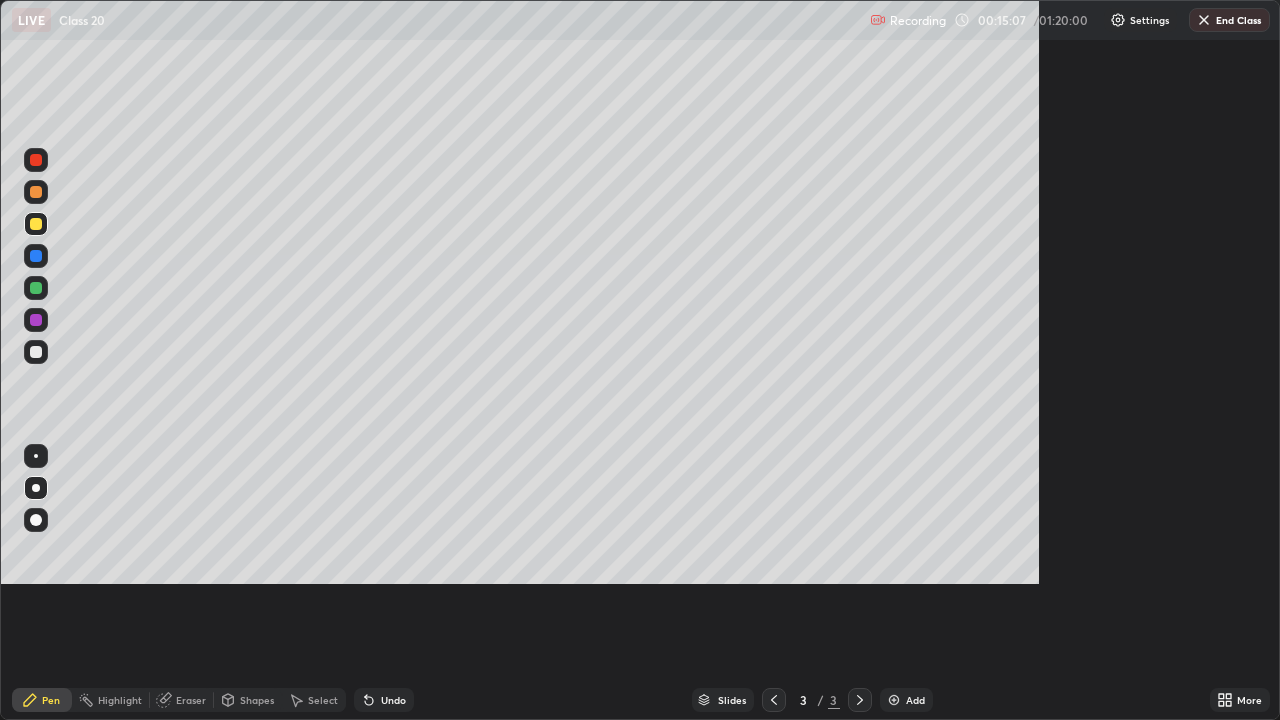 scroll, scrollTop: 99280, scrollLeft: 98720, axis: both 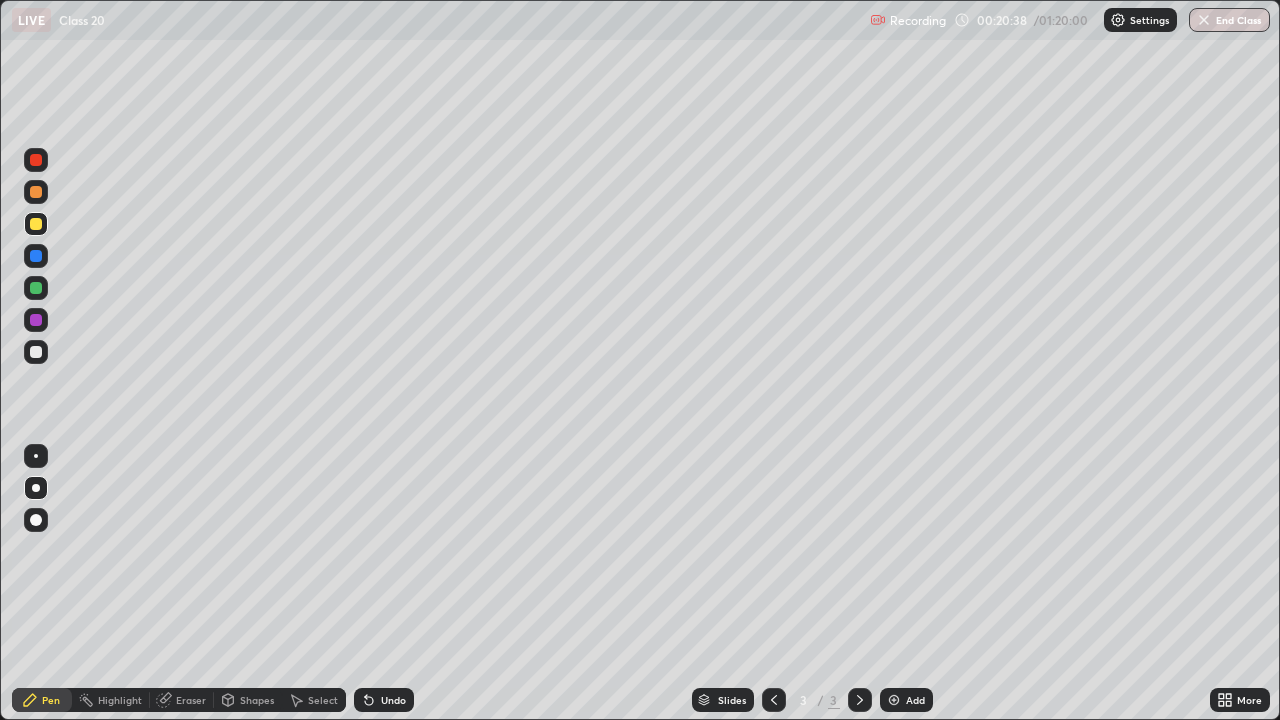 click 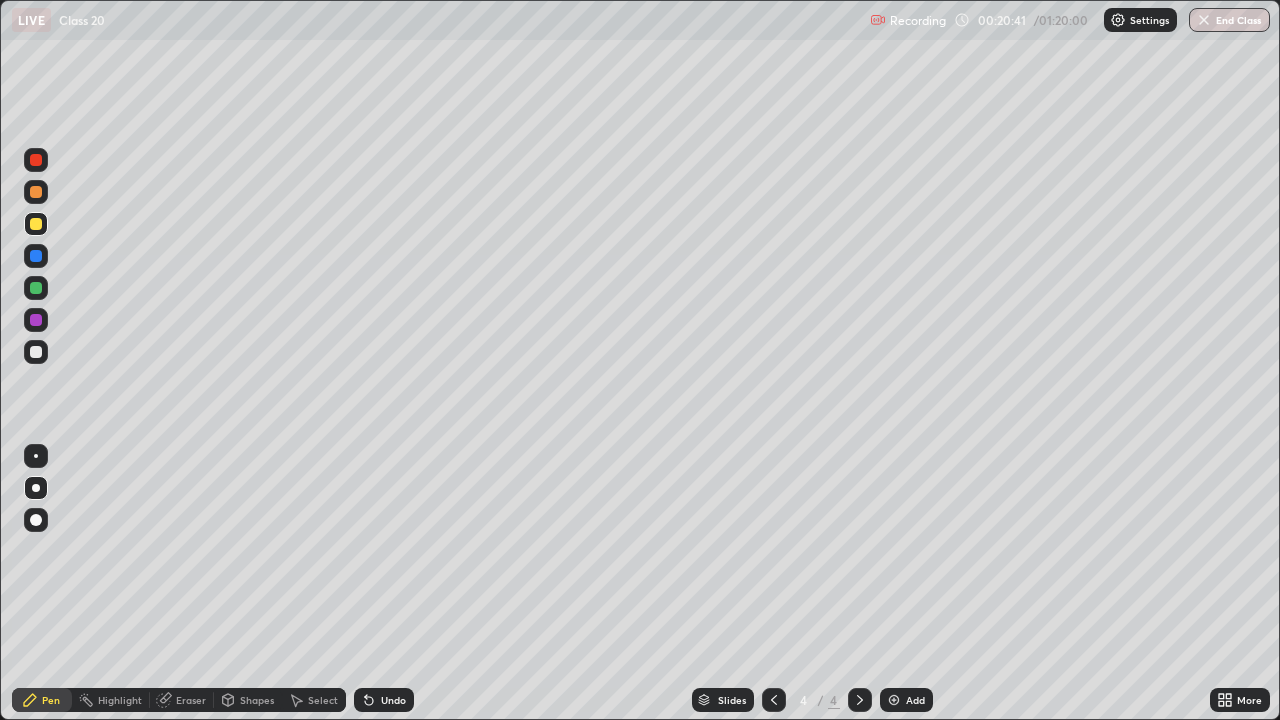 click at bounding box center [36, 352] 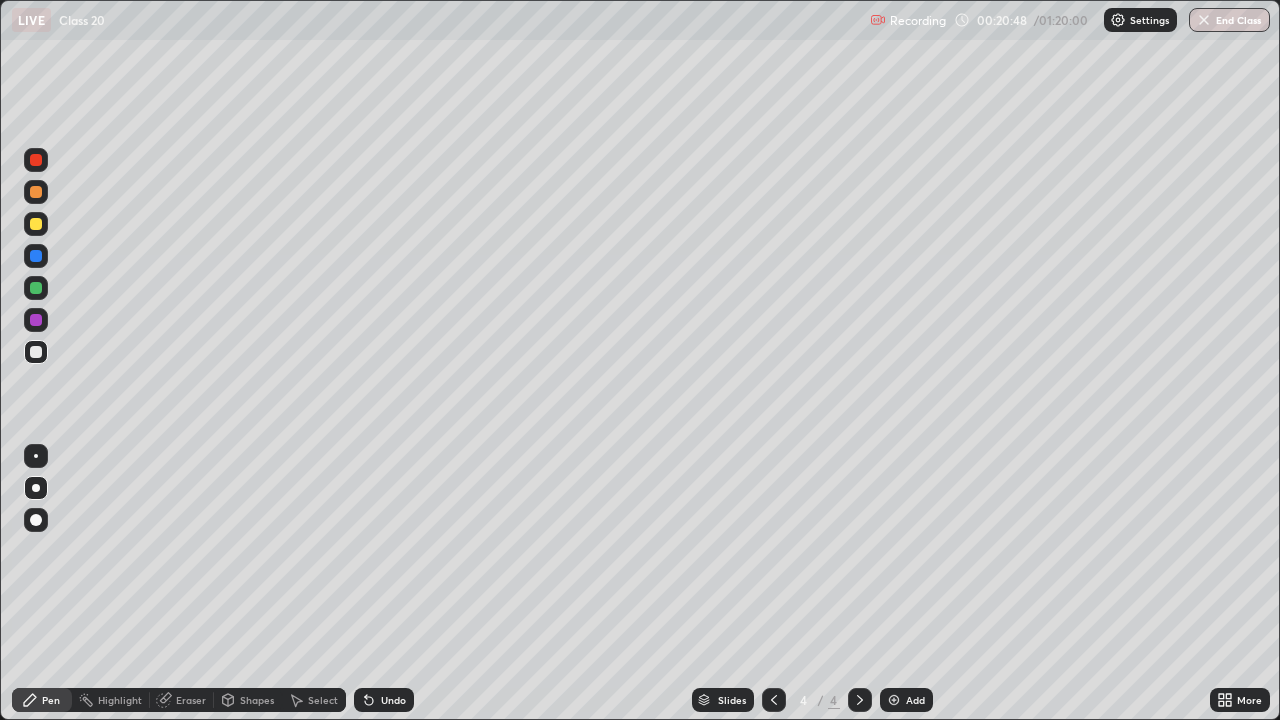 click 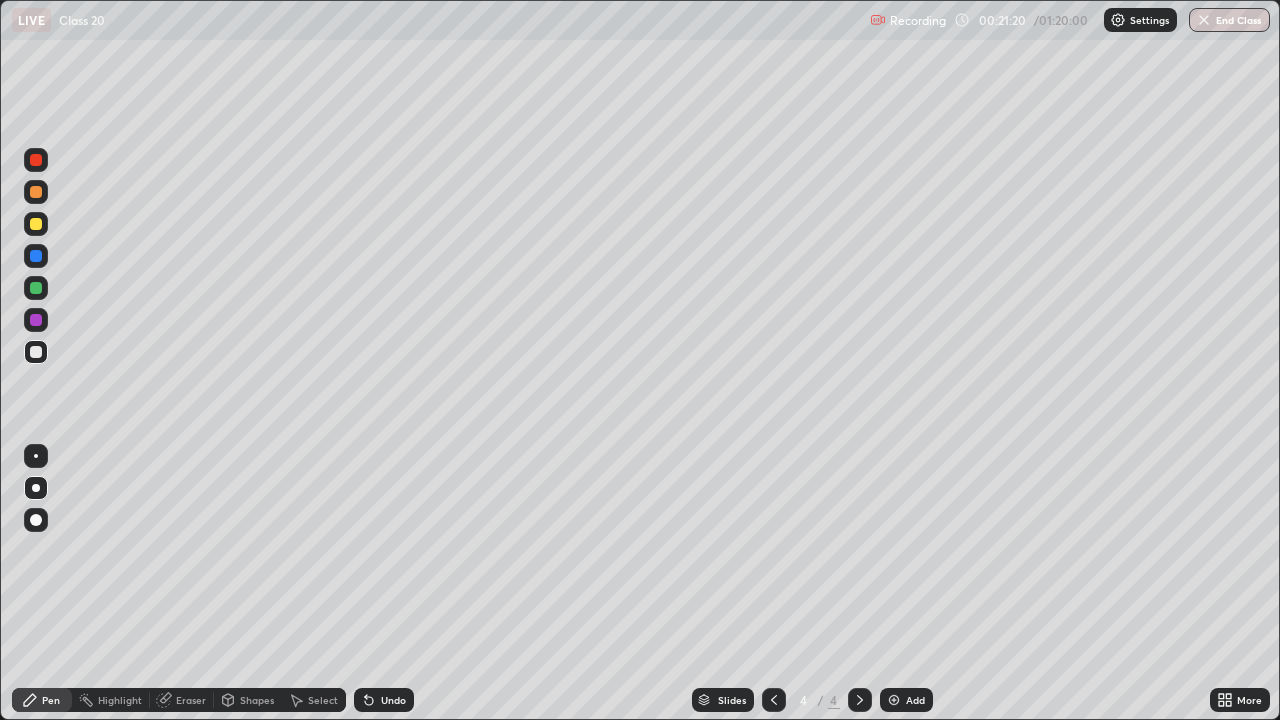 click on "Eraser" at bounding box center (182, 700) 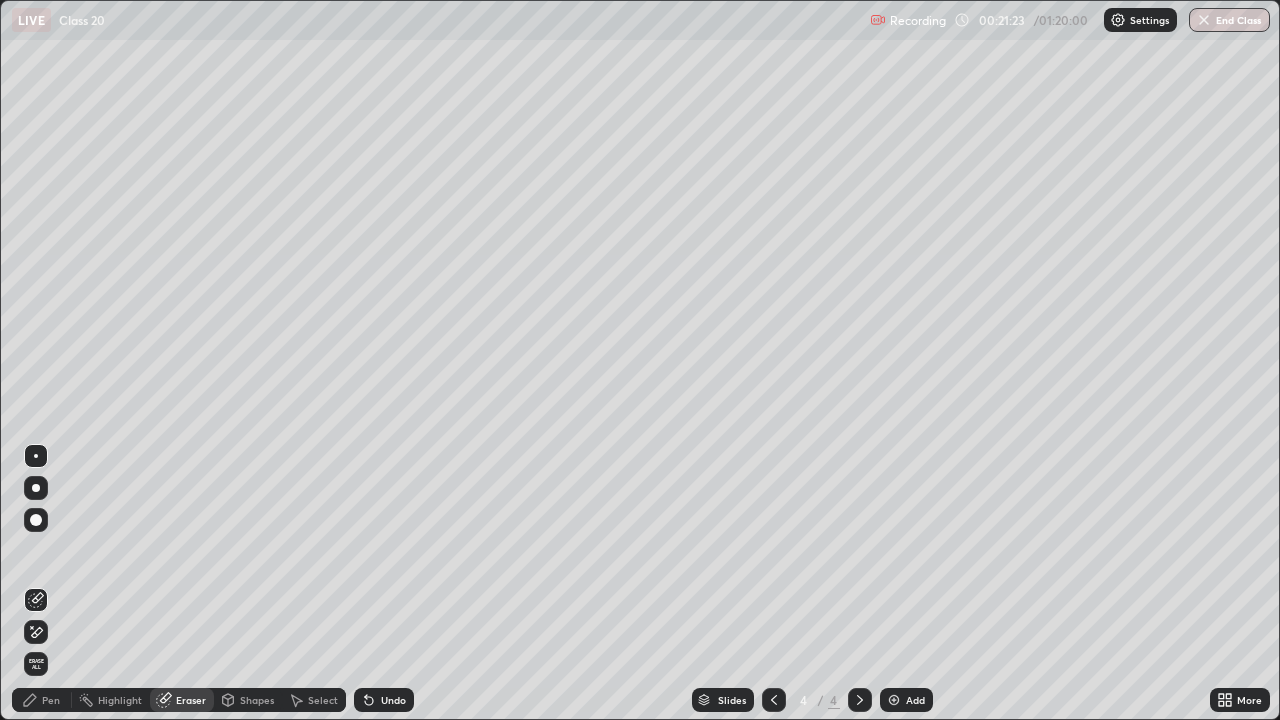 click on "Pen" at bounding box center [51, 700] 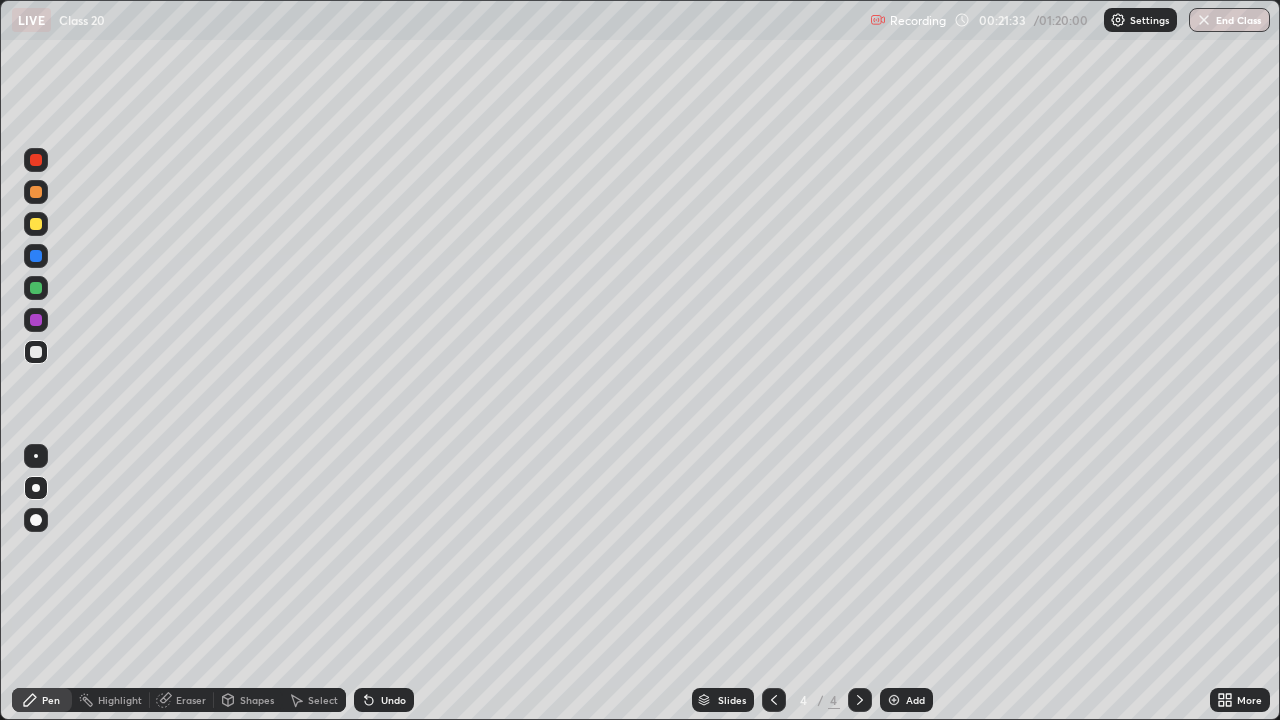 click on "Setting up your live class" at bounding box center [640, 360] 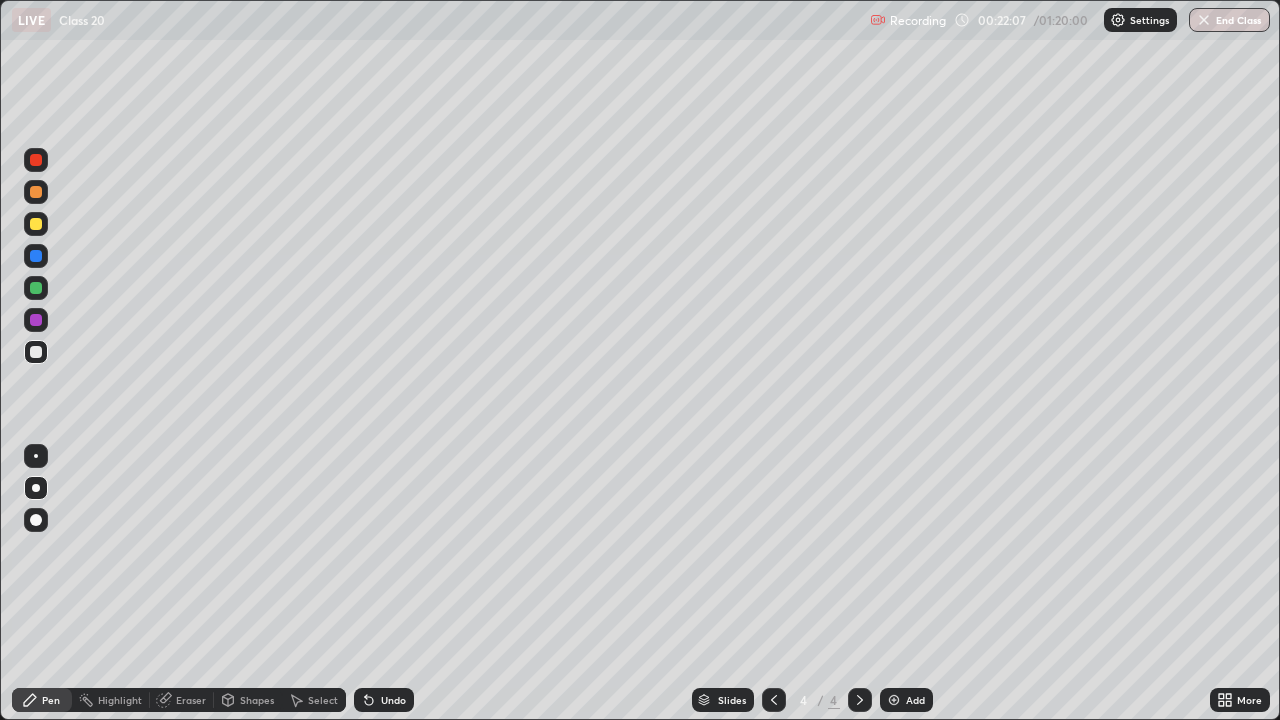 click at bounding box center (36, 192) 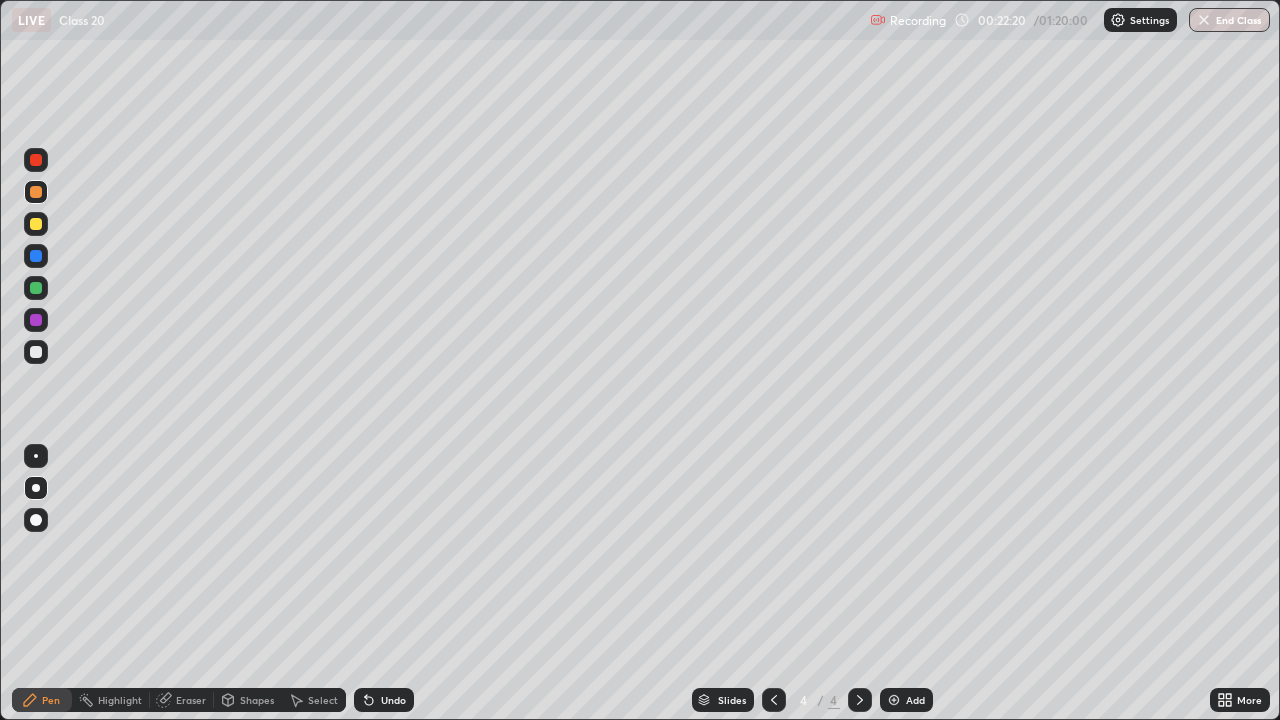 click at bounding box center (36, 352) 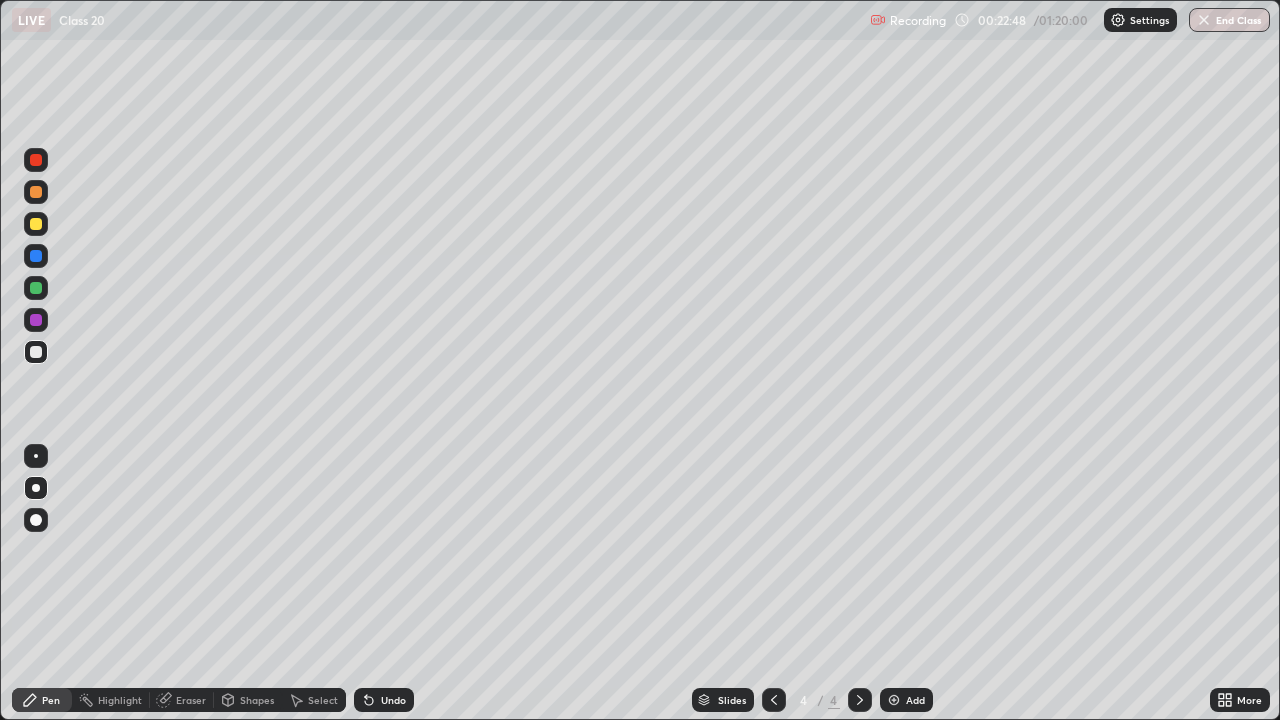 click on "Undo" at bounding box center [384, 700] 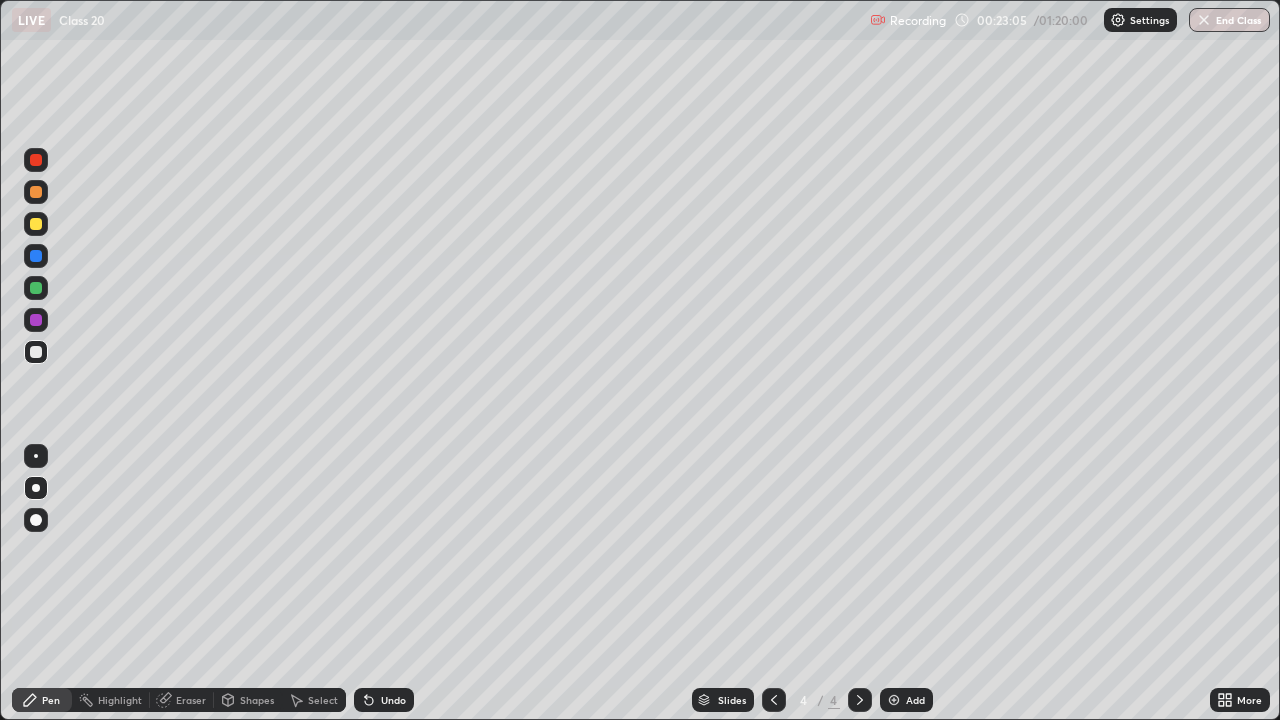 click at bounding box center [36, 192] 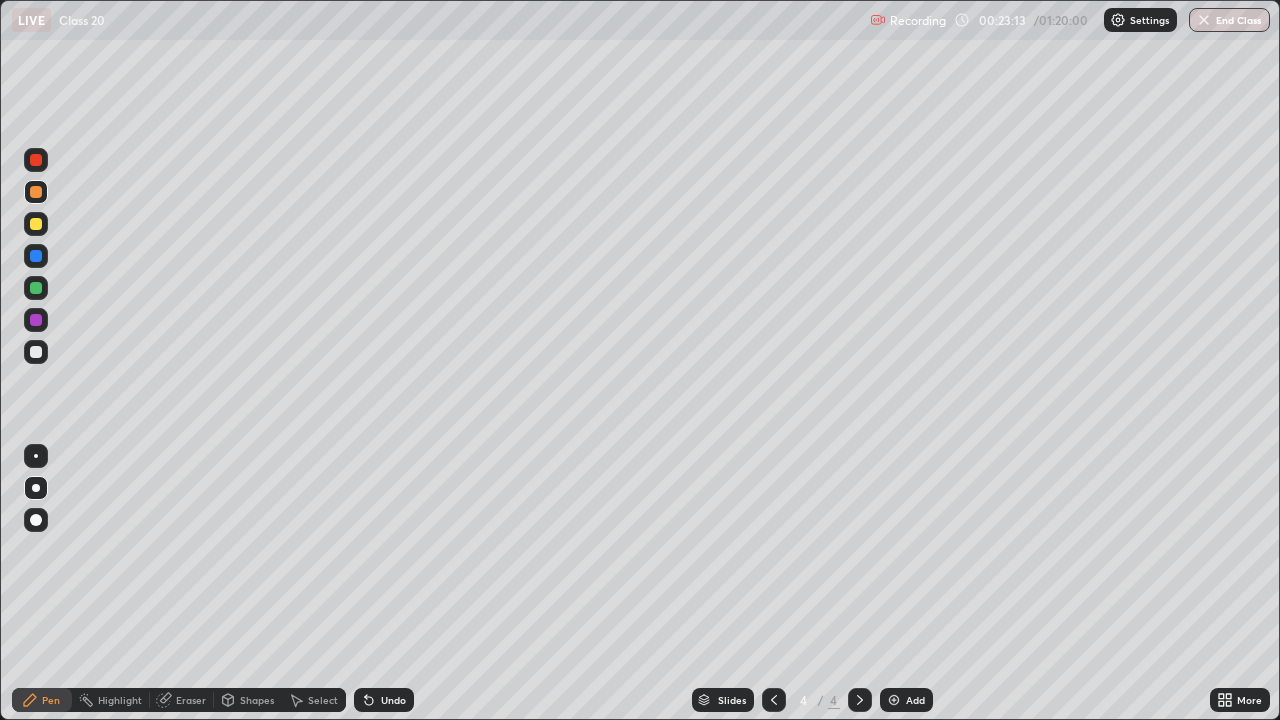 click at bounding box center (36, 352) 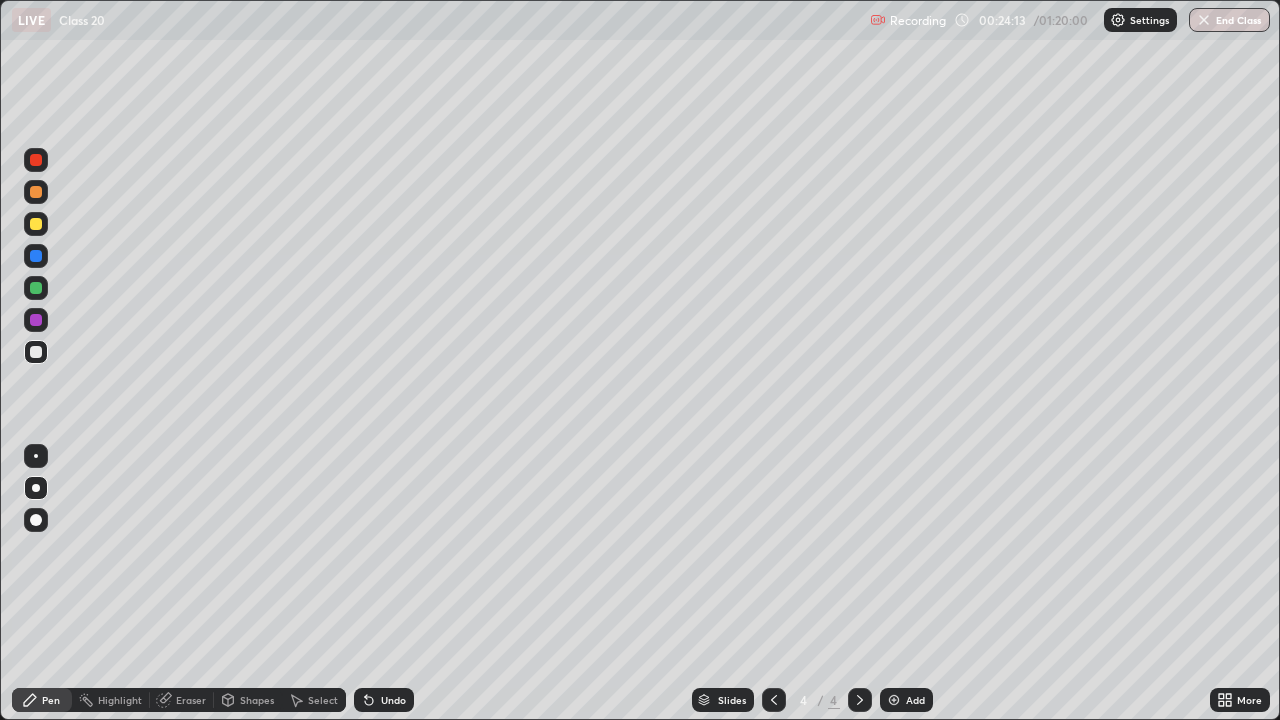 click at bounding box center (36, 224) 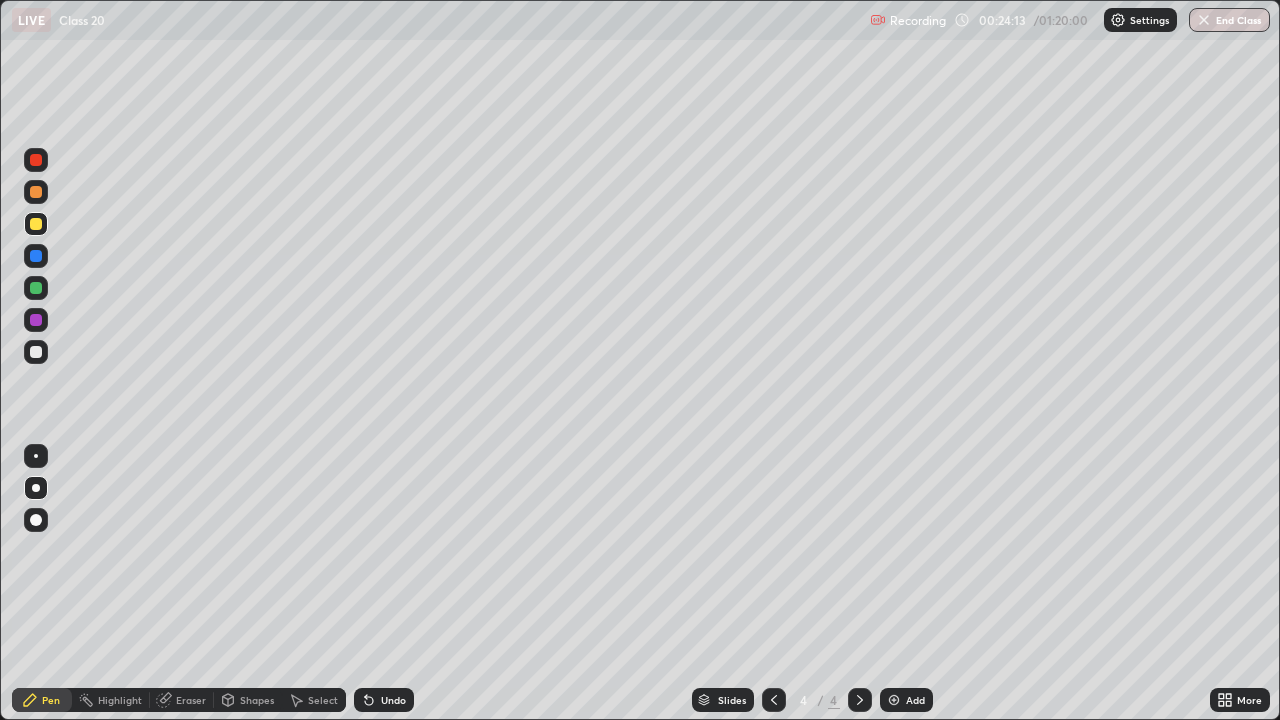 click at bounding box center [36, 192] 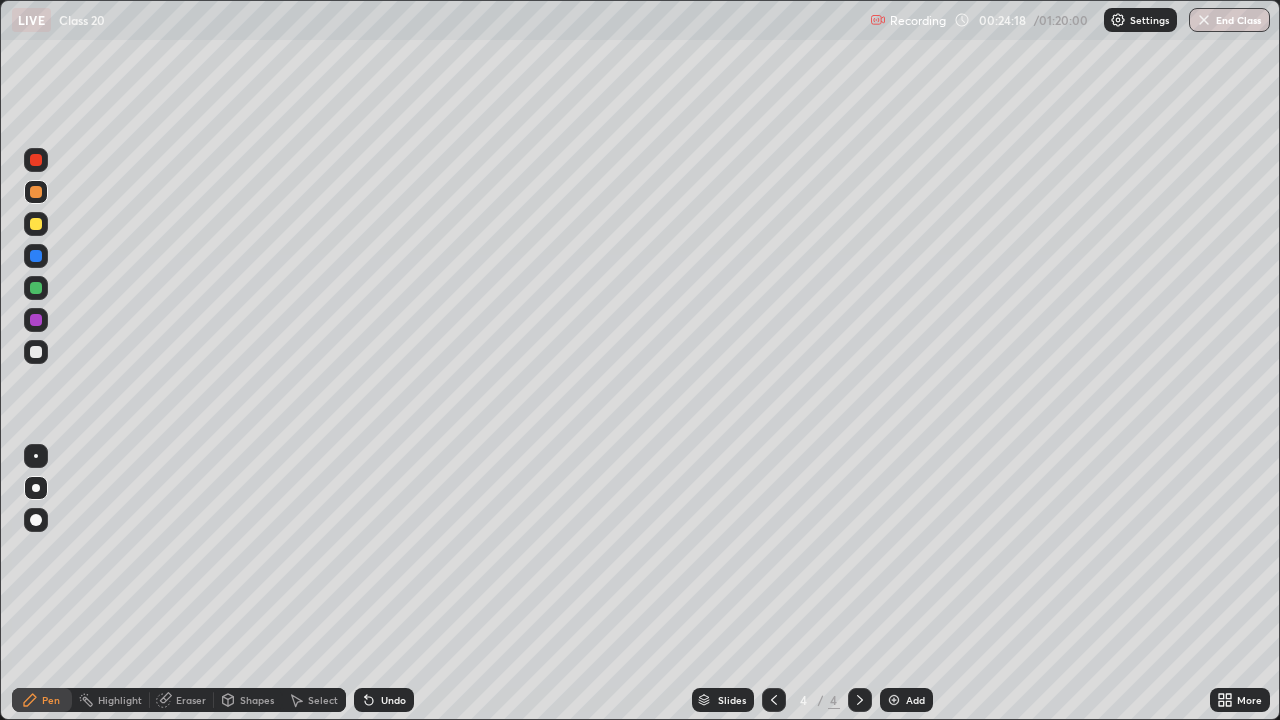 click at bounding box center (36, 352) 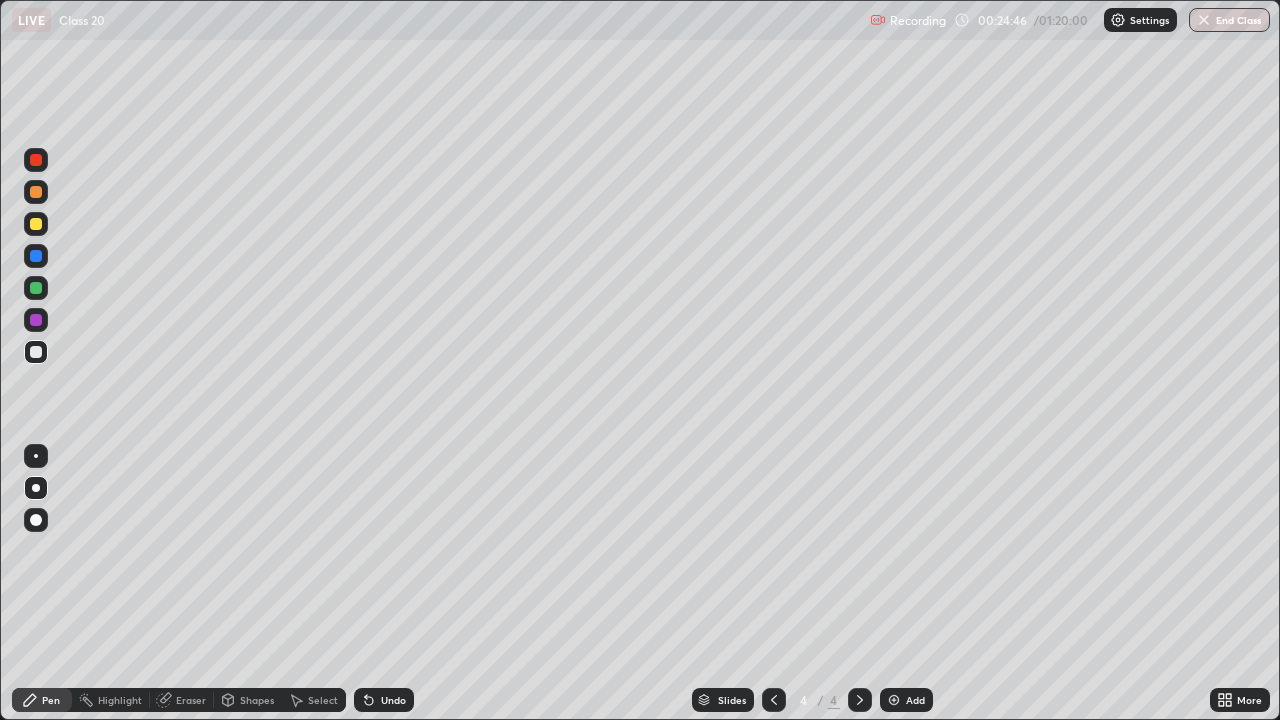 click at bounding box center (36, 192) 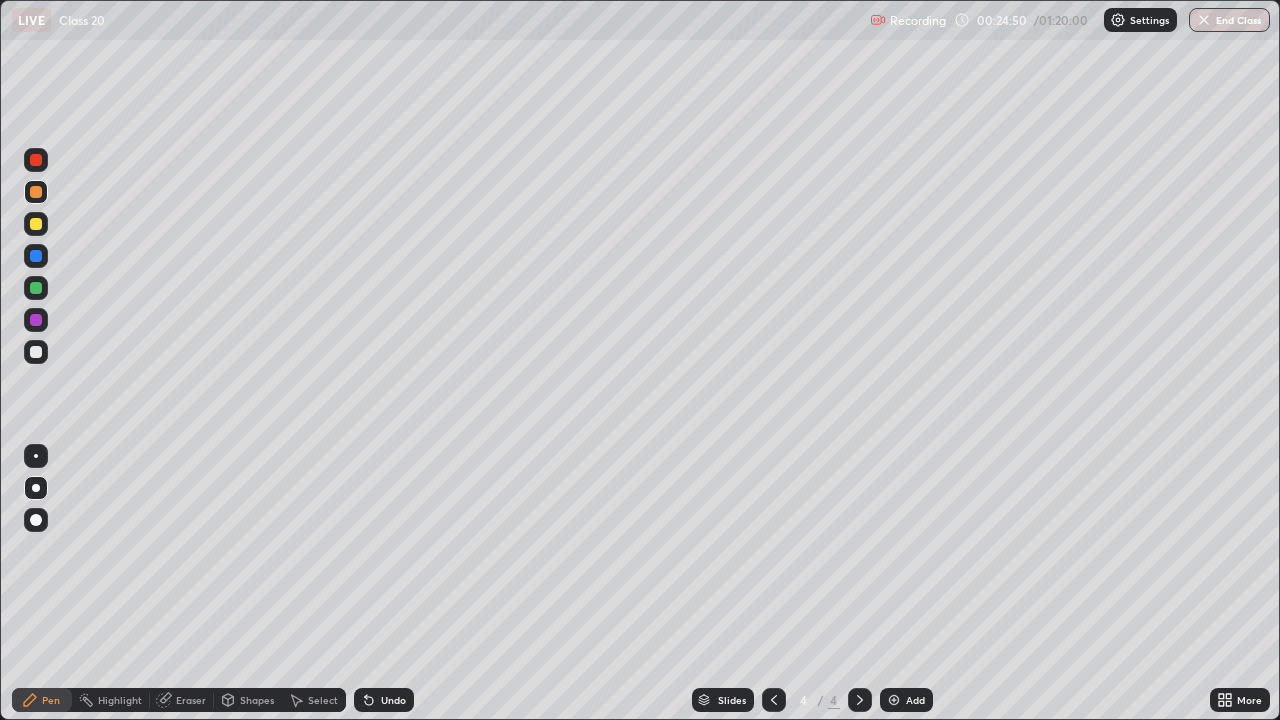 click at bounding box center (36, 352) 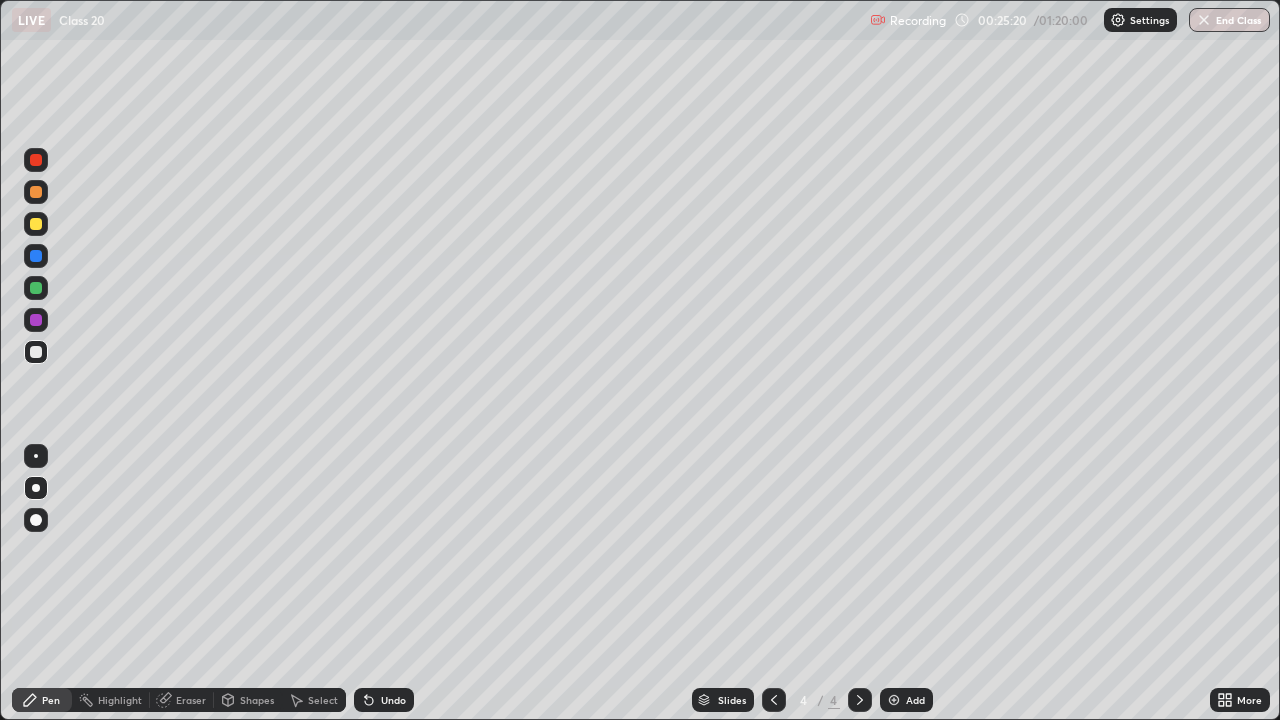 click at bounding box center [894, 700] 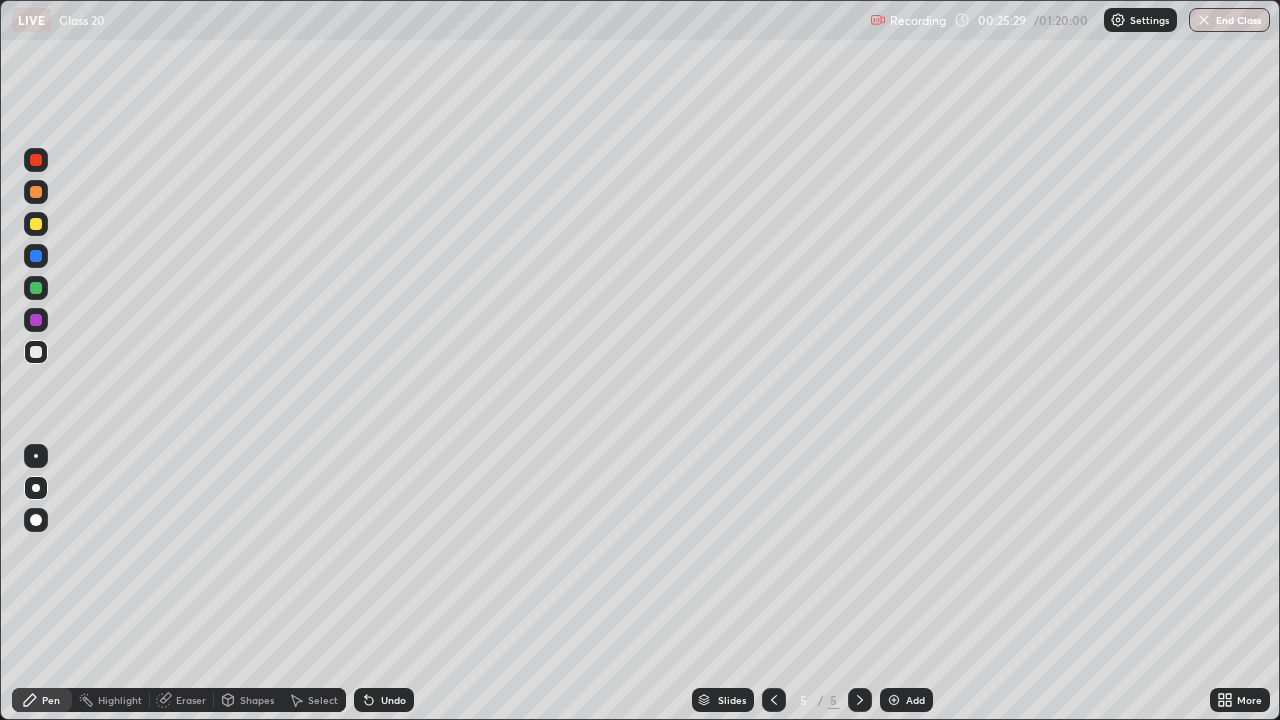 click on "Undo" at bounding box center [384, 700] 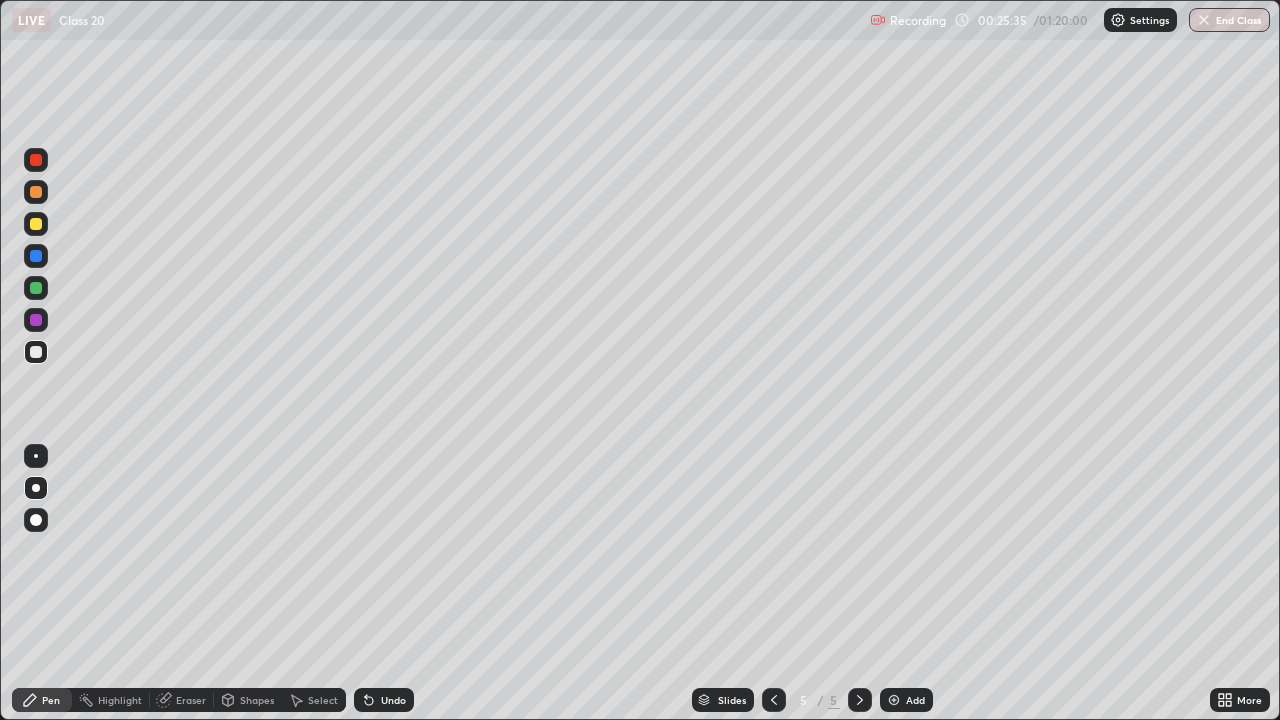 click at bounding box center (36, 288) 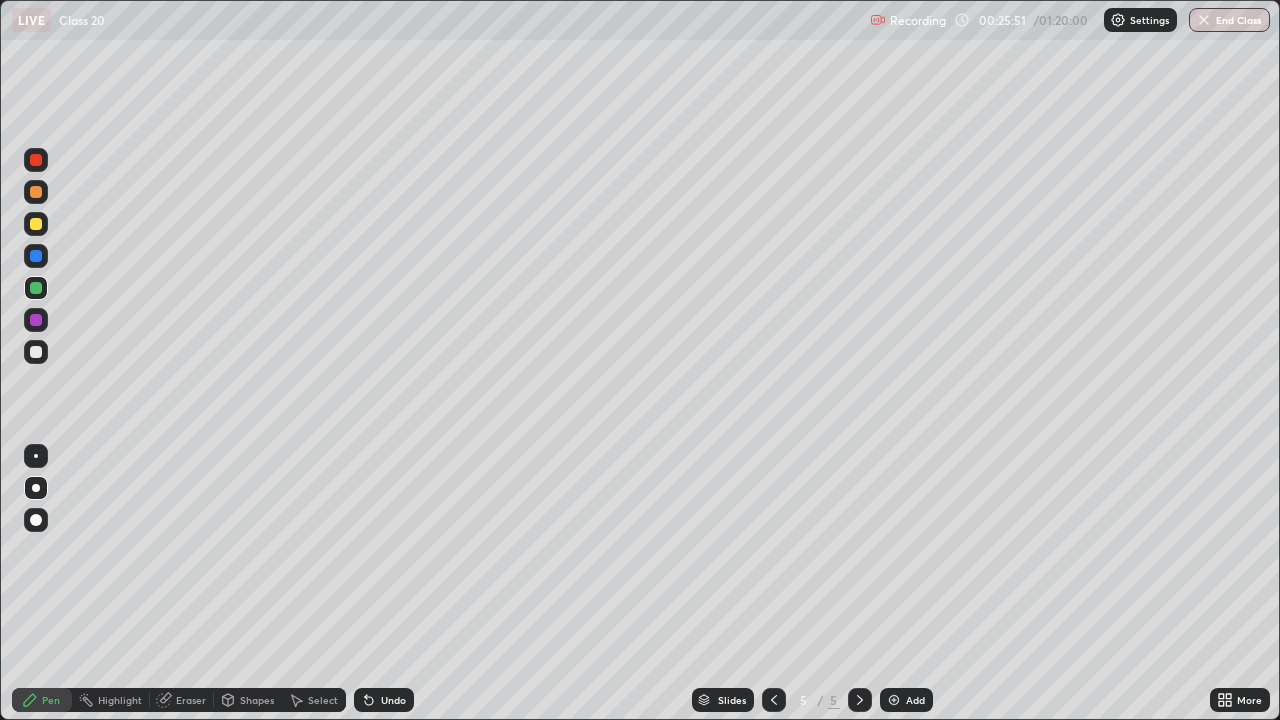 click 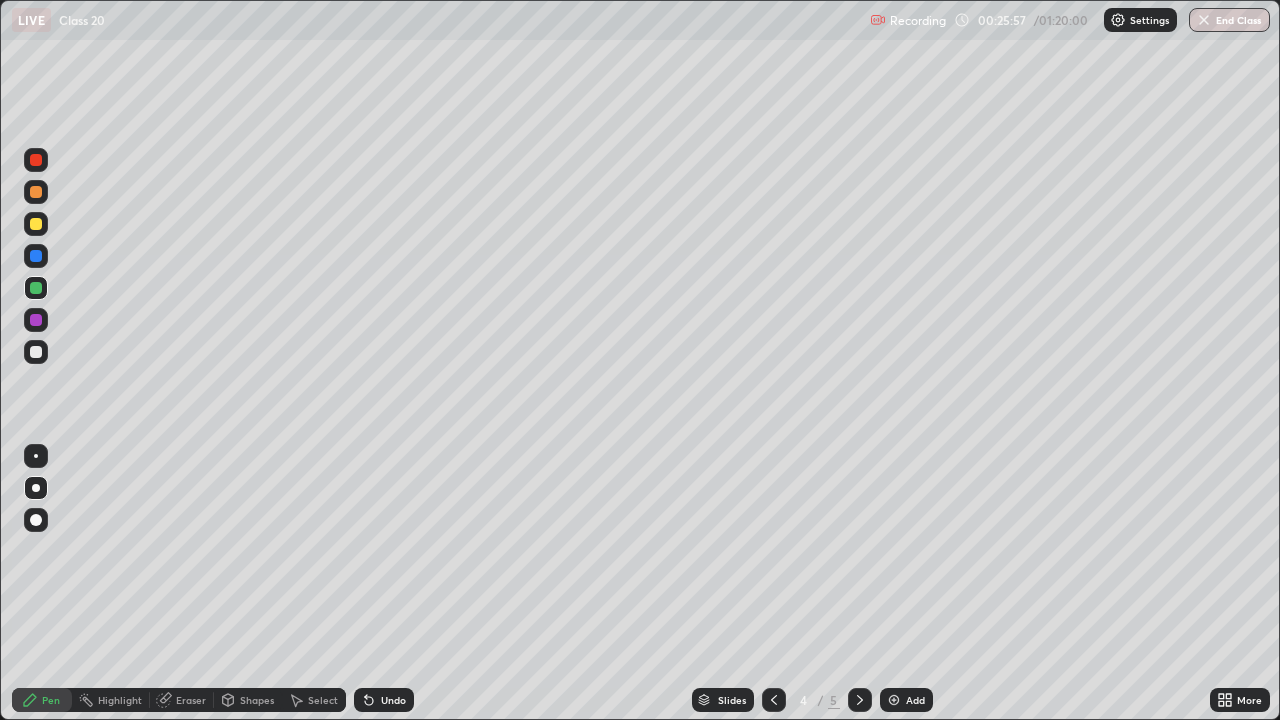 click 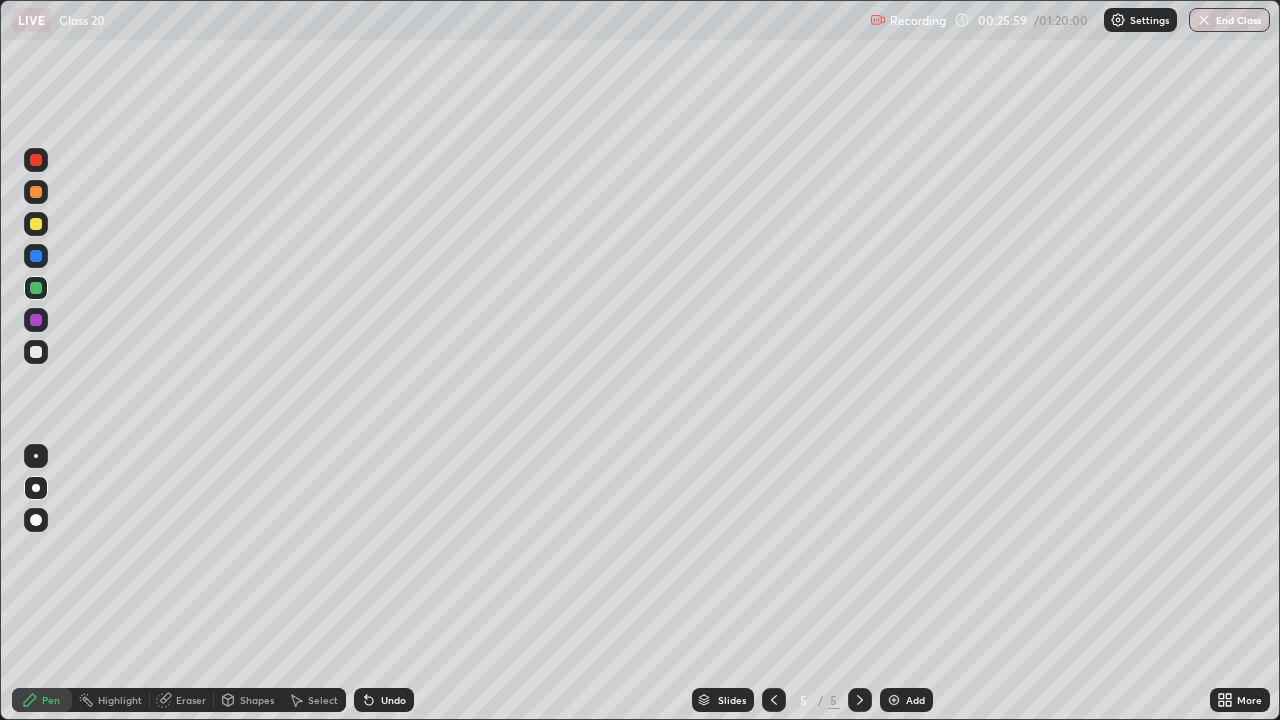 click at bounding box center (36, 320) 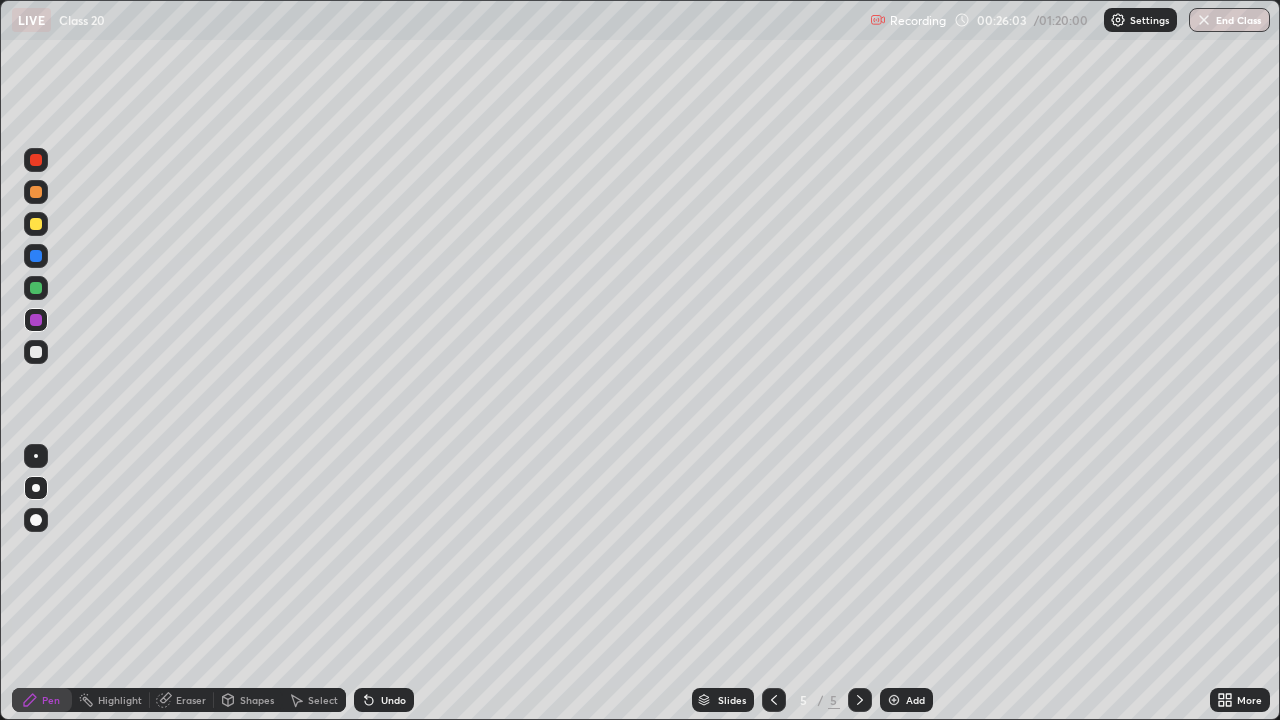 click at bounding box center [36, 288] 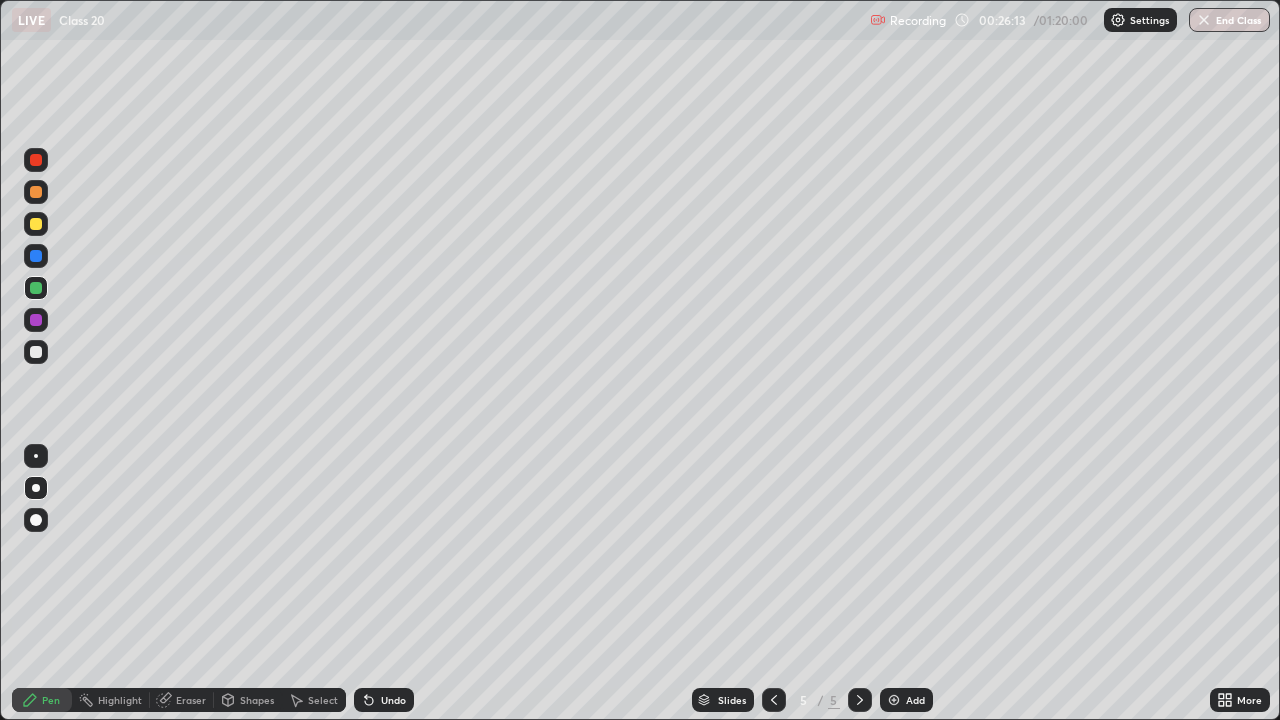 click on "Undo" at bounding box center [384, 700] 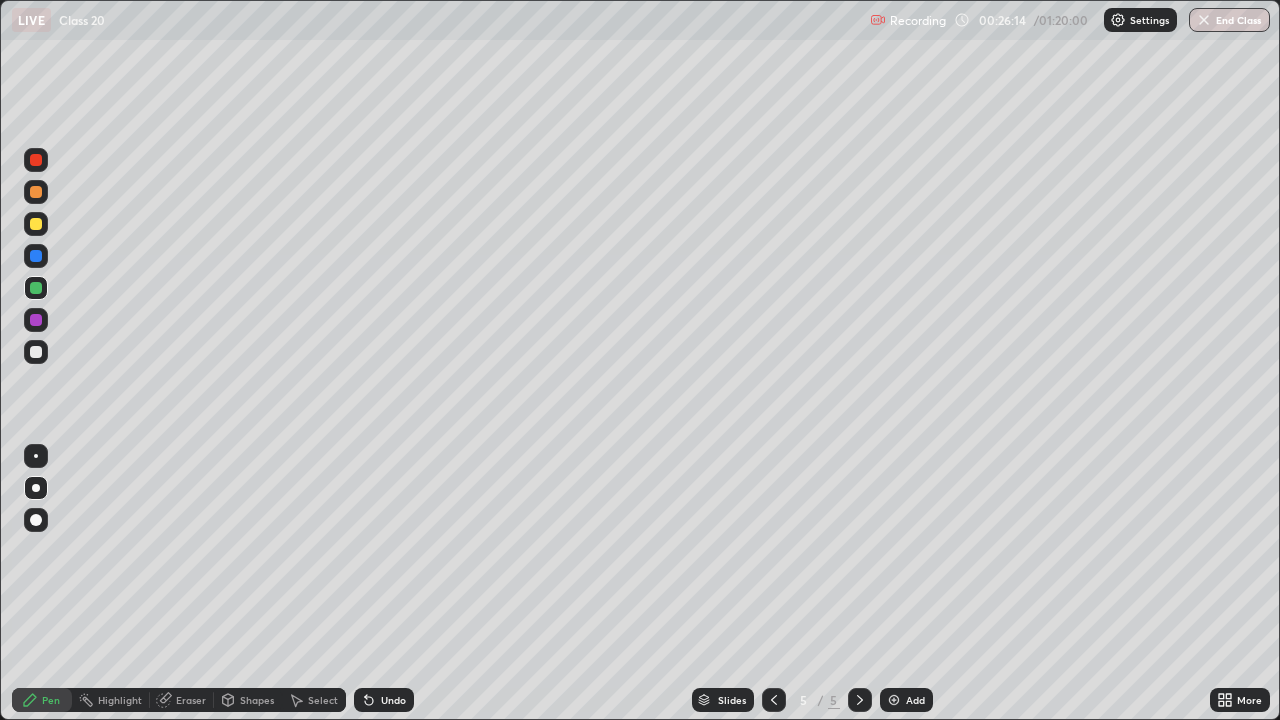 click at bounding box center [36, 320] 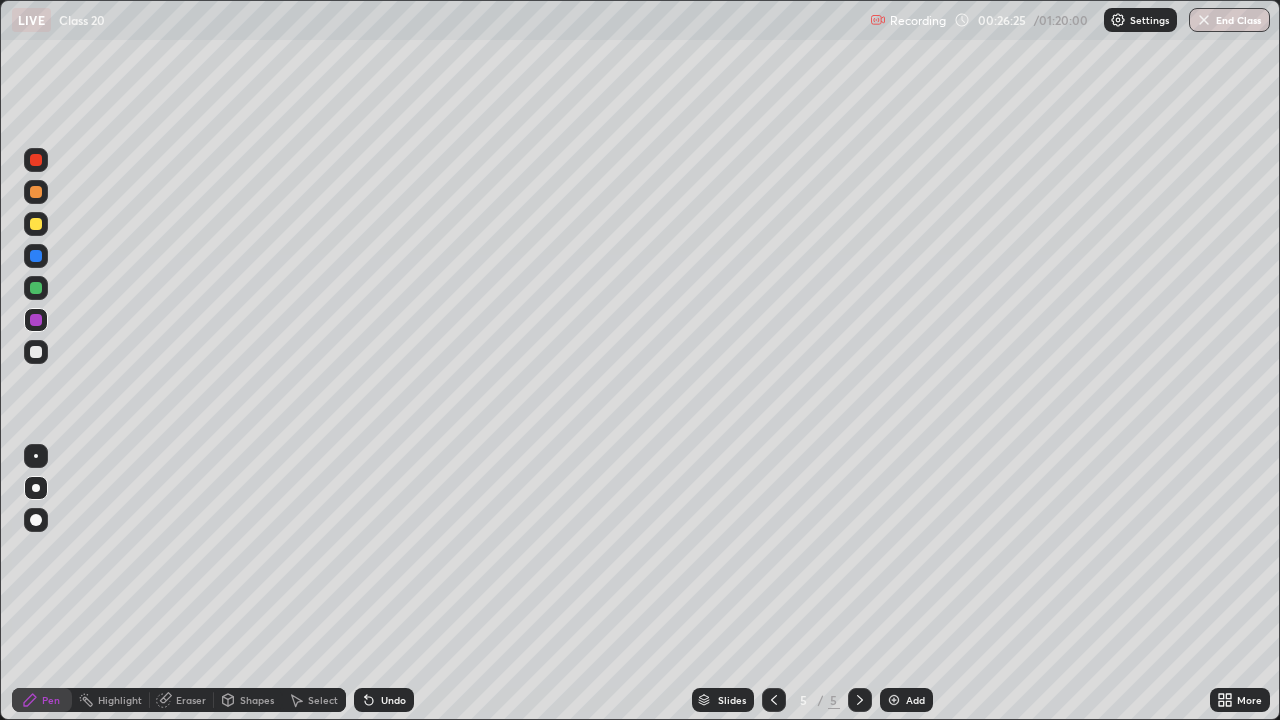 click at bounding box center (36, 352) 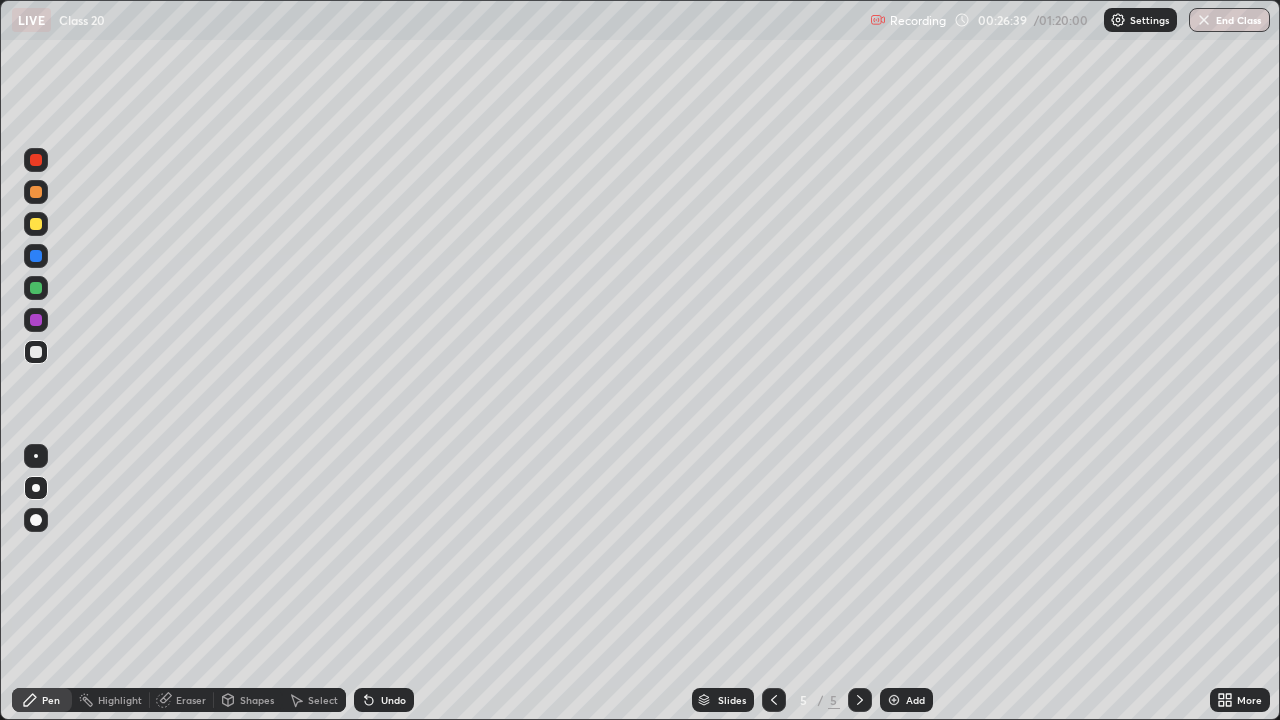 click on "Eraser" at bounding box center [191, 700] 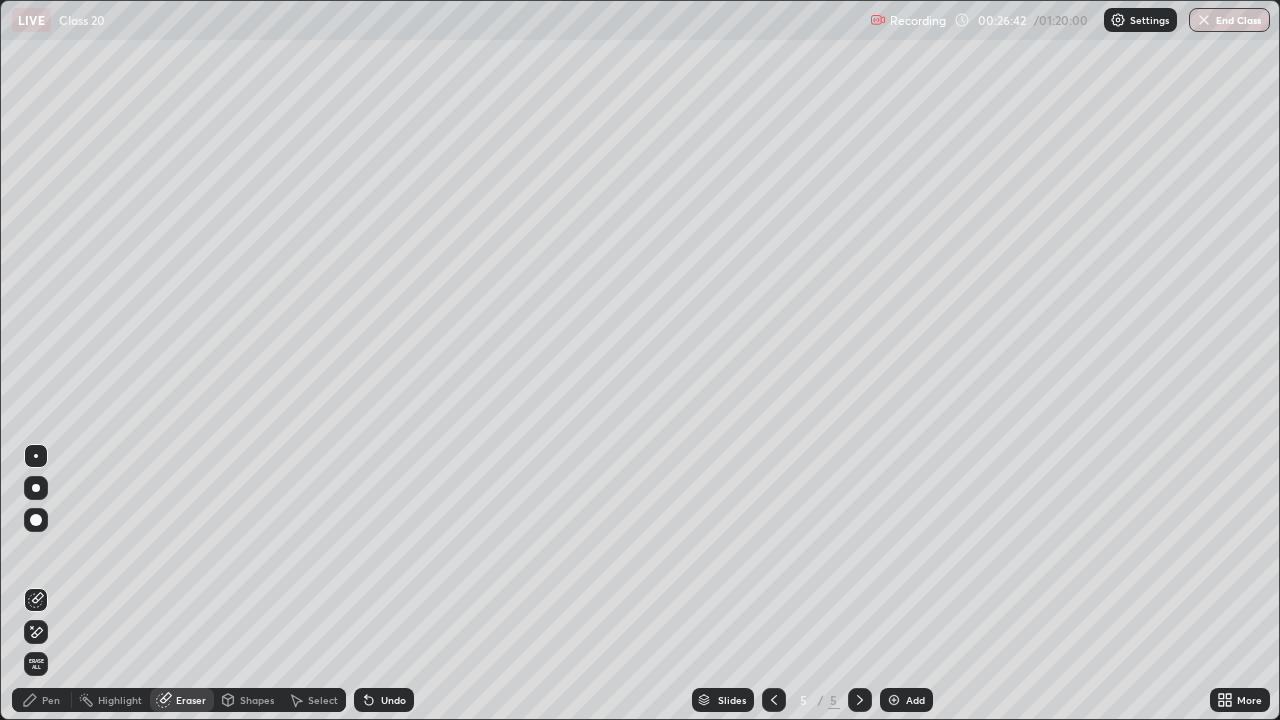 click on "Pen" at bounding box center (51, 700) 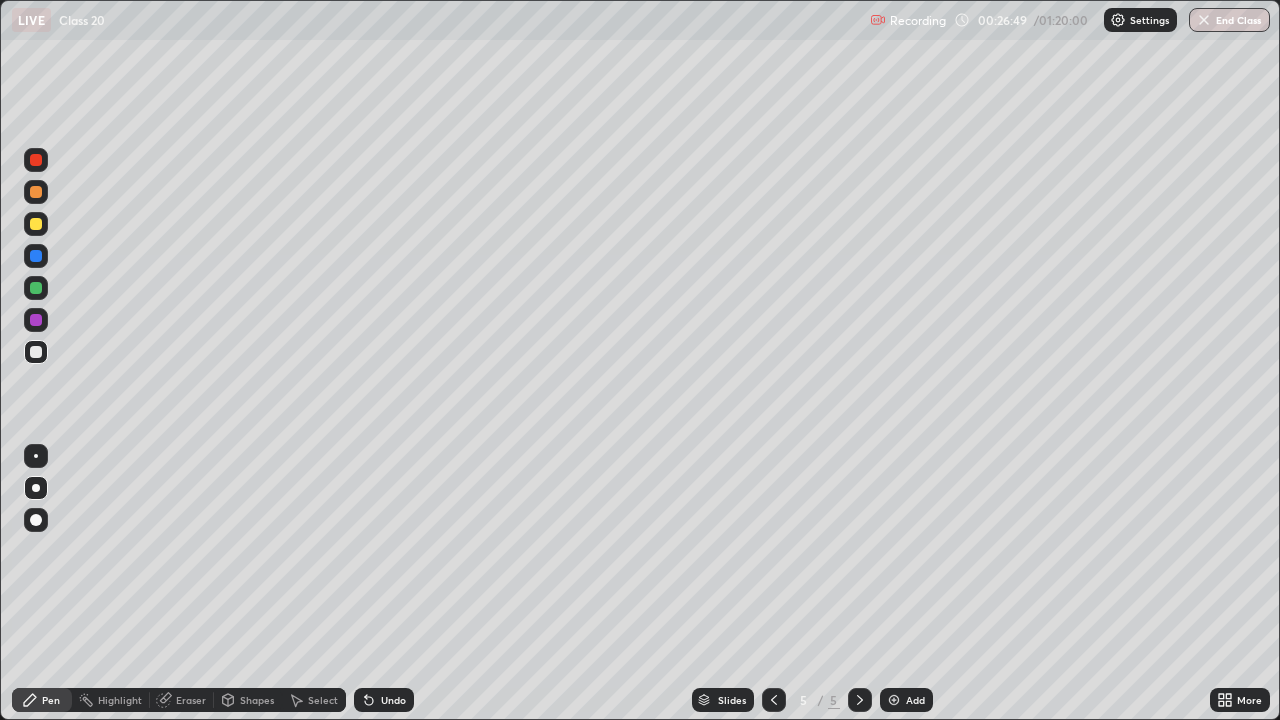 click at bounding box center (36, 320) 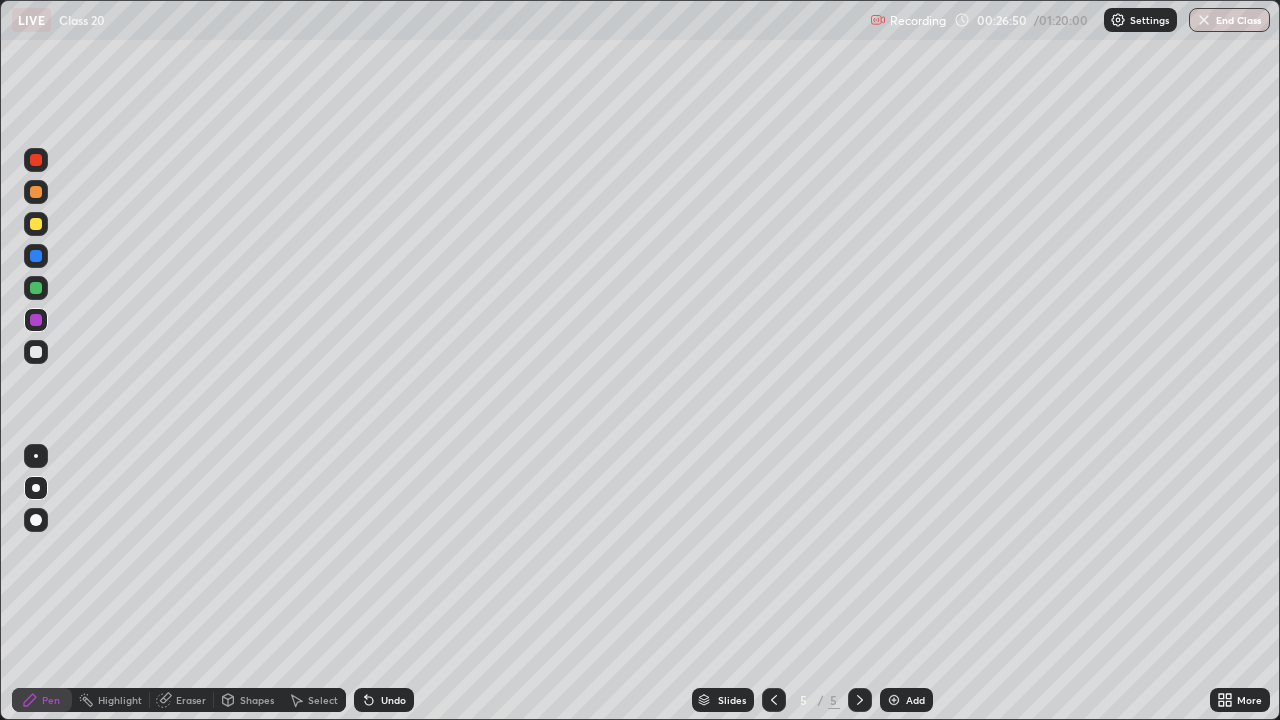 click at bounding box center [36, 288] 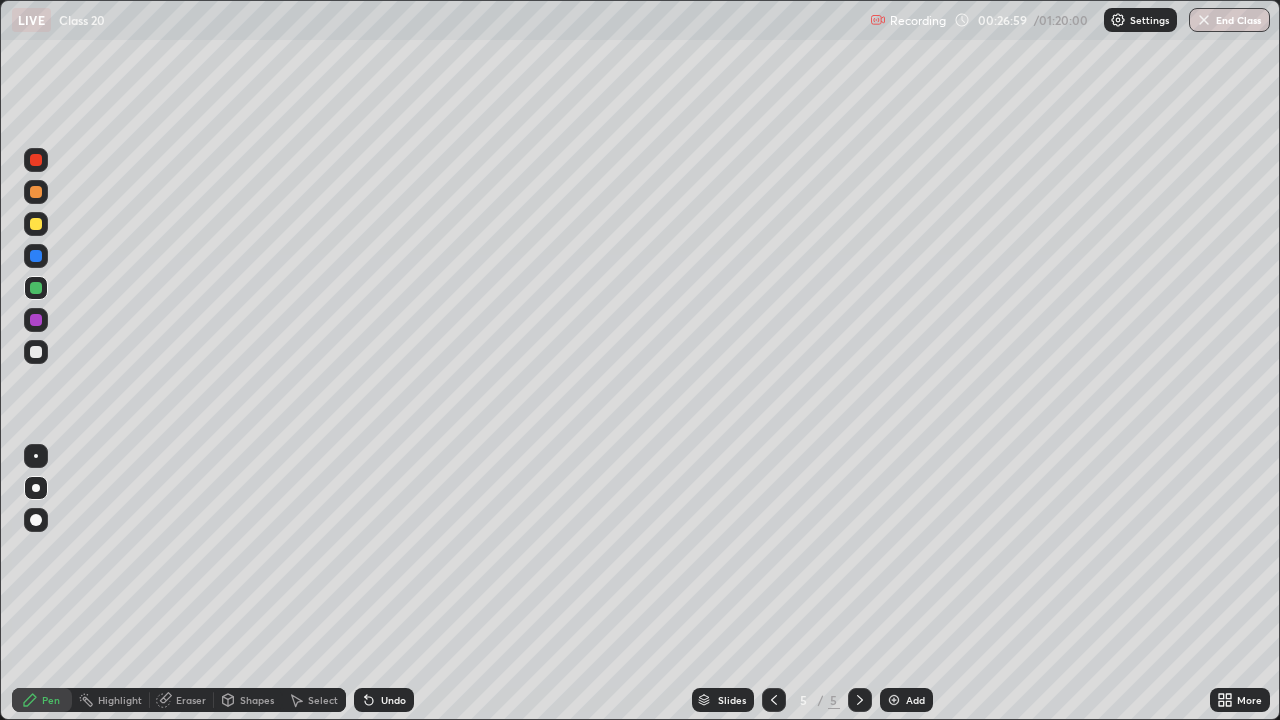 click at bounding box center (36, 352) 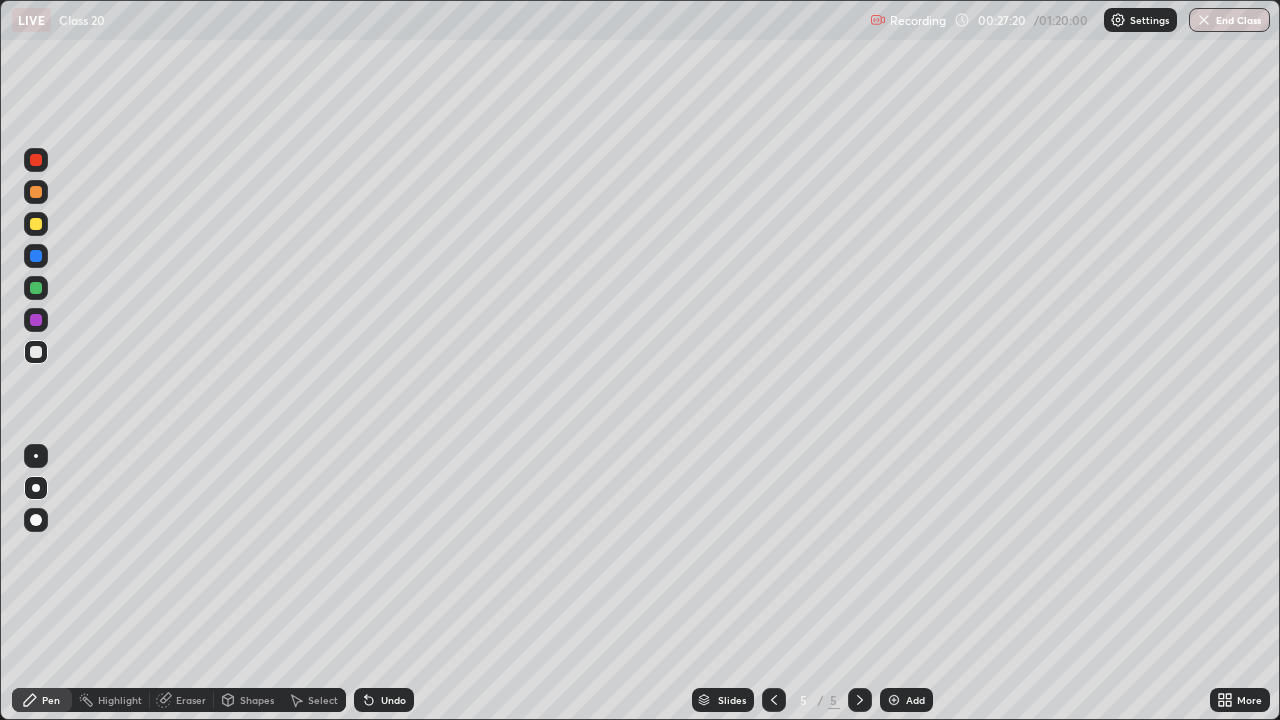click 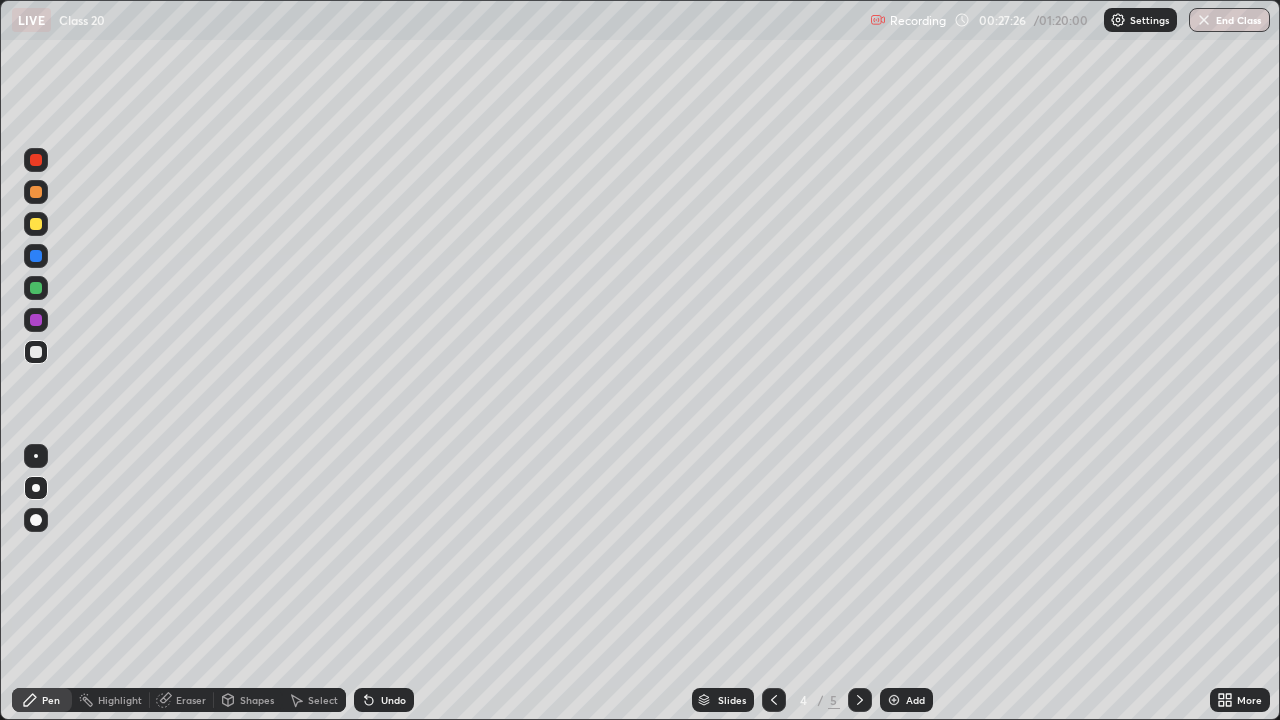 click 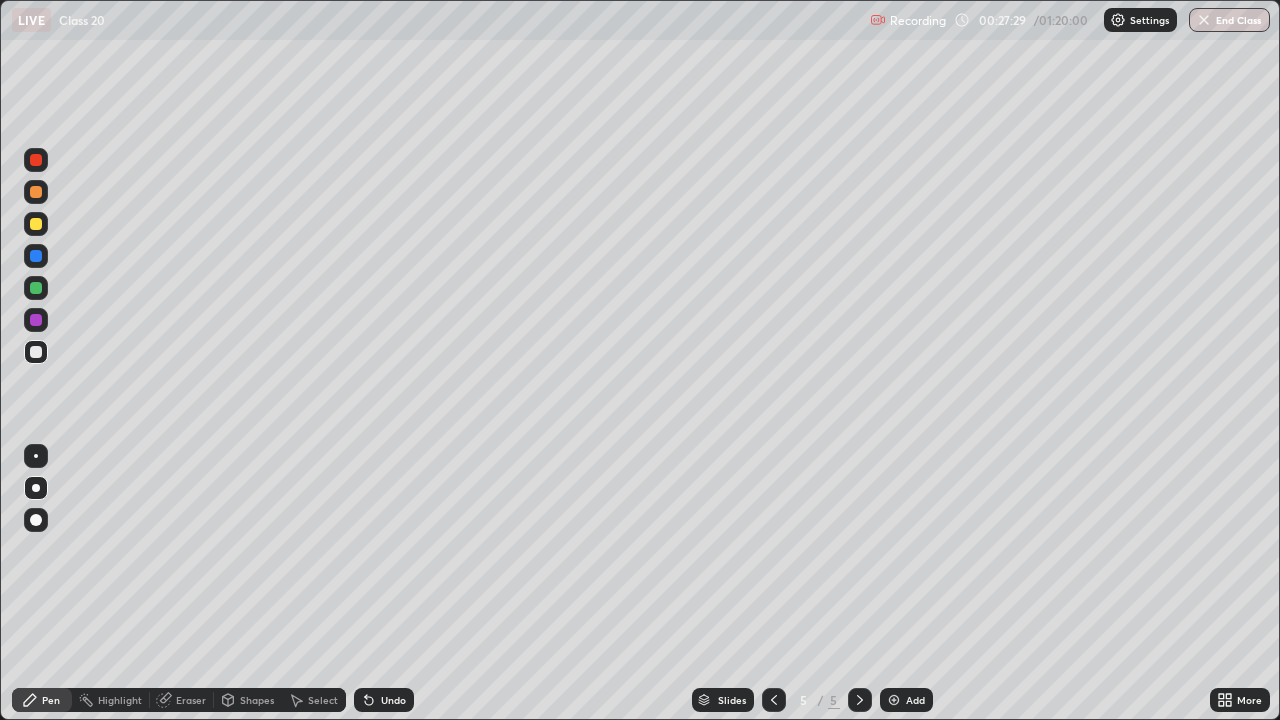 click on "Undo" at bounding box center [384, 700] 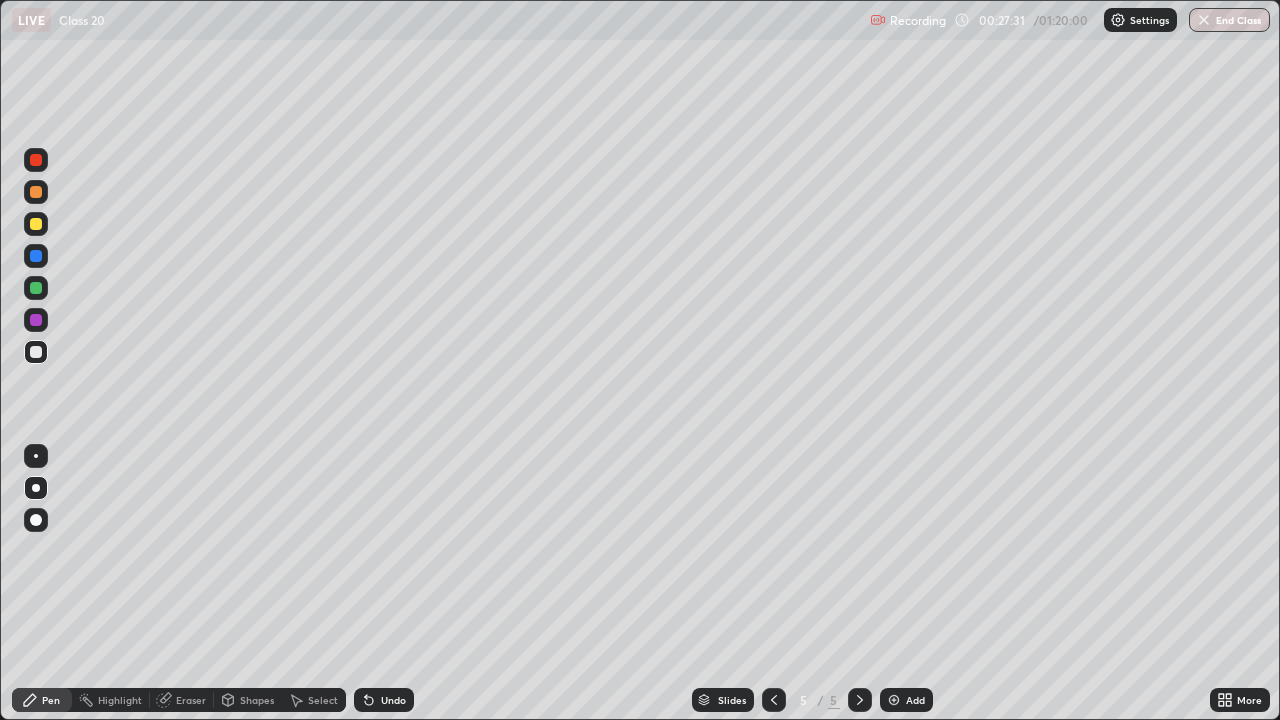click at bounding box center (36, 256) 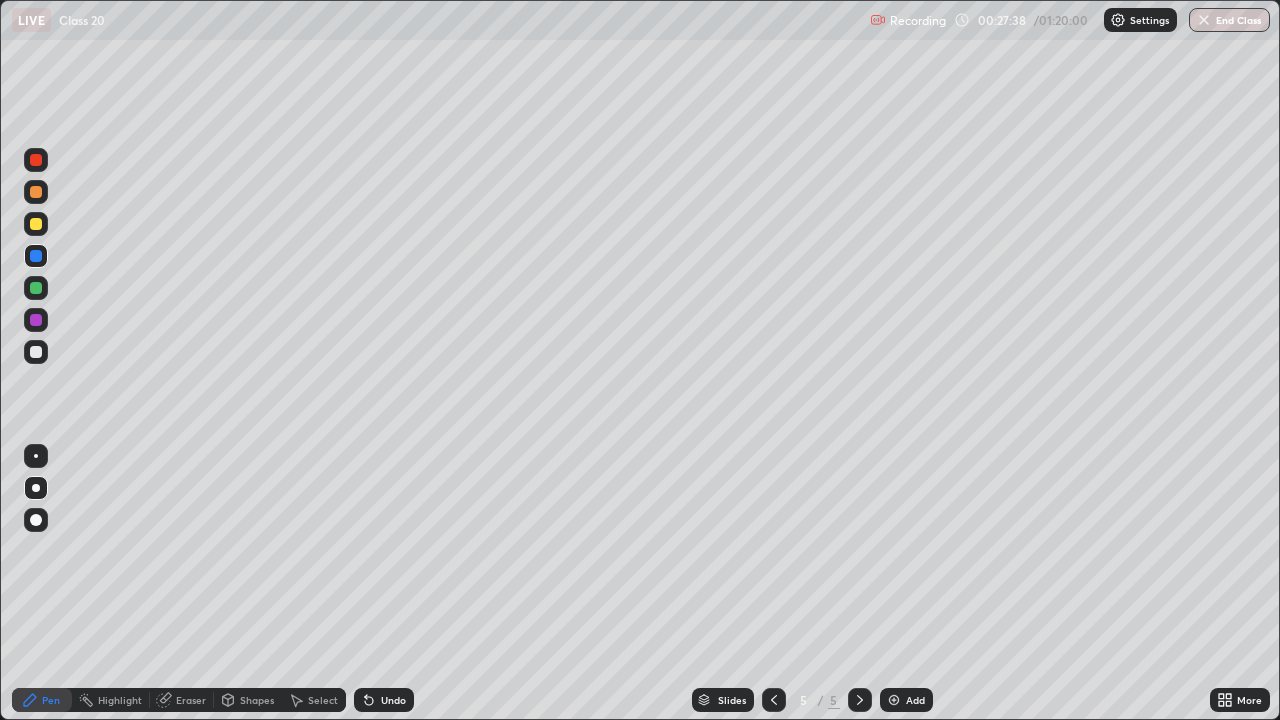 click at bounding box center (36, 352) 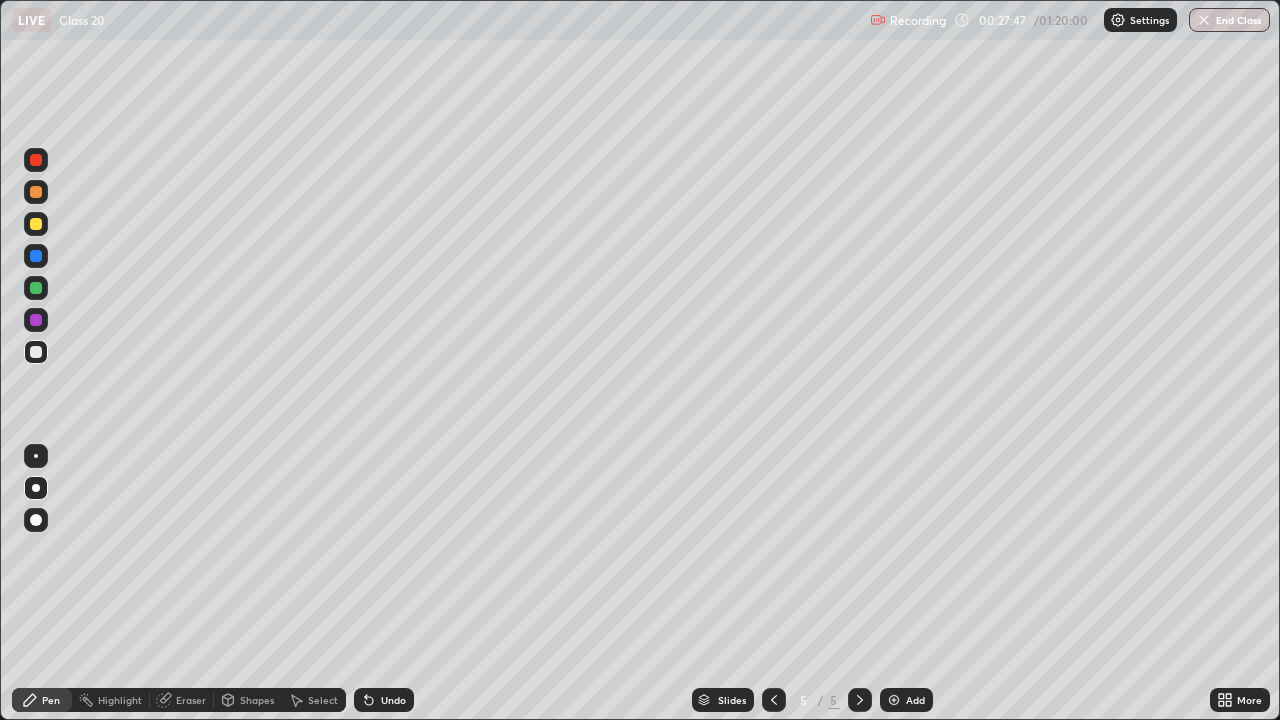 click on "Eraser" at bounding box center [182, 700] 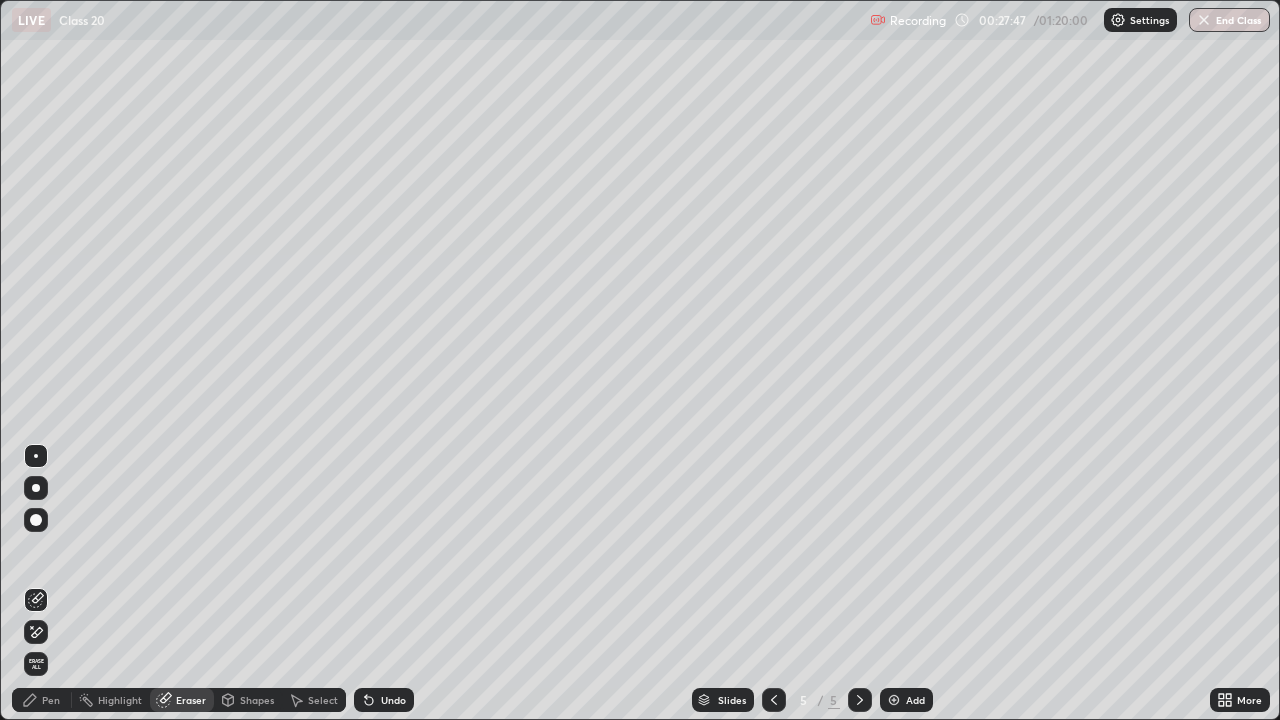 click 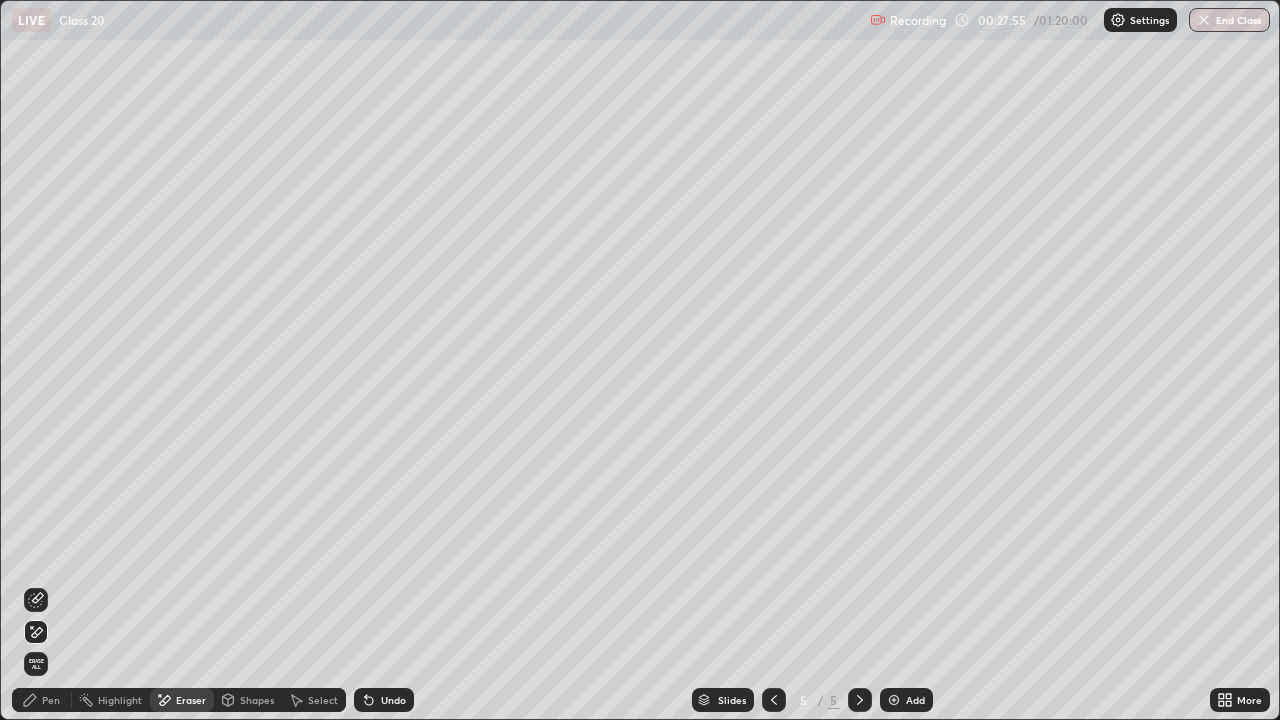 click on "Pen" at bounding box center (51, 700) 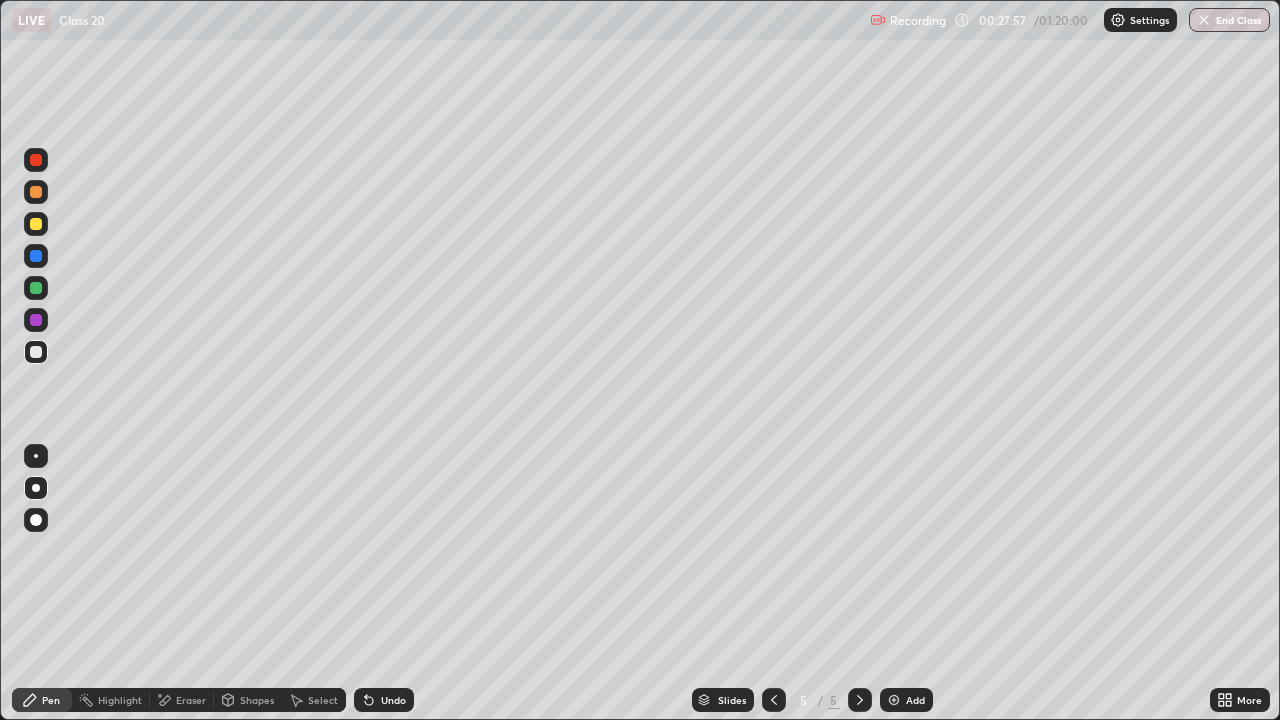 click at bounding box center [36, 288] 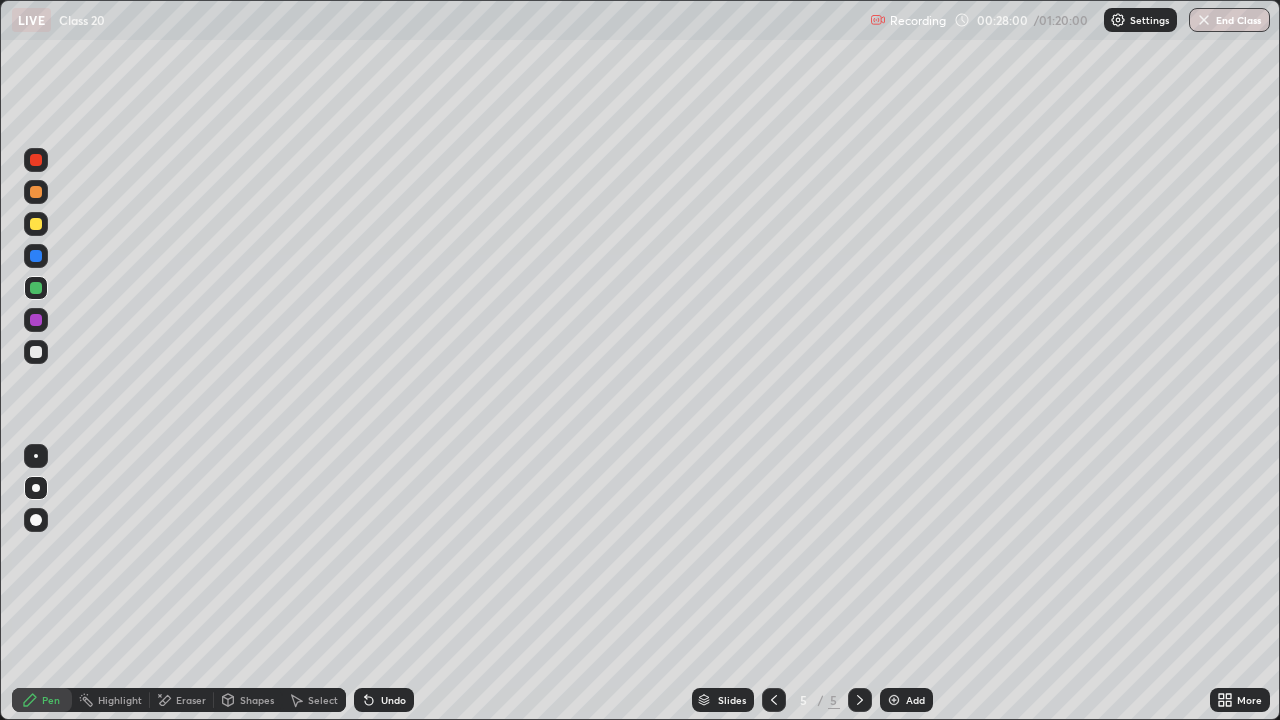 click at bounding box center (36, 224) 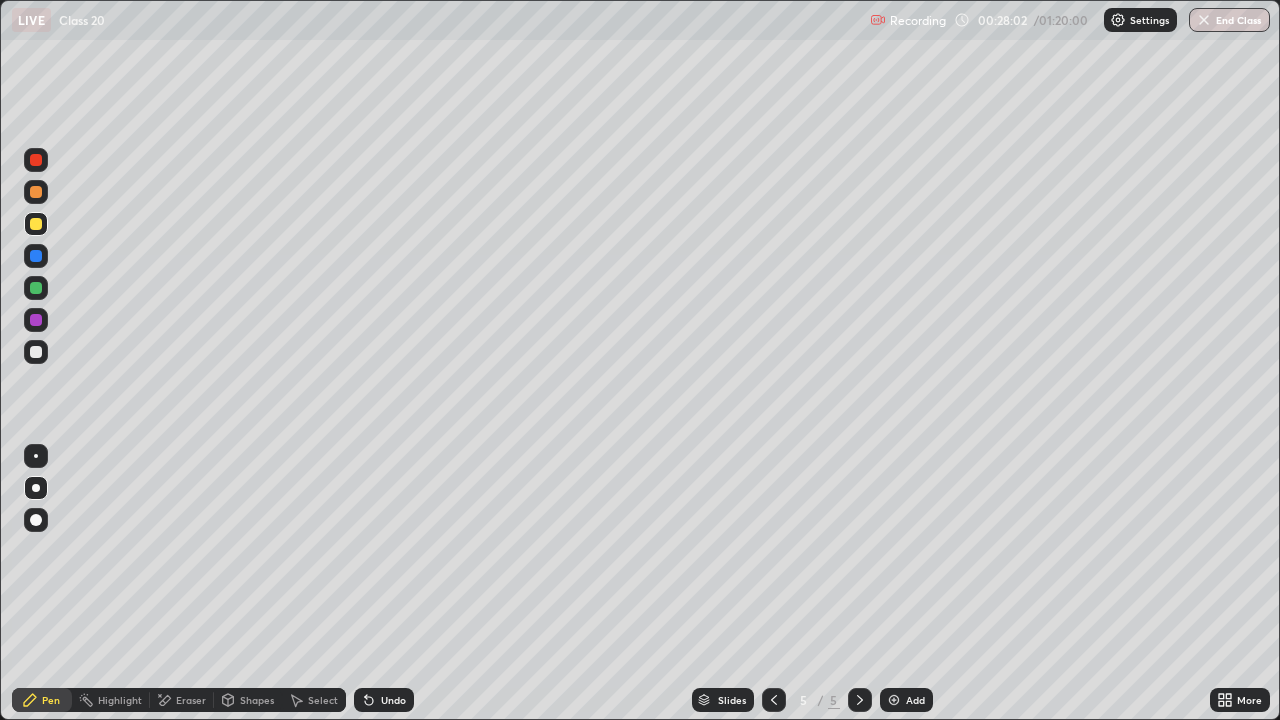 click 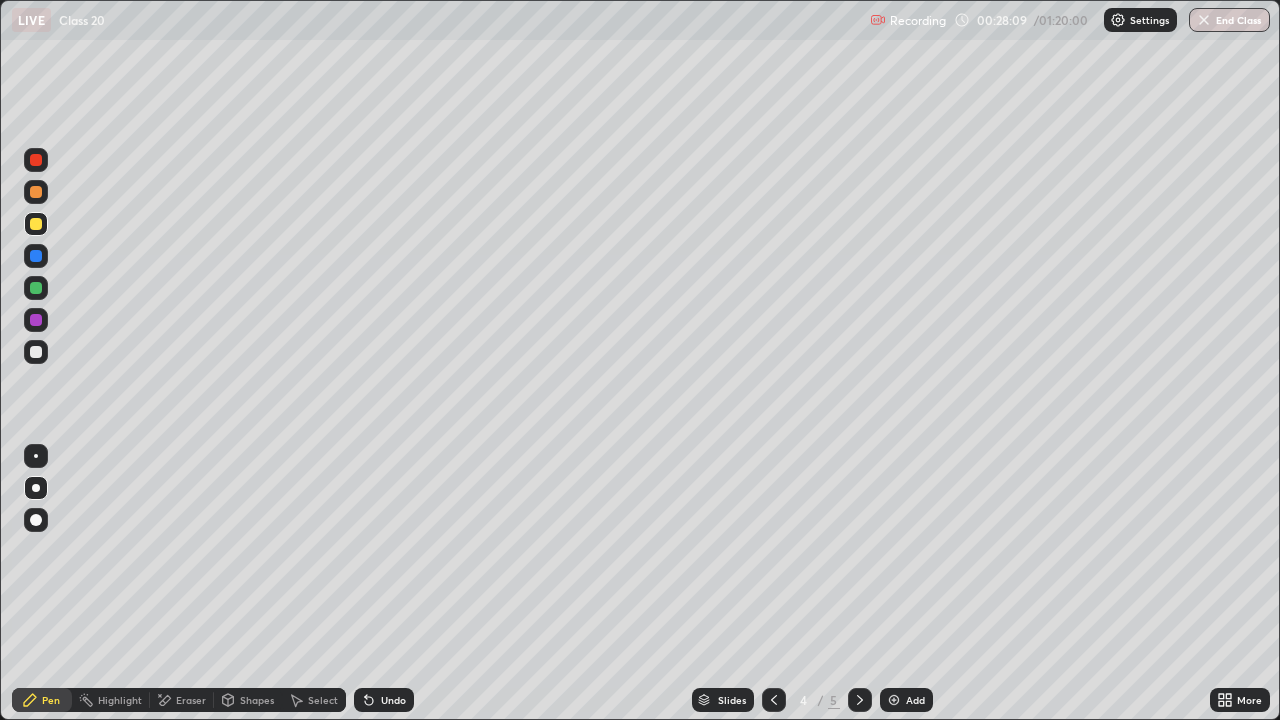 click 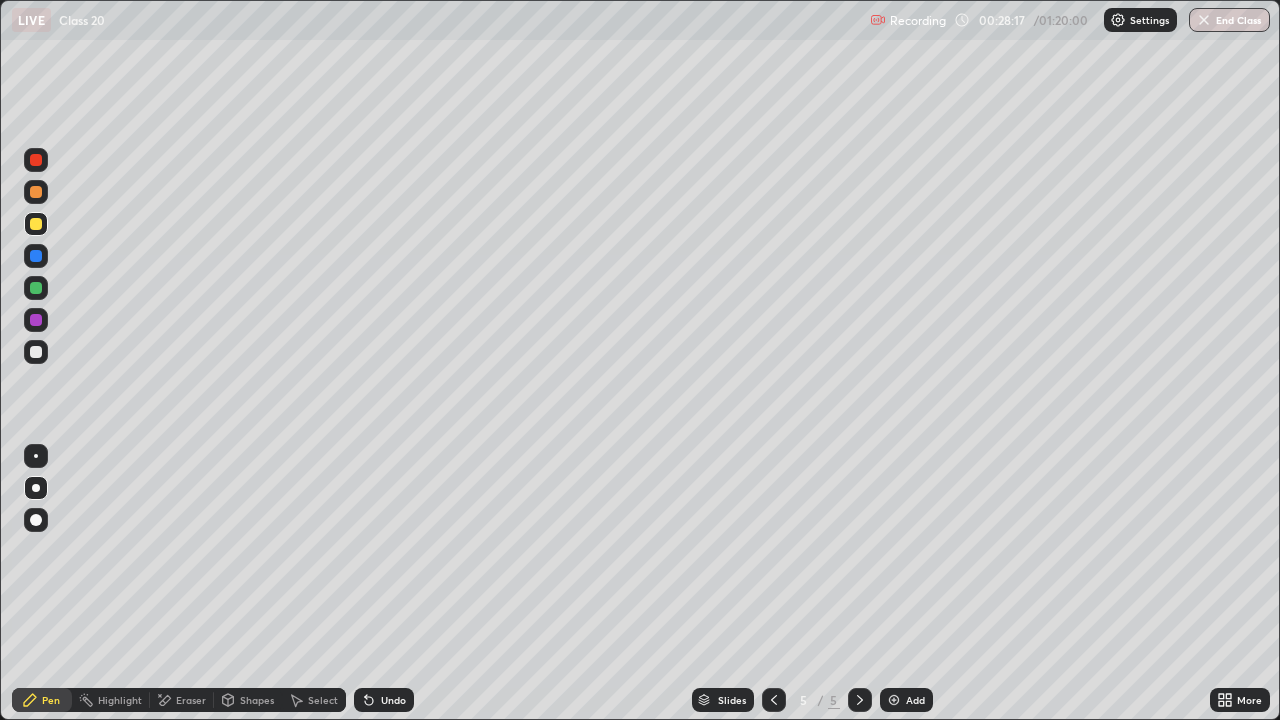 click at bounding box center (36, 352) 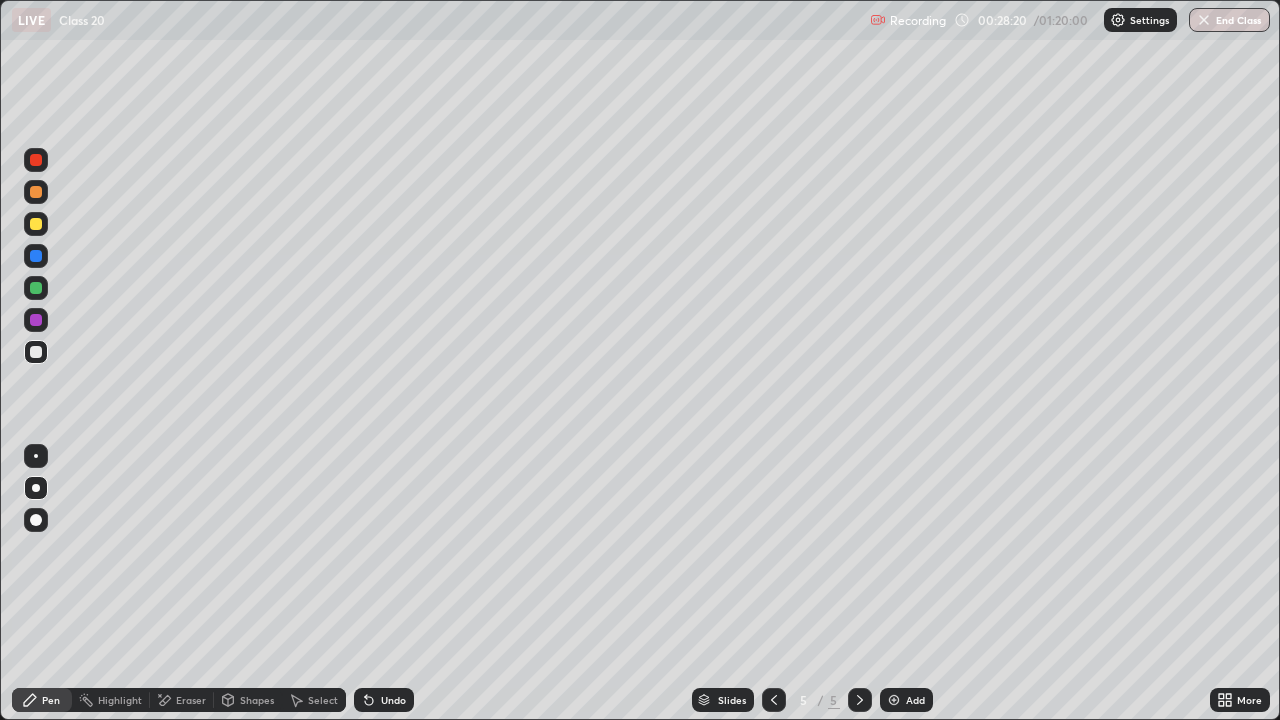 click at bounding box center [36, 256] 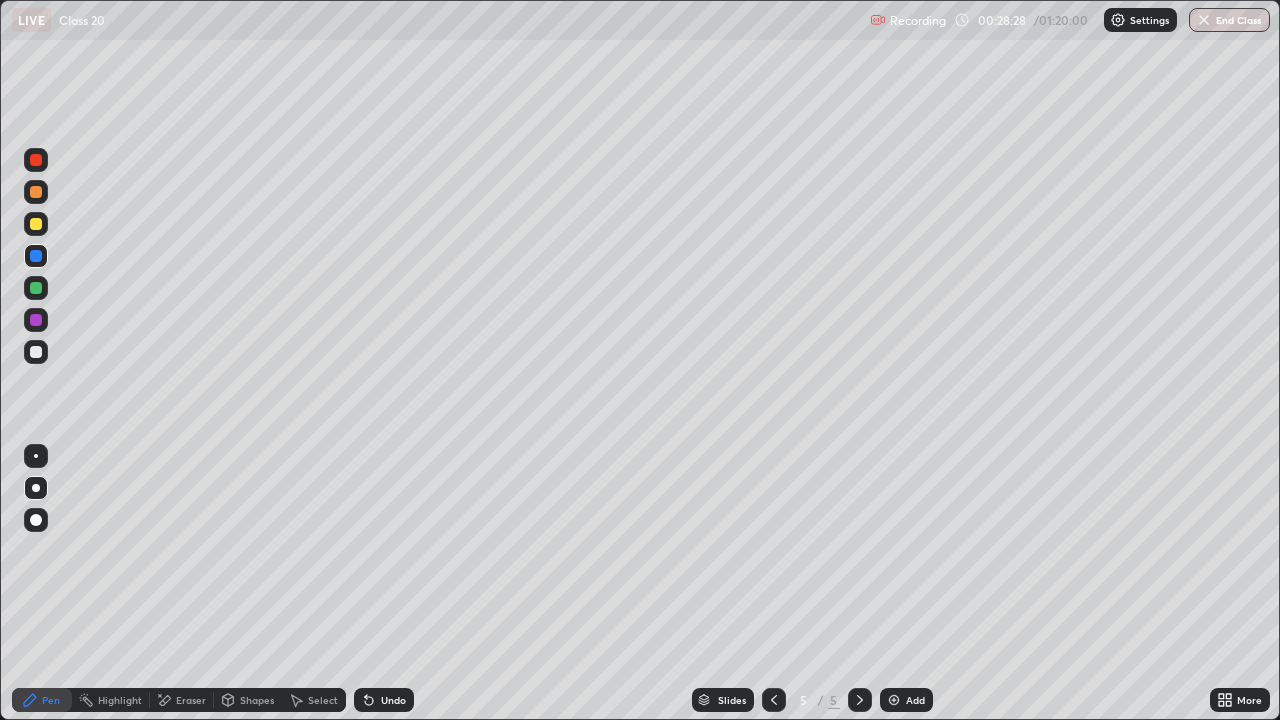 click 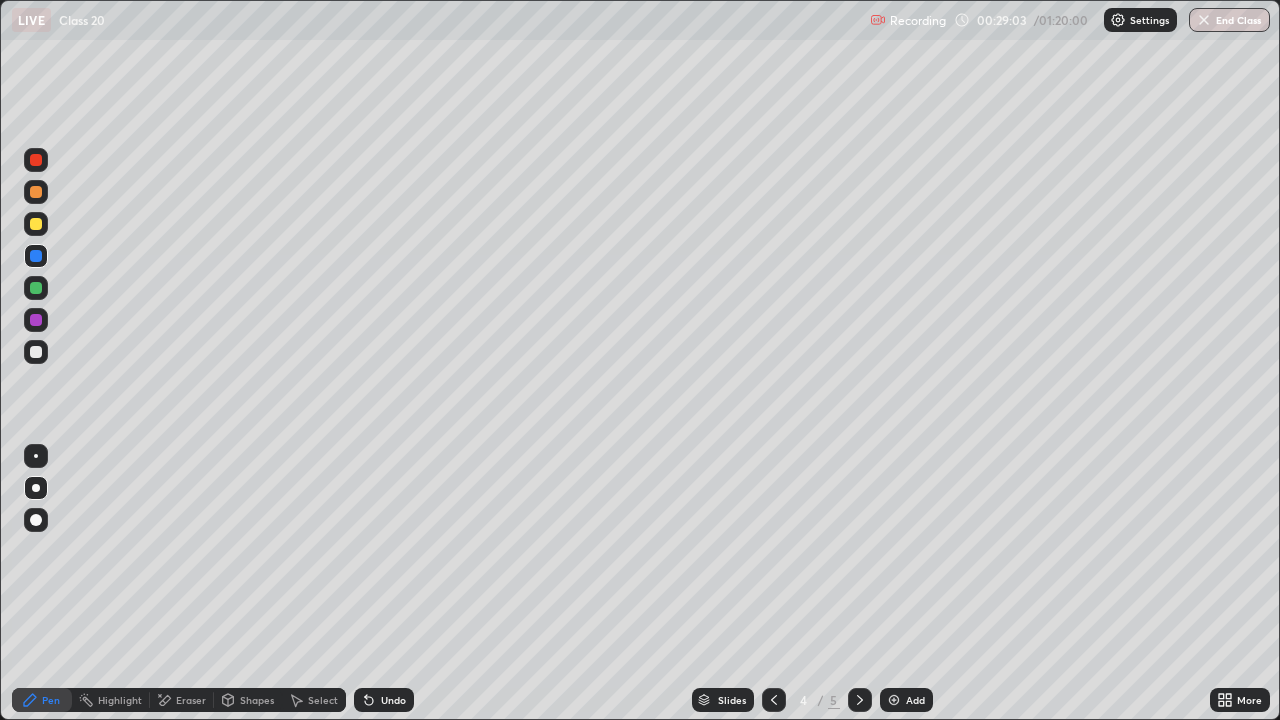 click 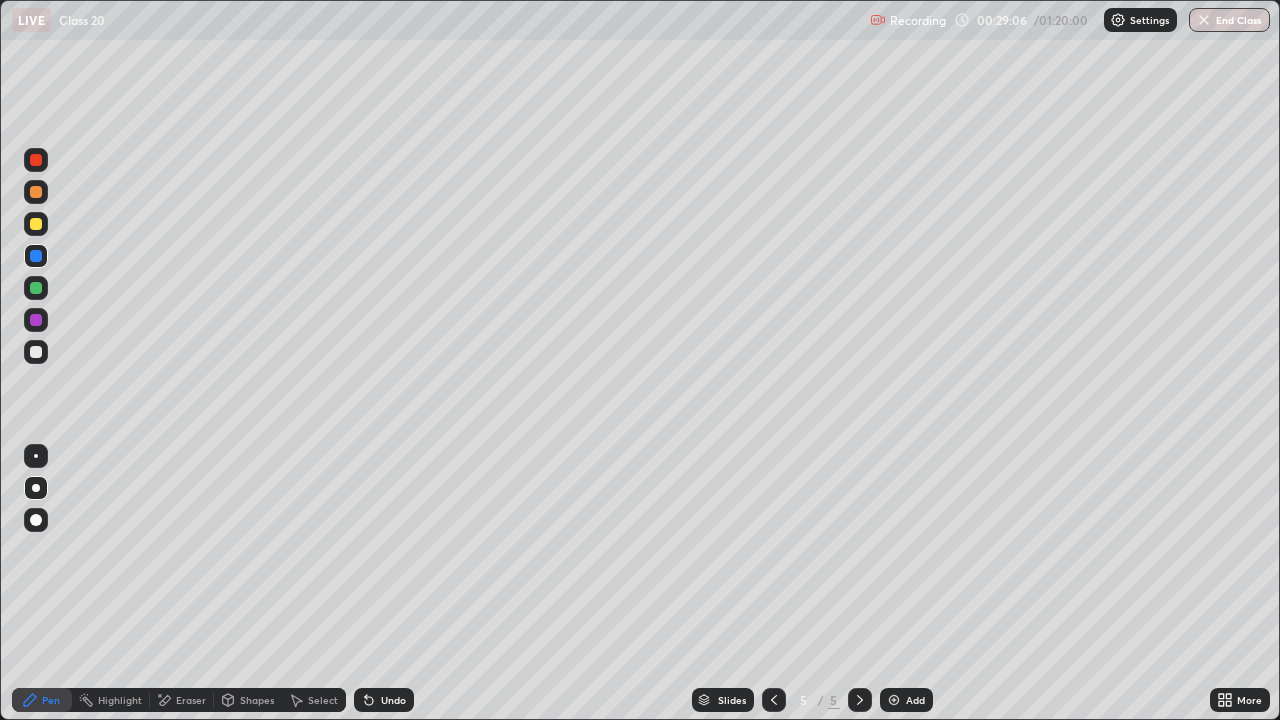 click on "Select" at bounding box center [314, 700] 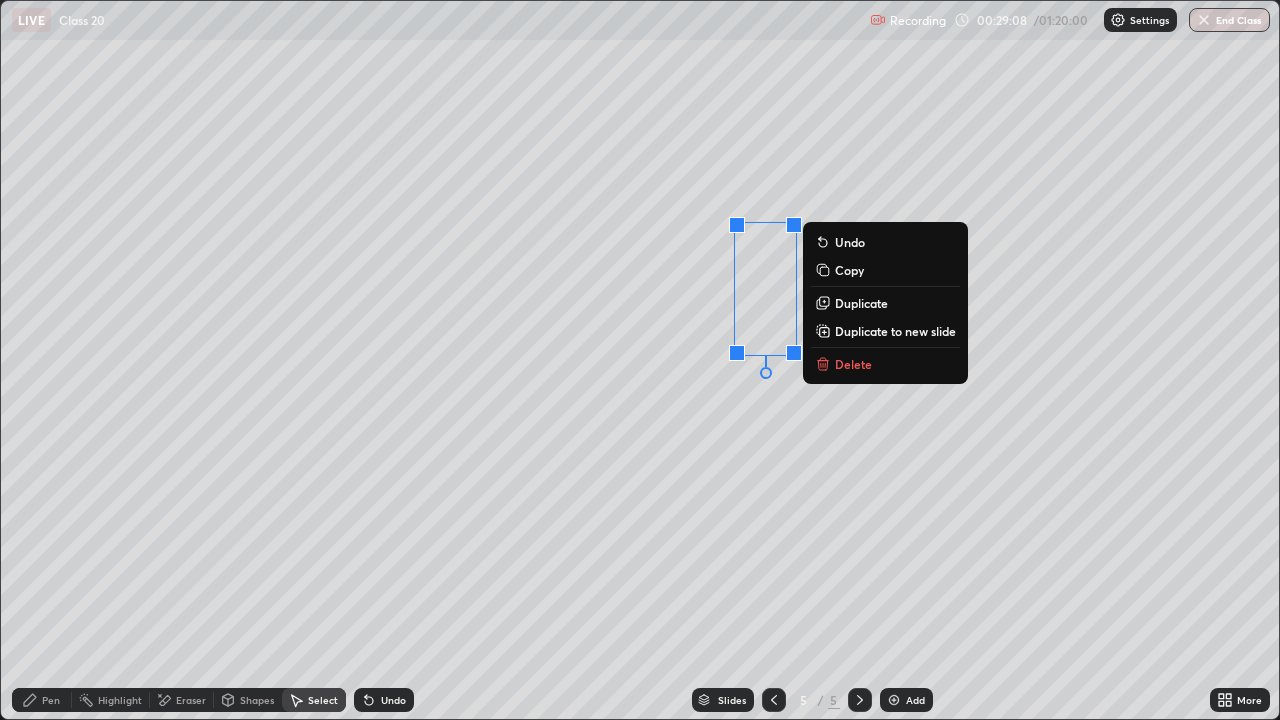 click on "0 ° Undo Copy Duplicate Duplicate to new slide Delete" at bounding box center [640, 360] 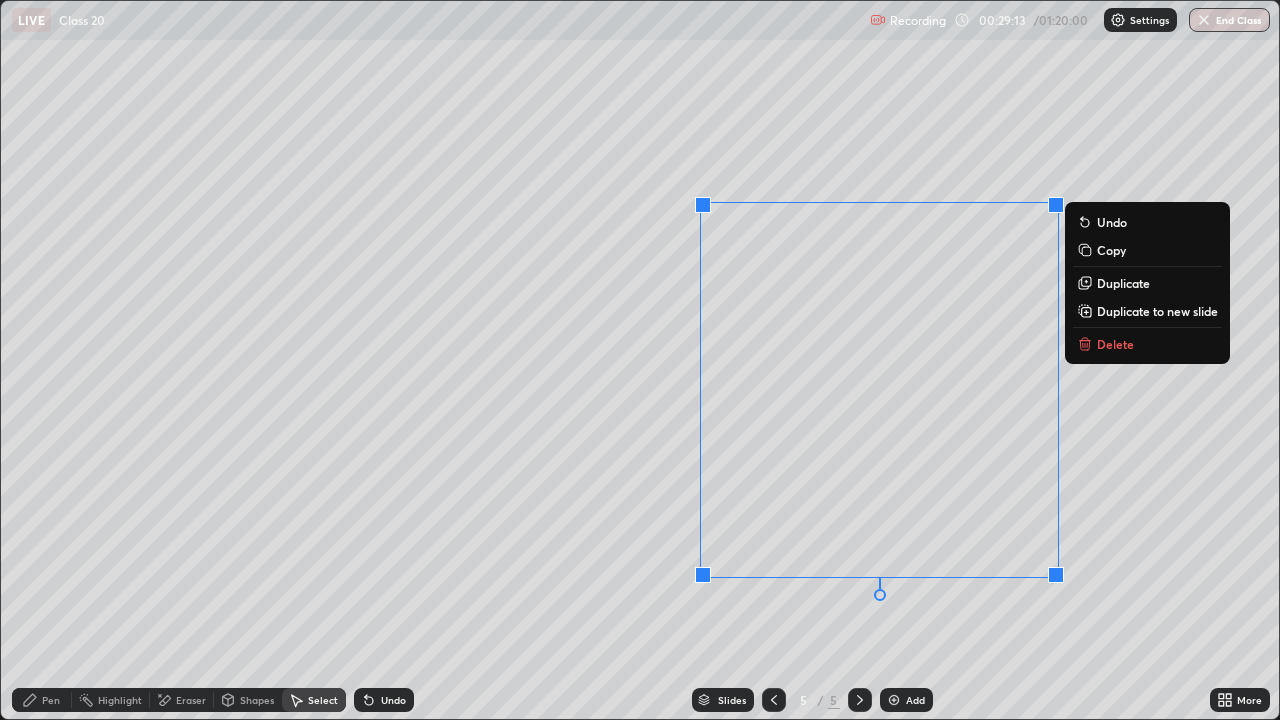 click on "Duplicate to new slide" at bounding box center [1157, 311] 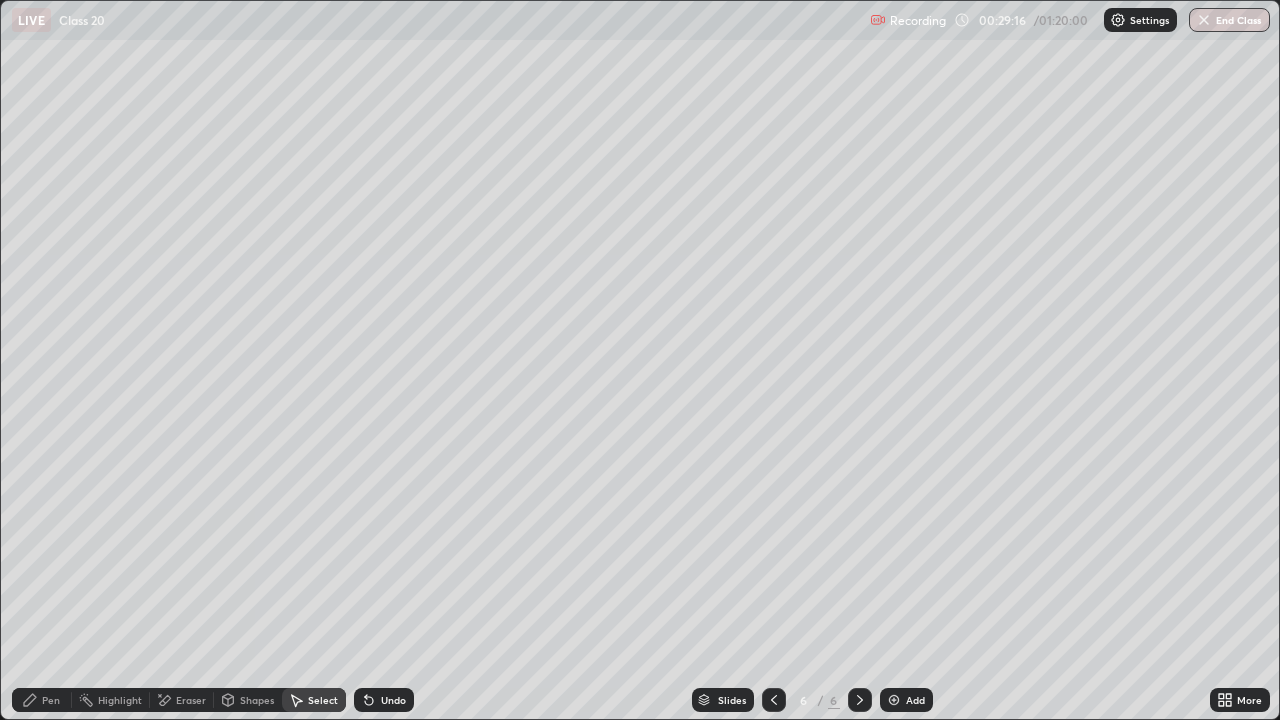 click on "Pen" at bounding box center (42, 700) 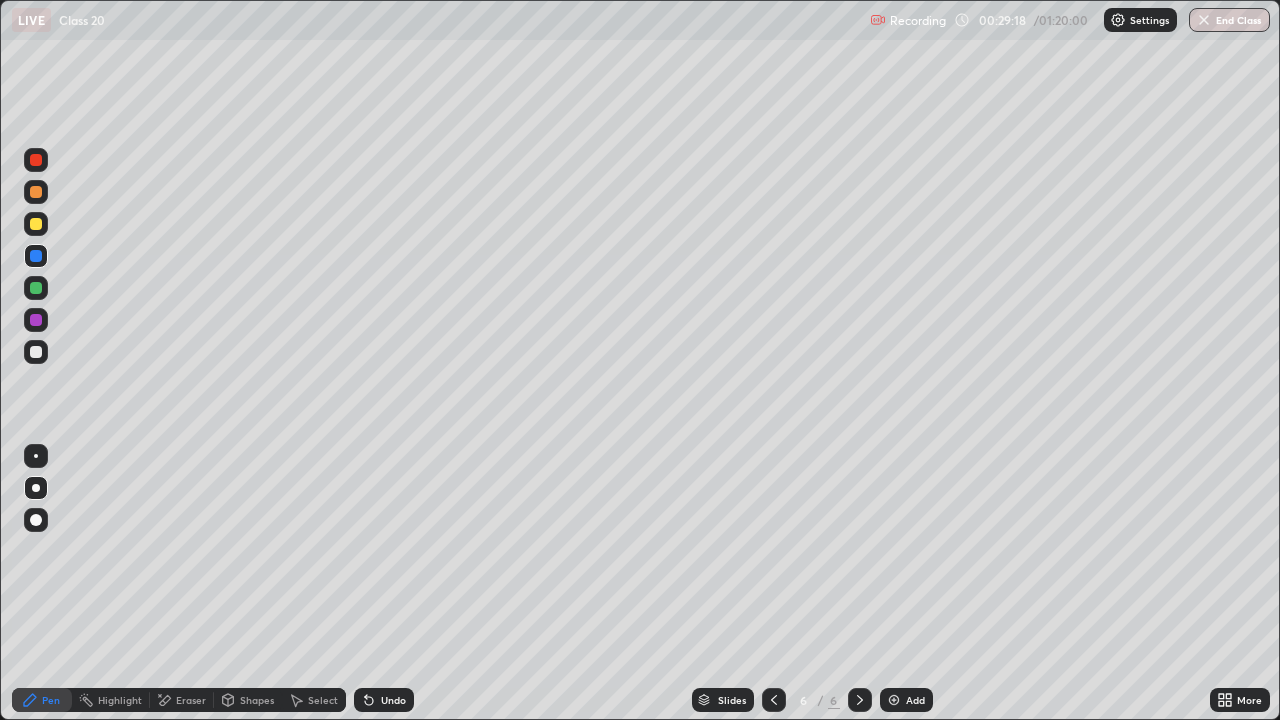 click at bounding box center [36, 224] 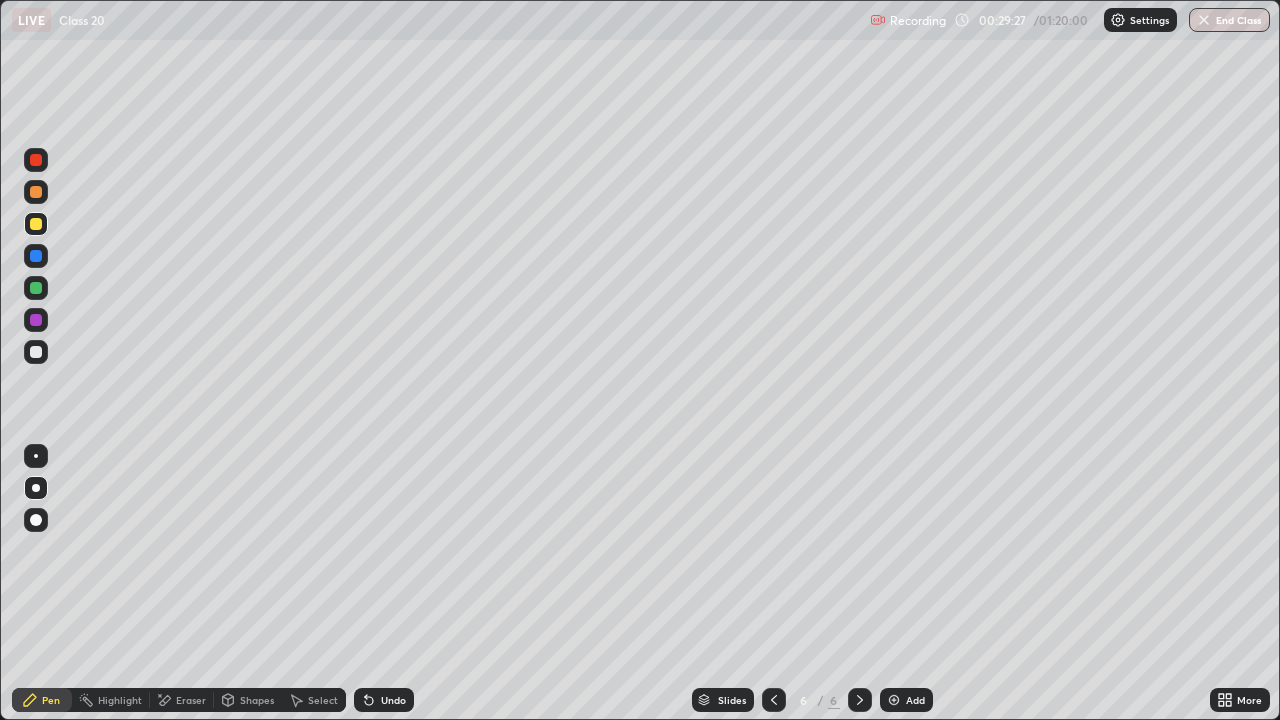 click at bounding box center (36, 352) 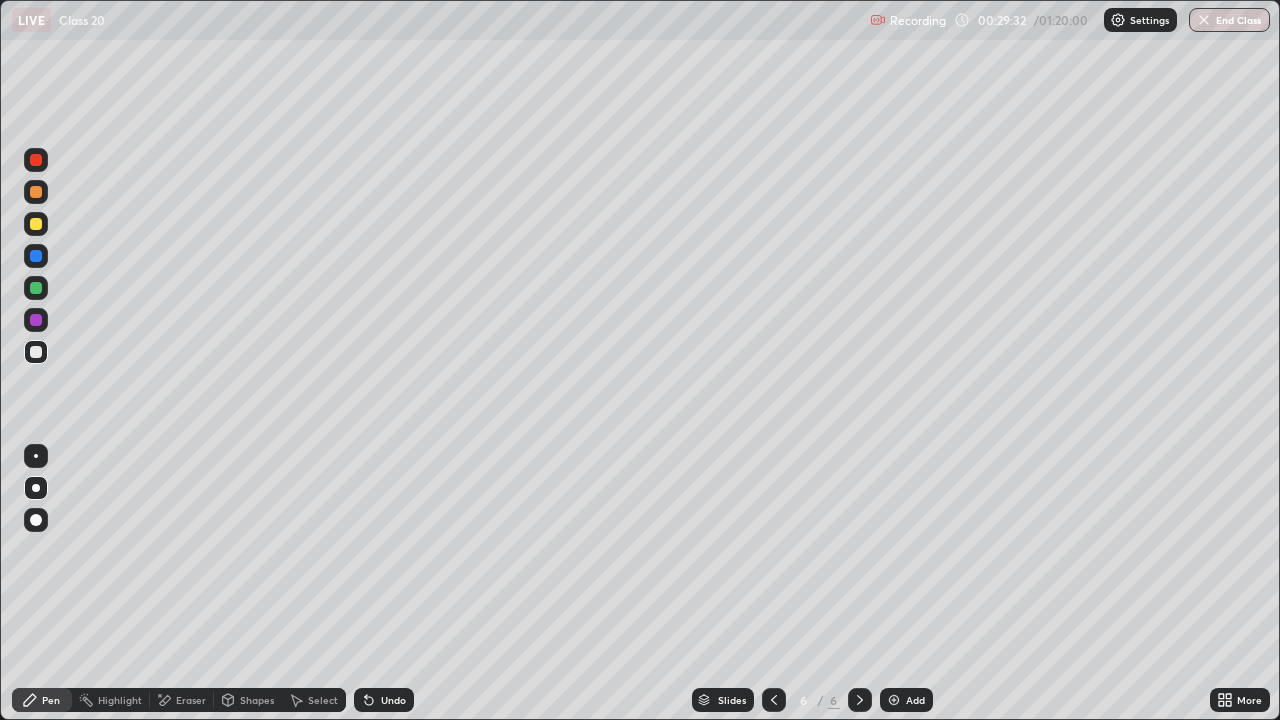 click on "Eraser" at bounding box center (182, 700) 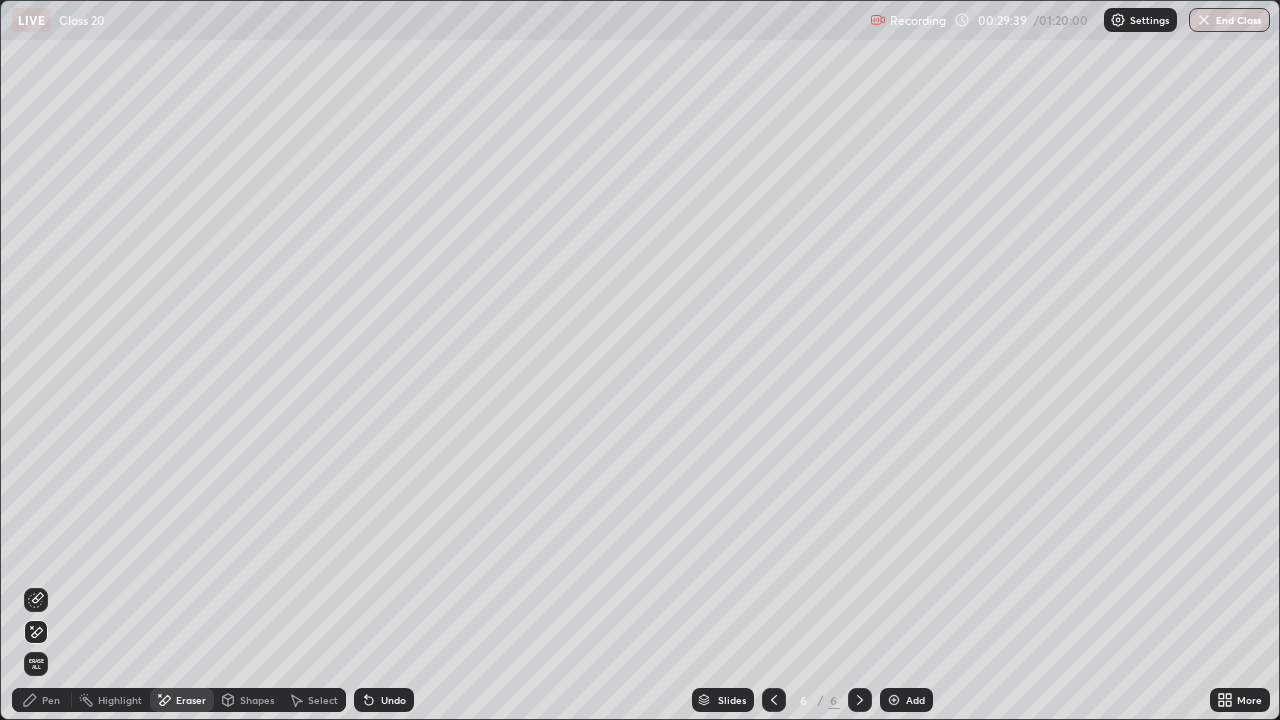 click on "Select" at bounding box center [323, 700] 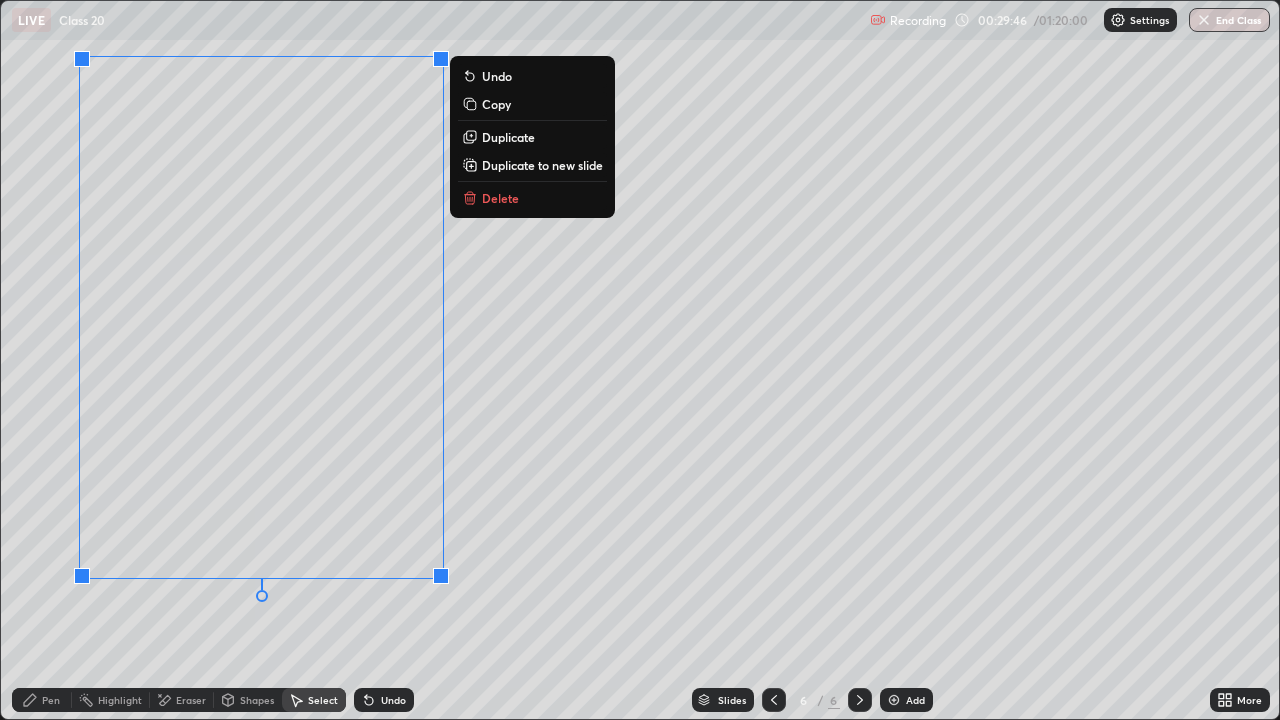 click 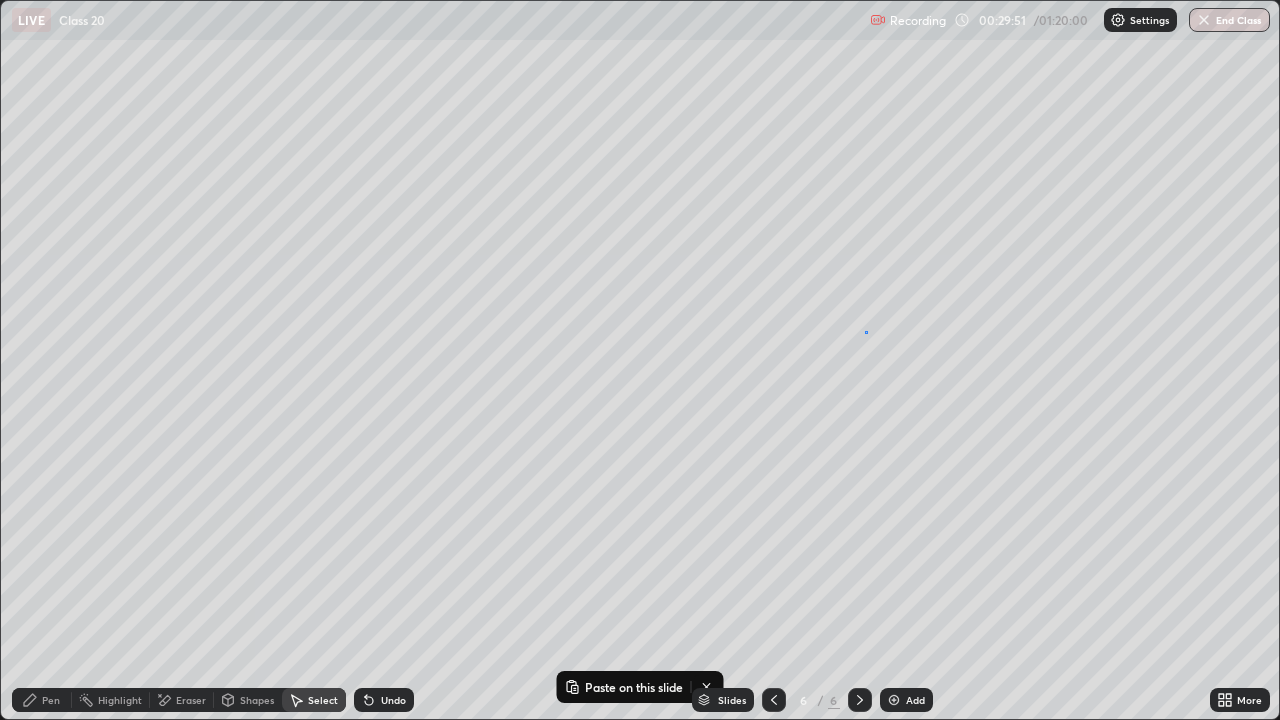 click on "0 ° Undo Copy Paste here Duplicate Duplicate to new slide Delete" at bounding box center (640, 360) 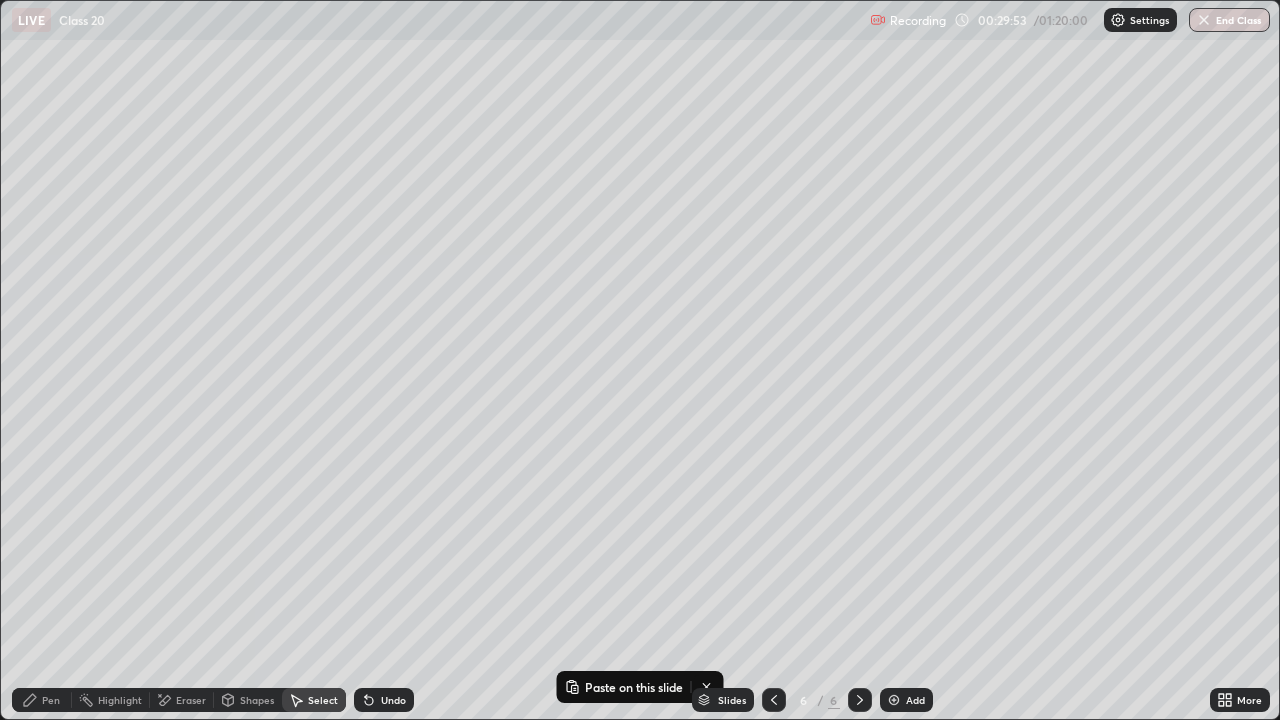 click on "Slides 6 / 6 Add" at bounding box center (812, 700) 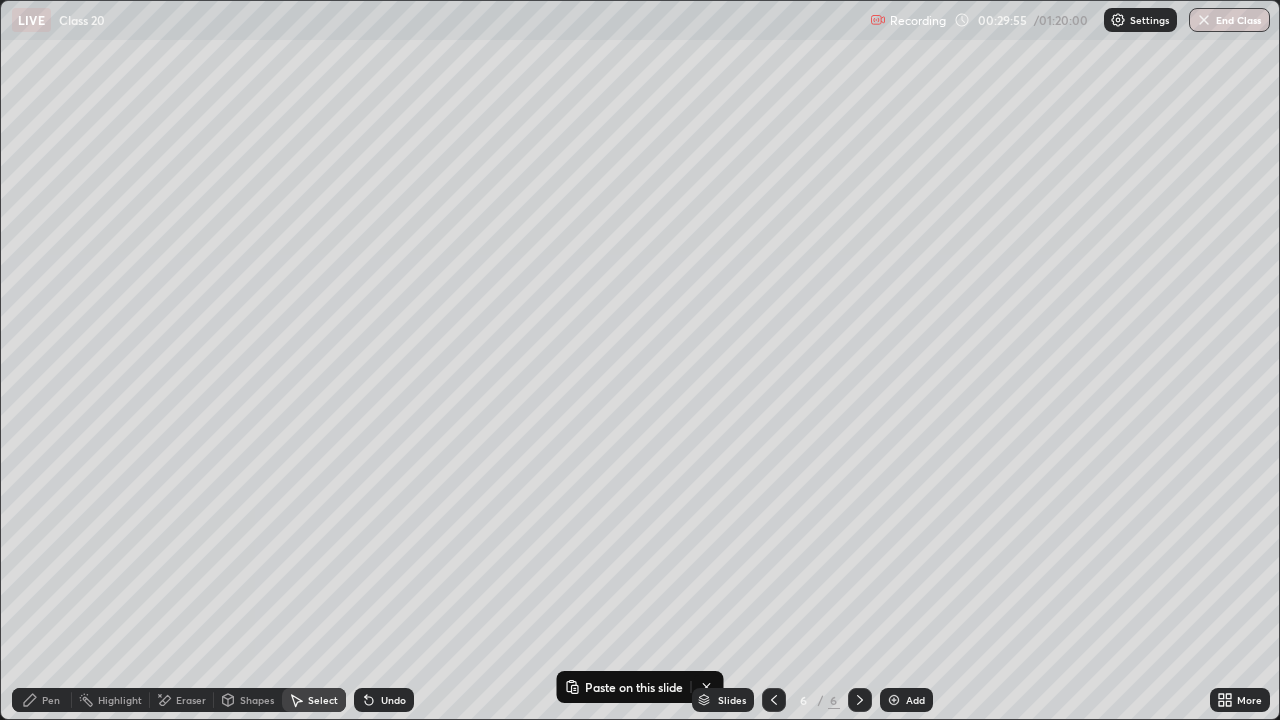 click on "Slides 6 / 6 Add" at bounding box center (812, 700) 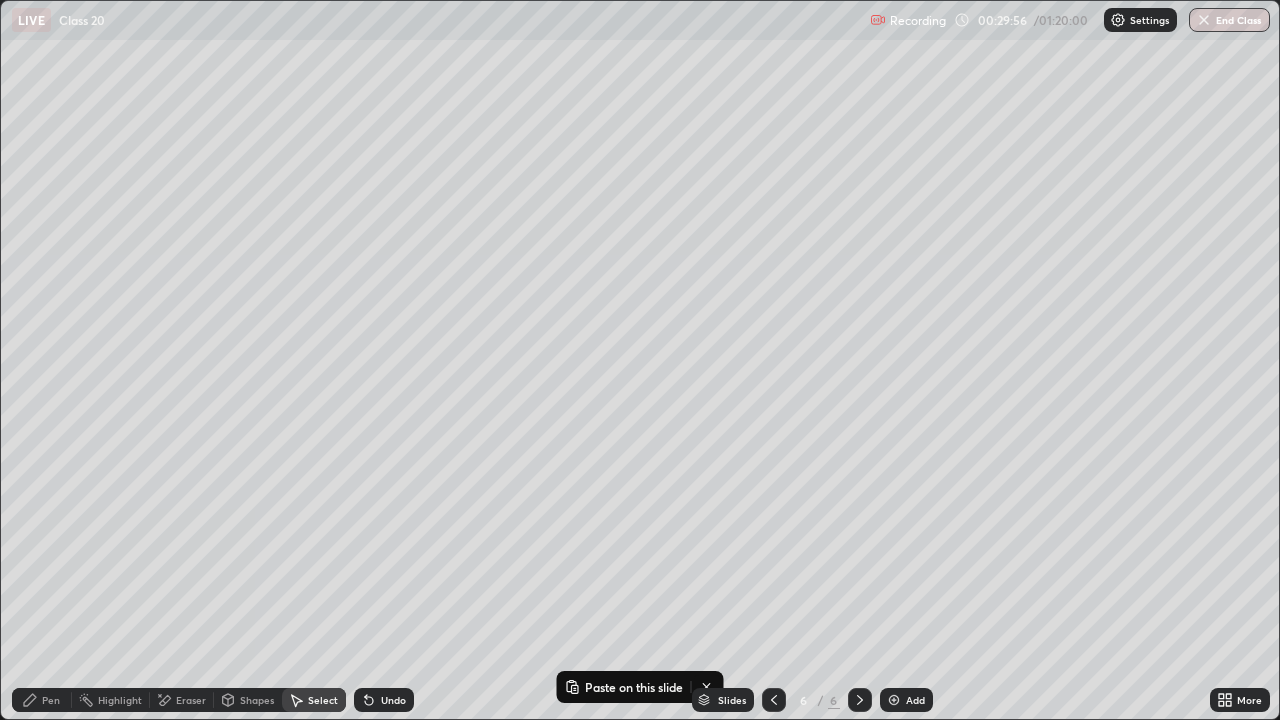 click on "Slides 6 / 6 Add" at bounding box center [812, 700] 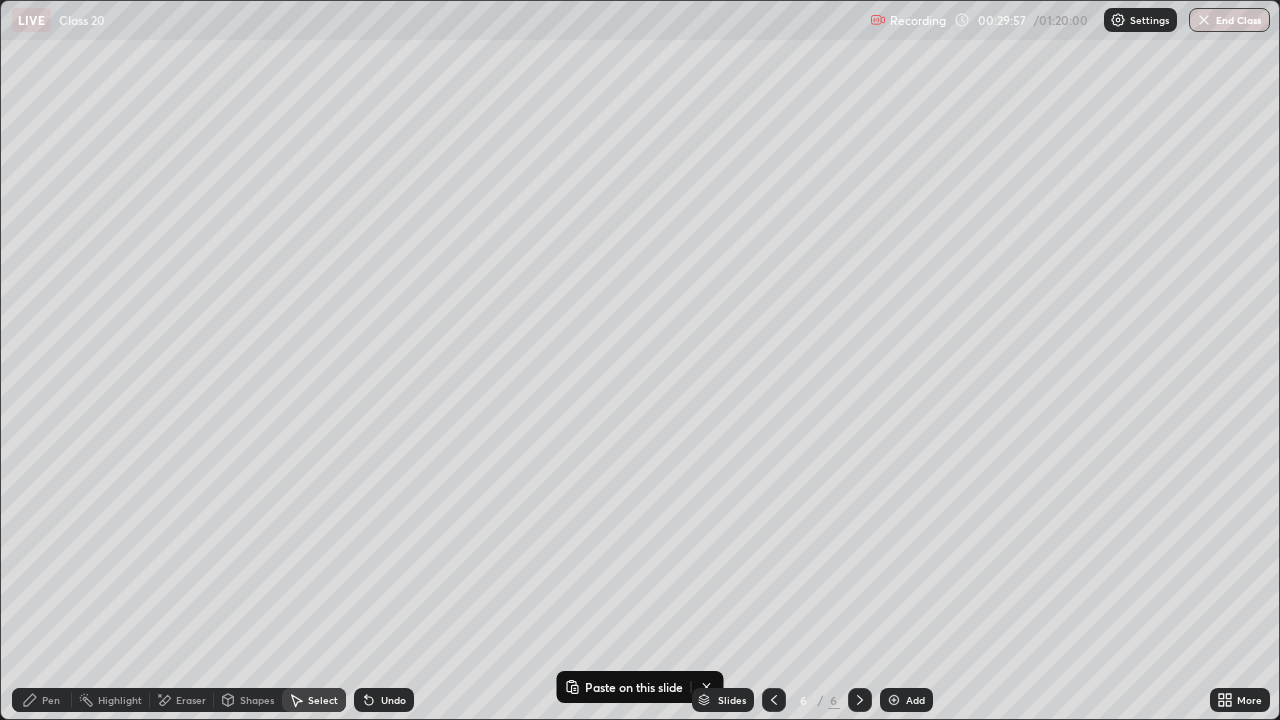 click on "Slides 6 / 6 Add" at bounding box center [812, 700] 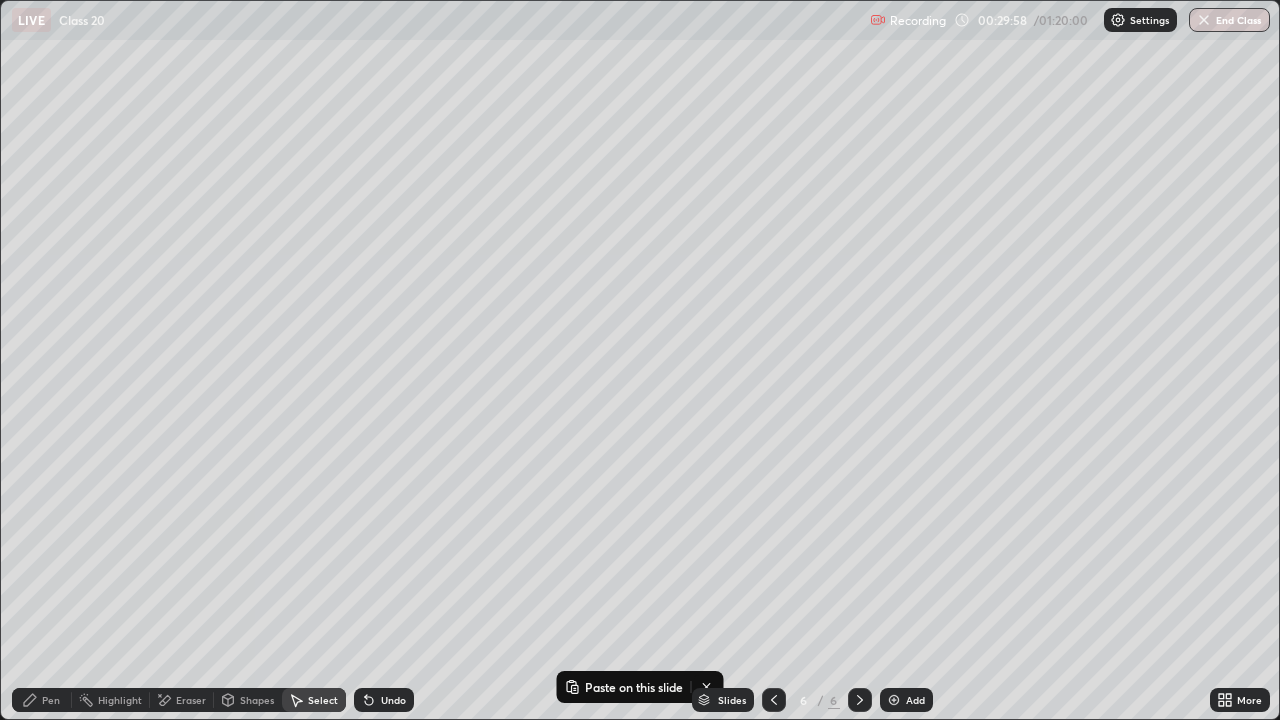 click on "Slides 6 / 6 Add" at bounding box center (812, 700) 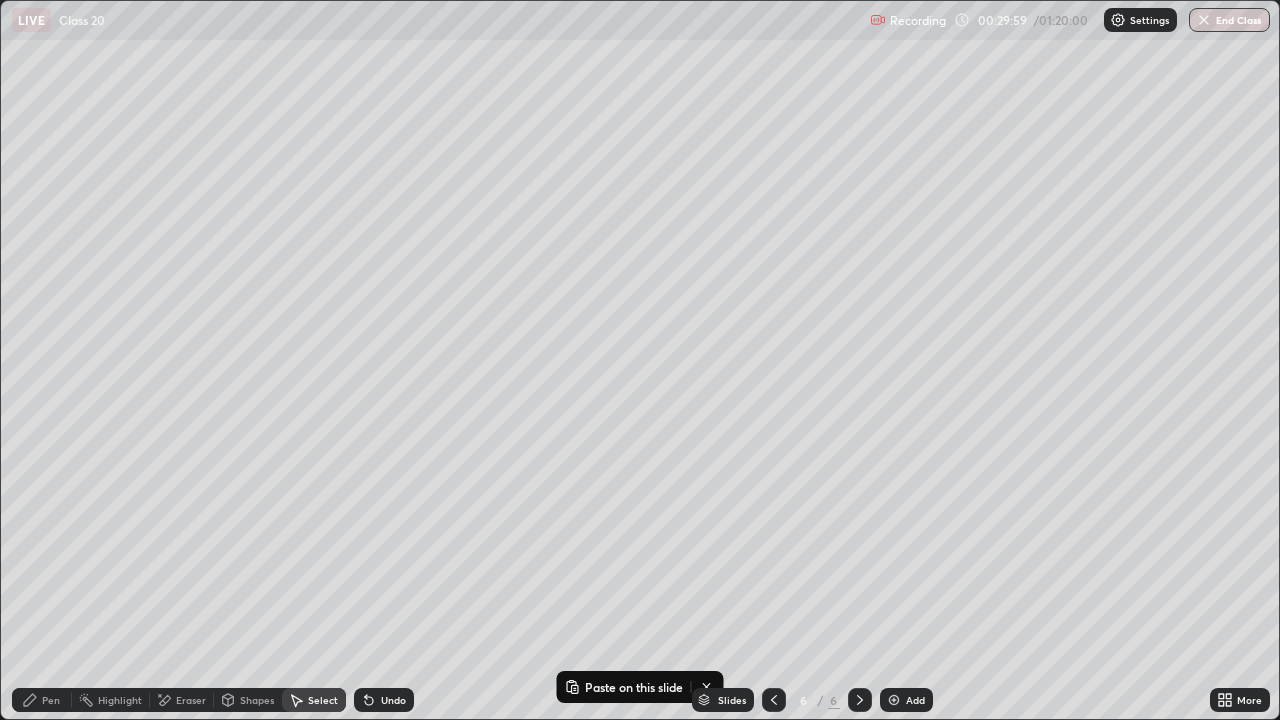 click on "Slides 6 / 6 Add" at bounding box center (812, 700) 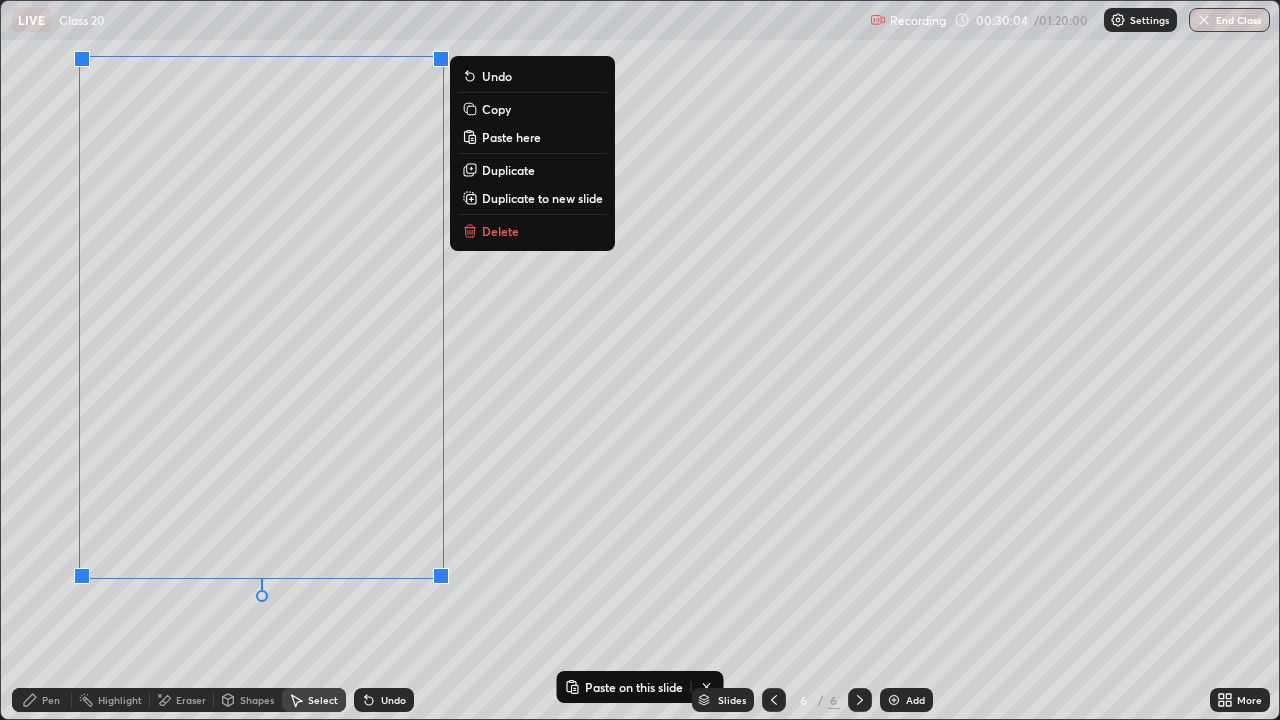 click on "Duplicate" at bounding box center (508, 170) 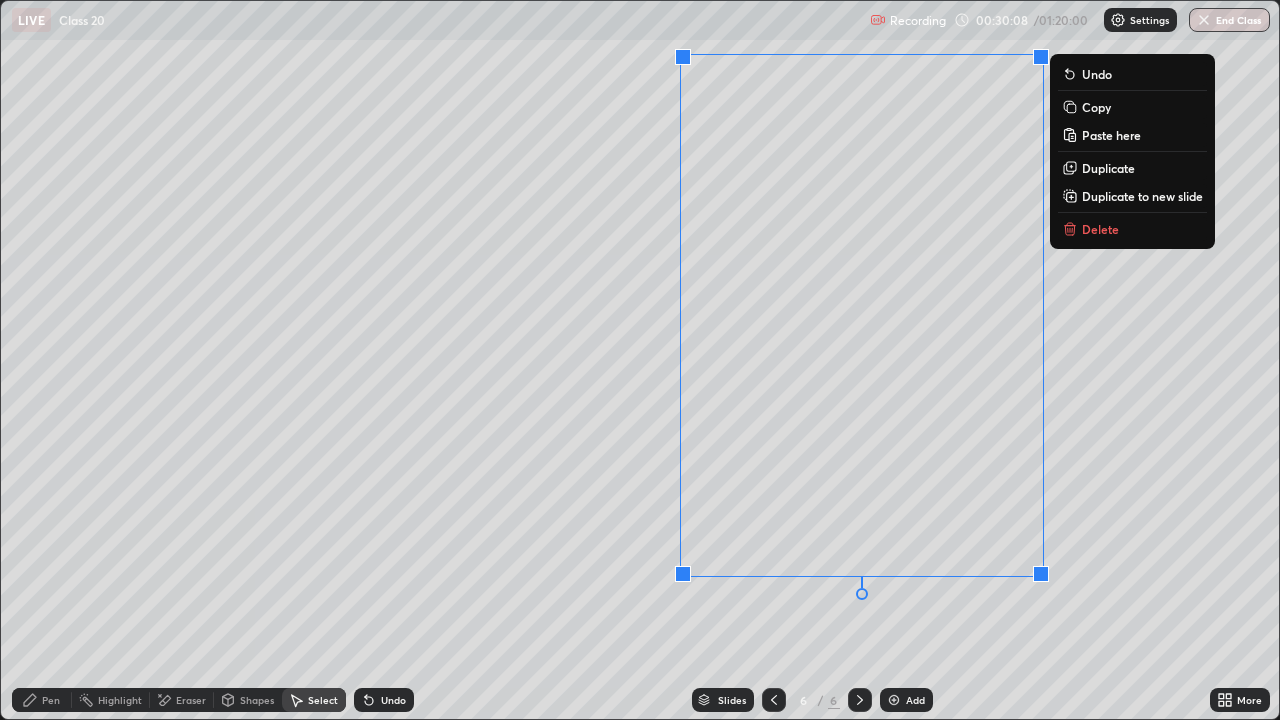 click on "Eraser" at bounding box center (191, 700) 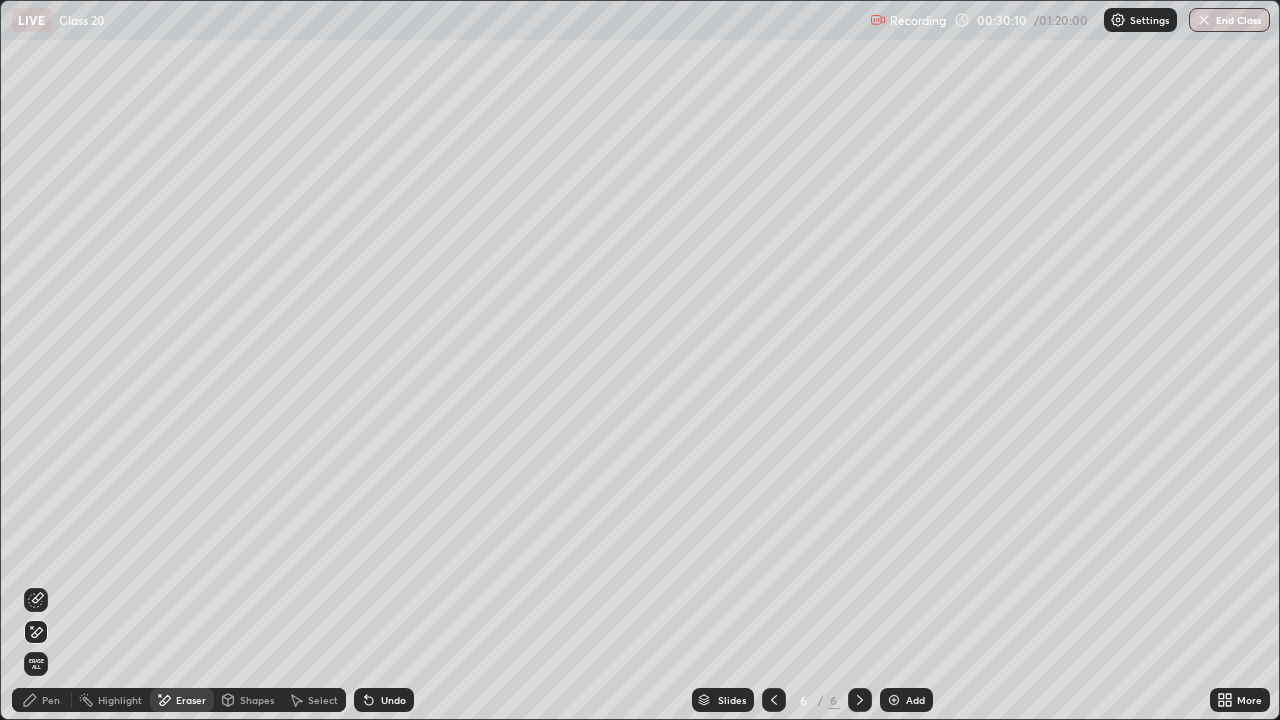 click on "Pen" at bounding box center (51, 700) 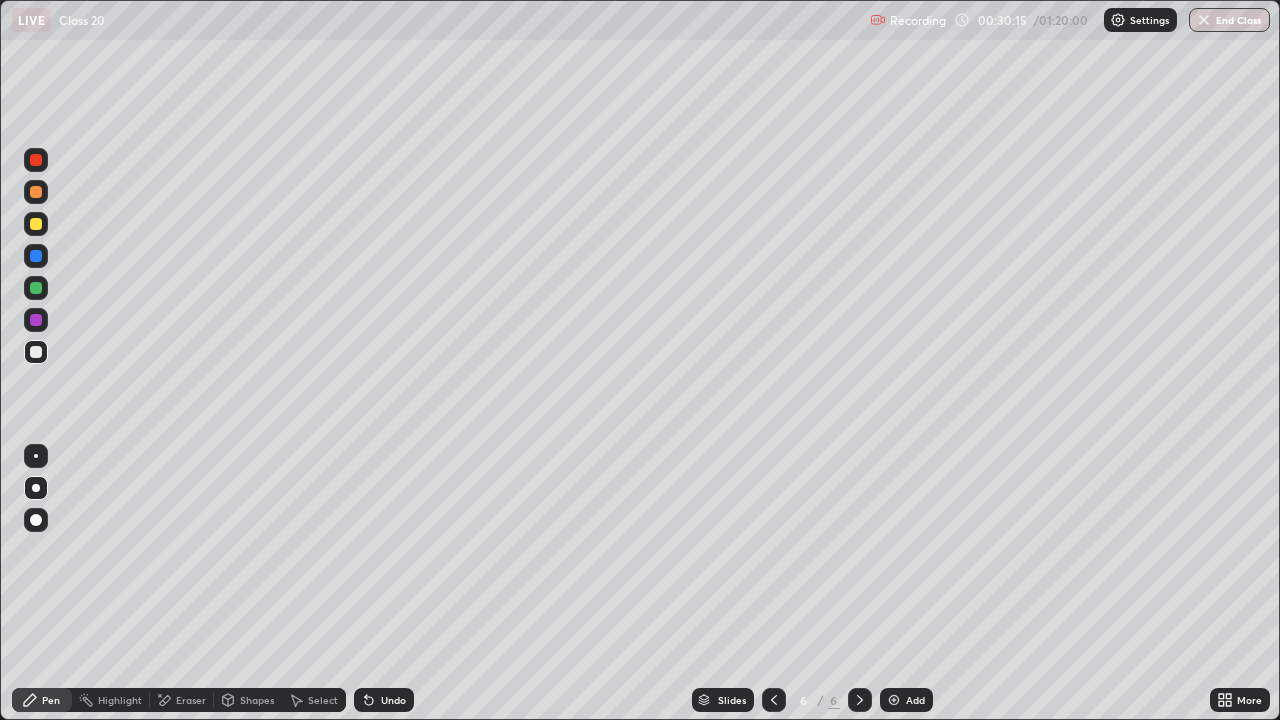click on "More" at bounding box center [1249, 700] 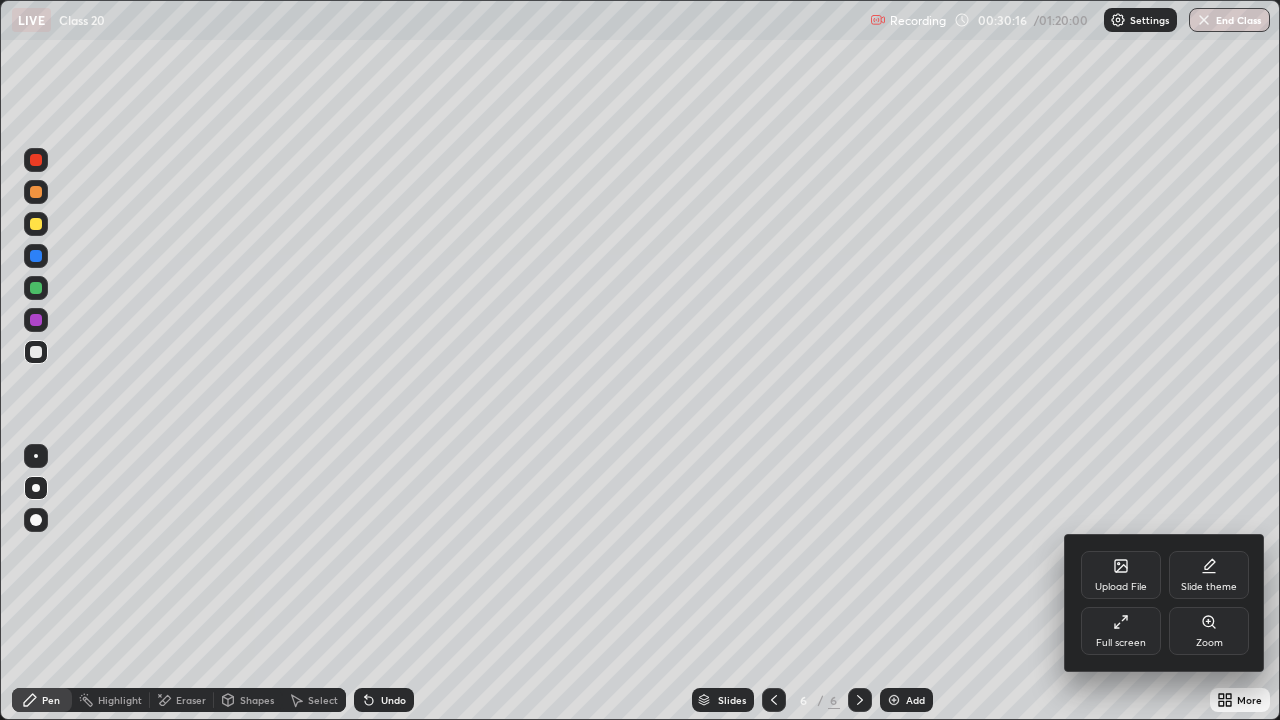 click 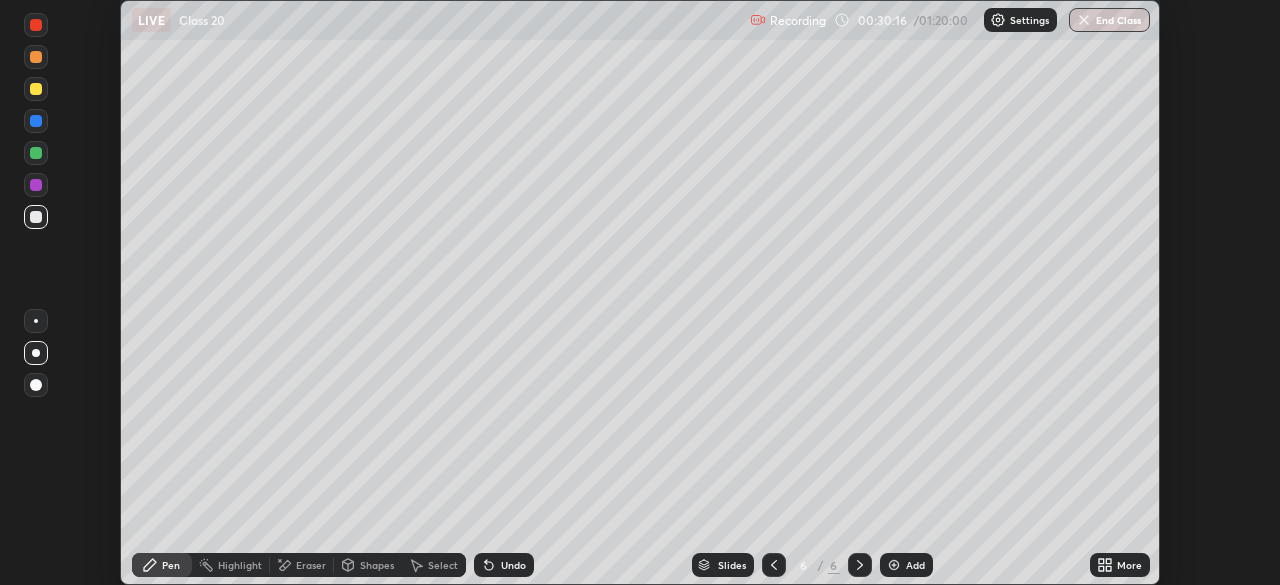 scroll, scrollTop: 585, scrollLeft: 1280, axis: both 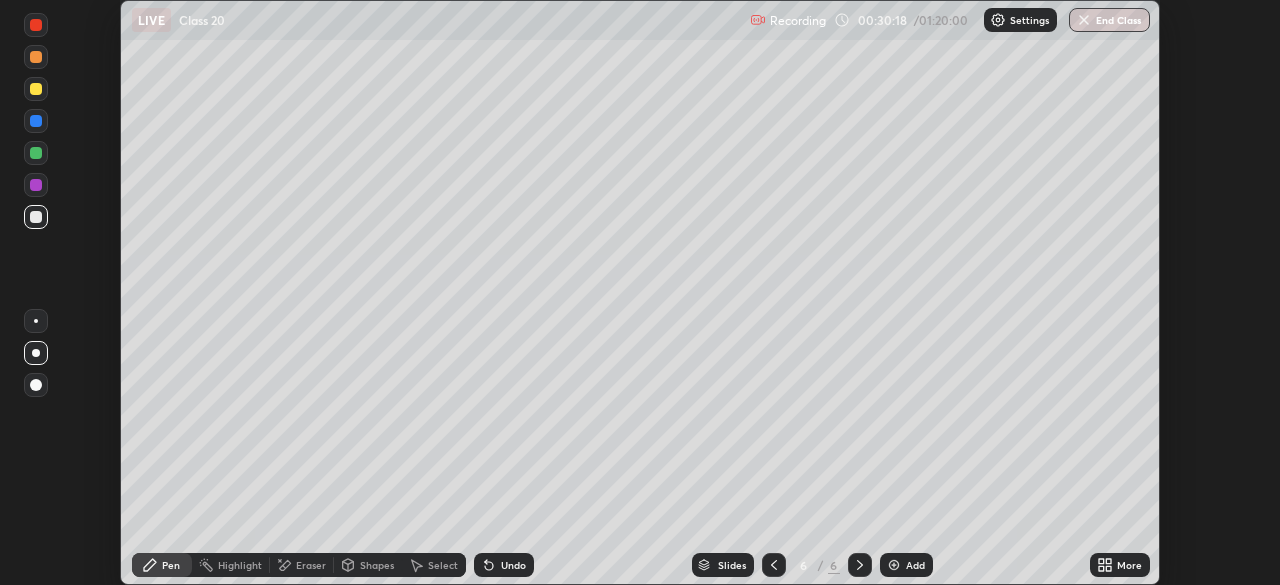 click on "Eraser" at bounding box center (311, 565) 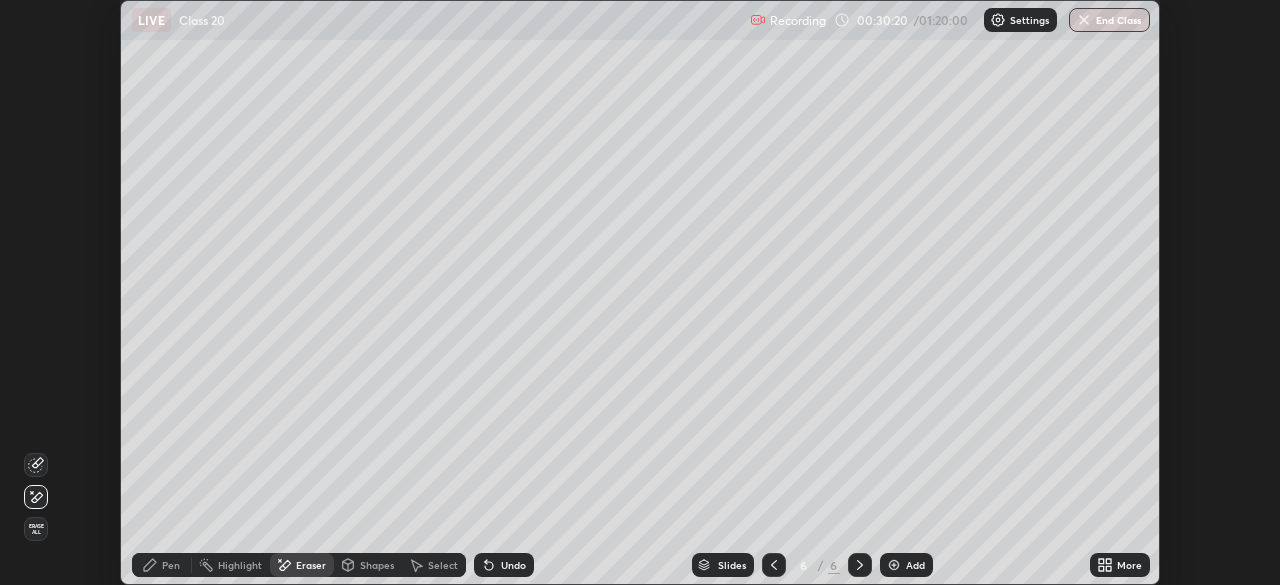 click 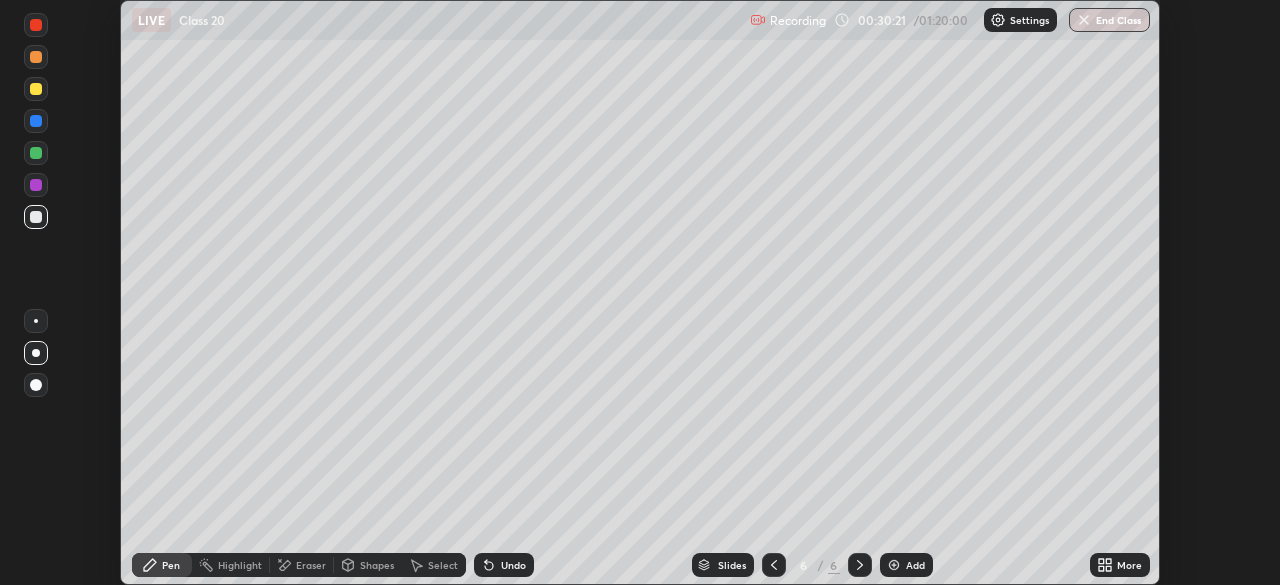 click at bounding box center (36, 89) 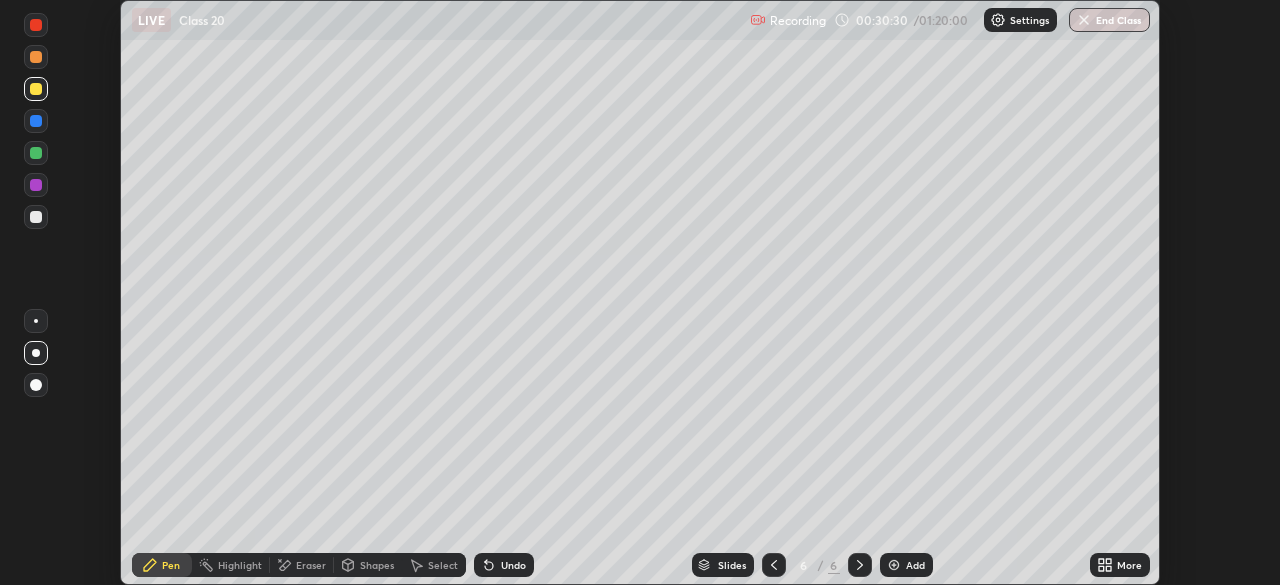 click on "More" at bounding box center [1129, 565] 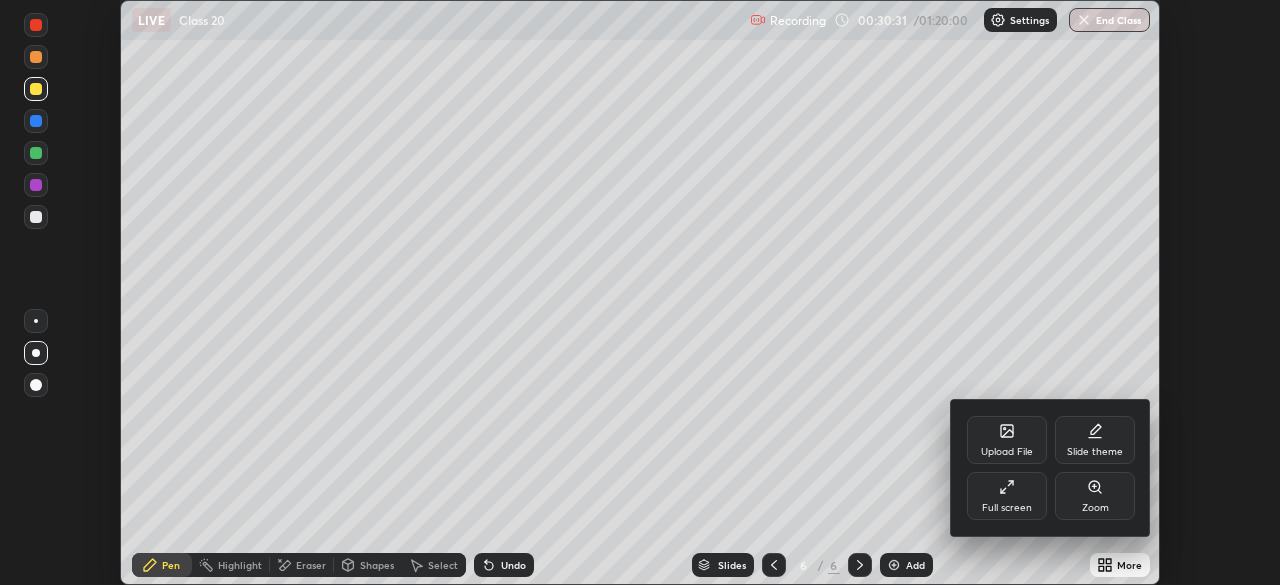click on "Full screen" at bounding box center [1007, 508] 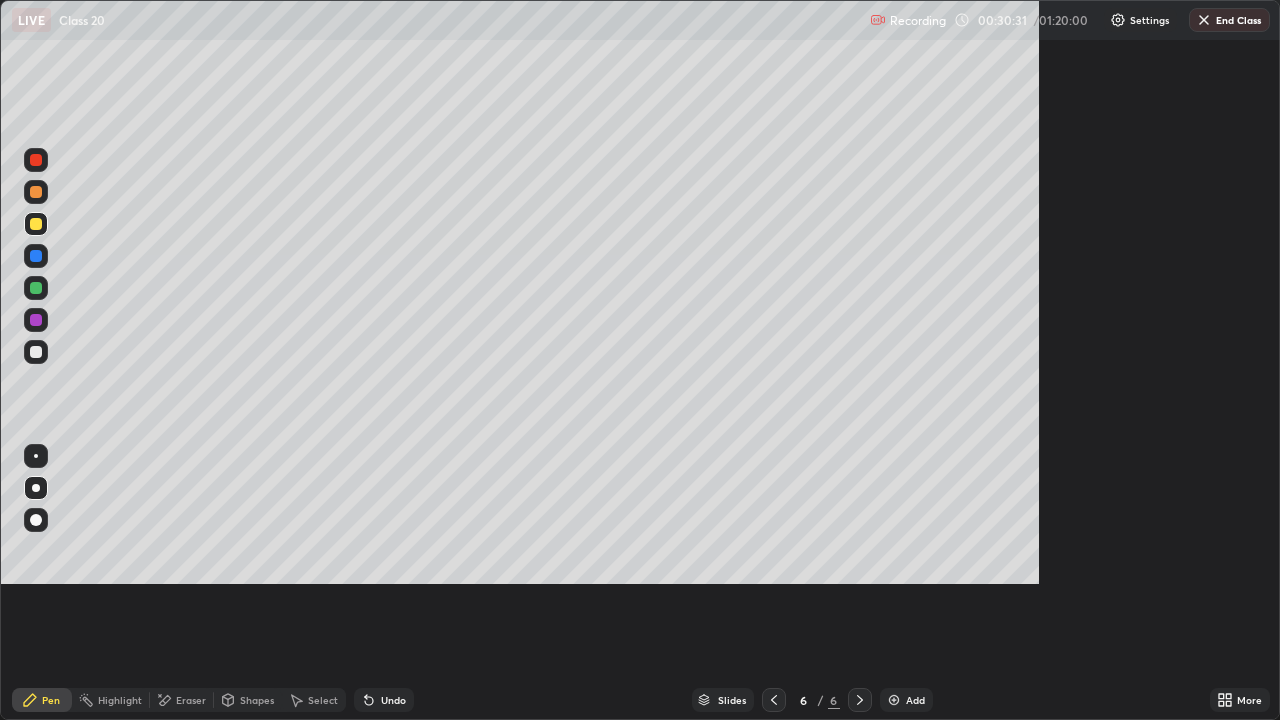 scroll, scrollTop: 99280, scrollLeft: 98720, axis: both 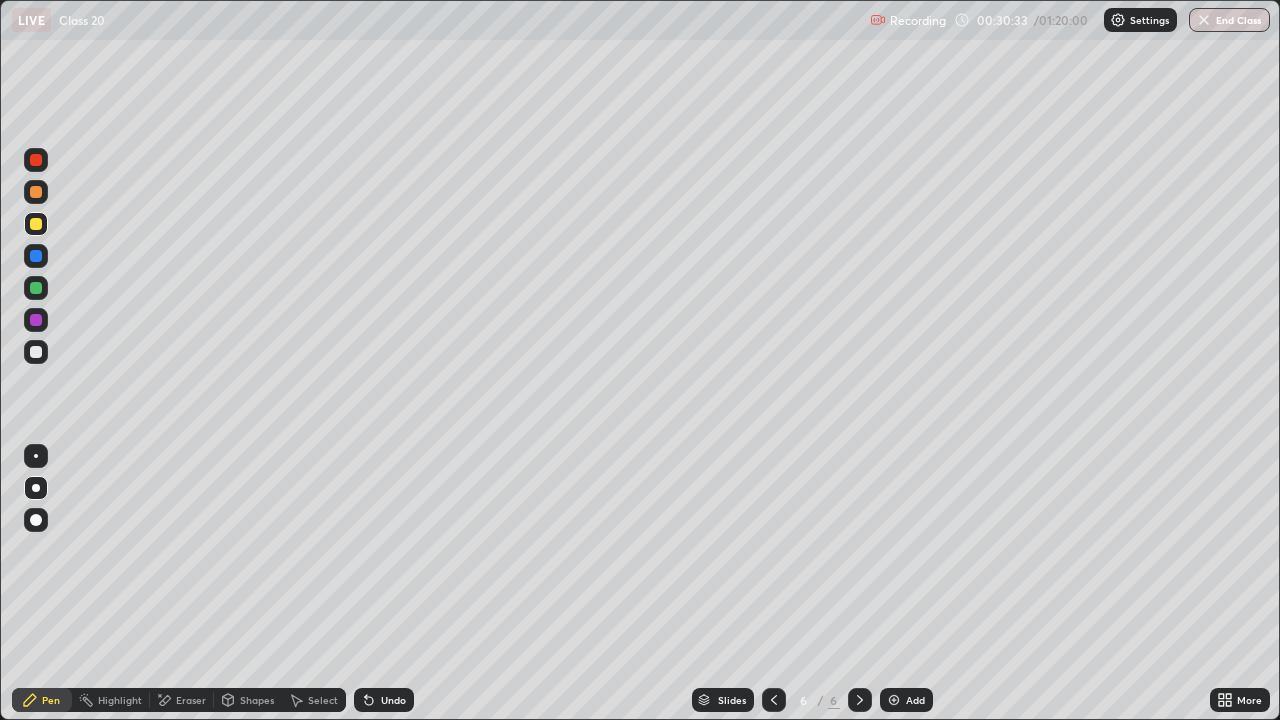 click at bounding box center [774, 700] 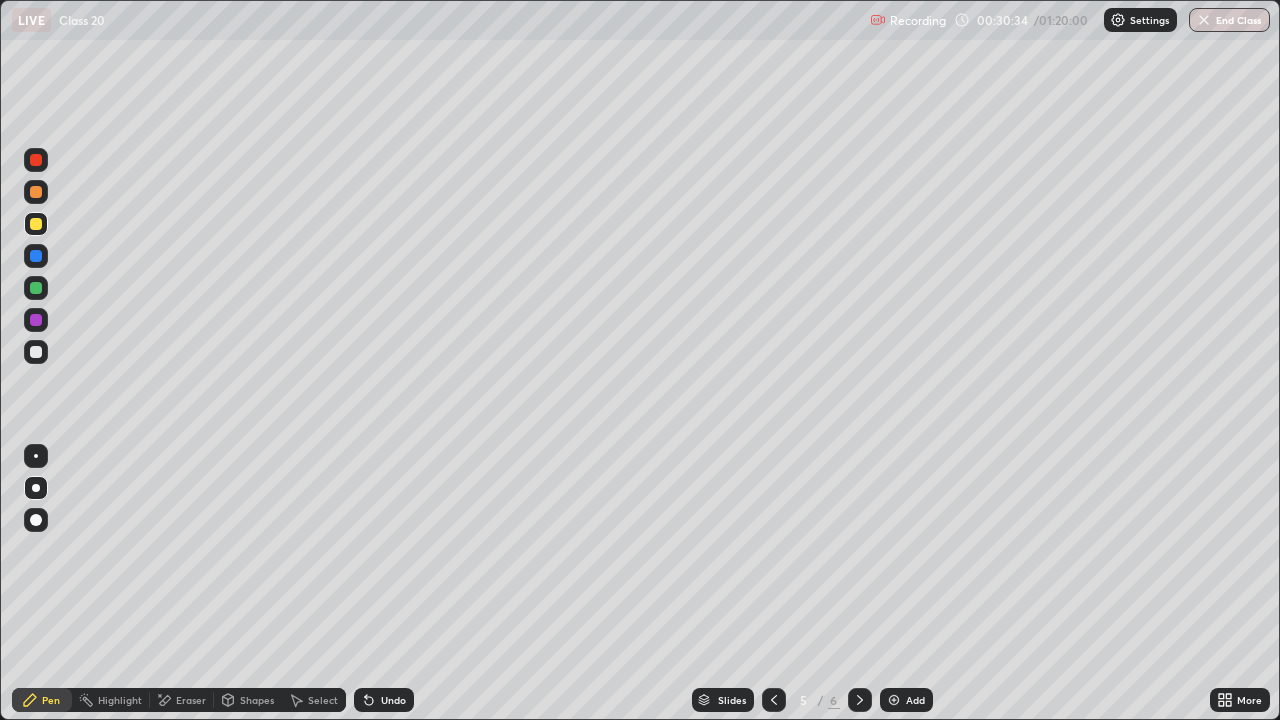click at bounding box center (774, 700) 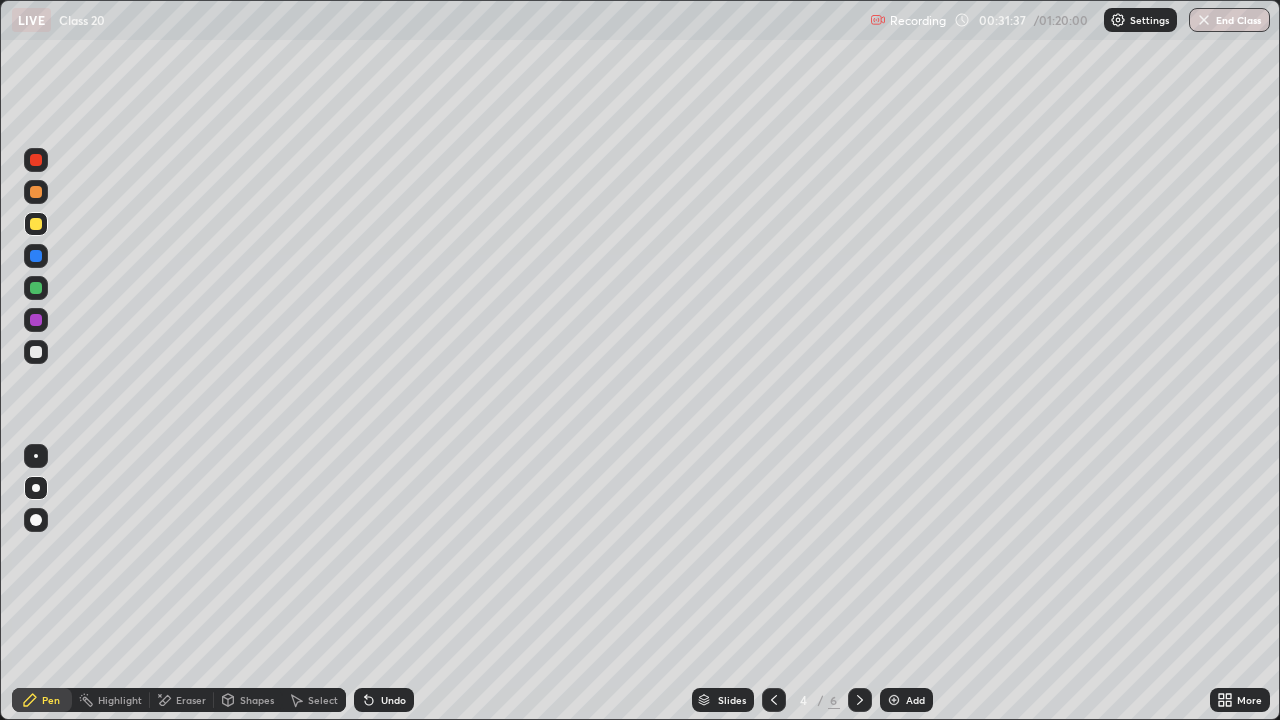 click 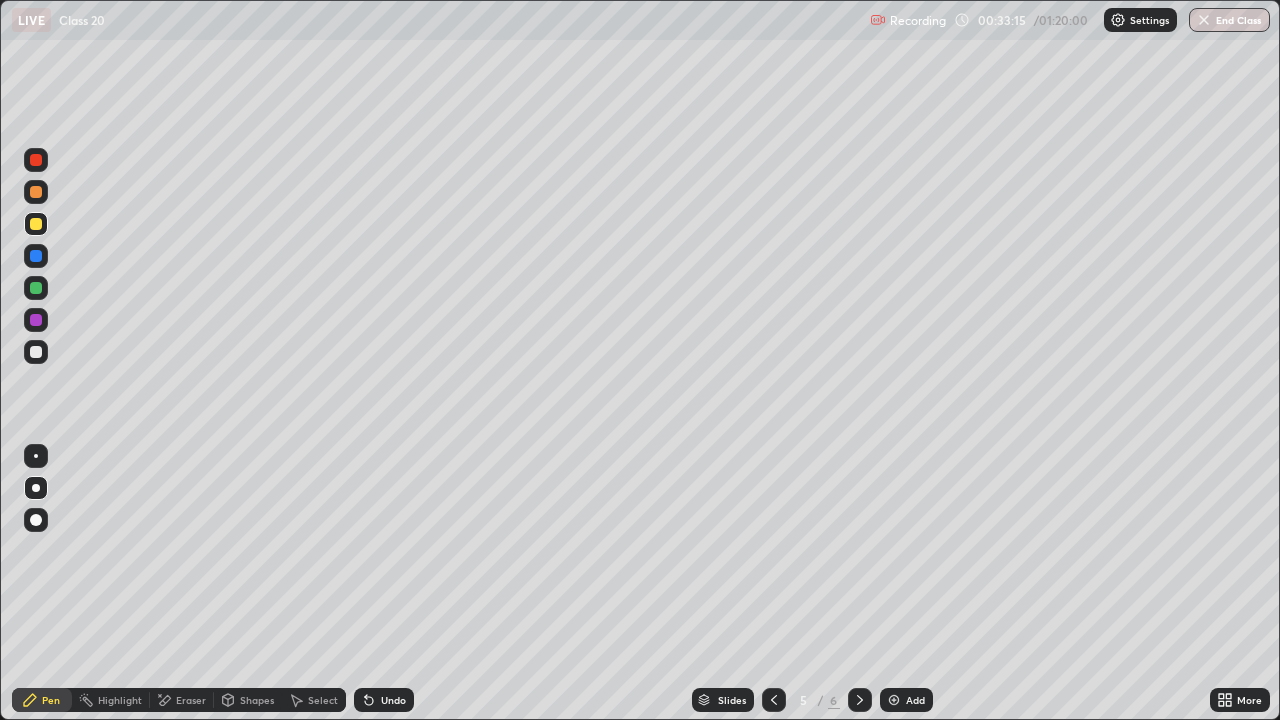 click 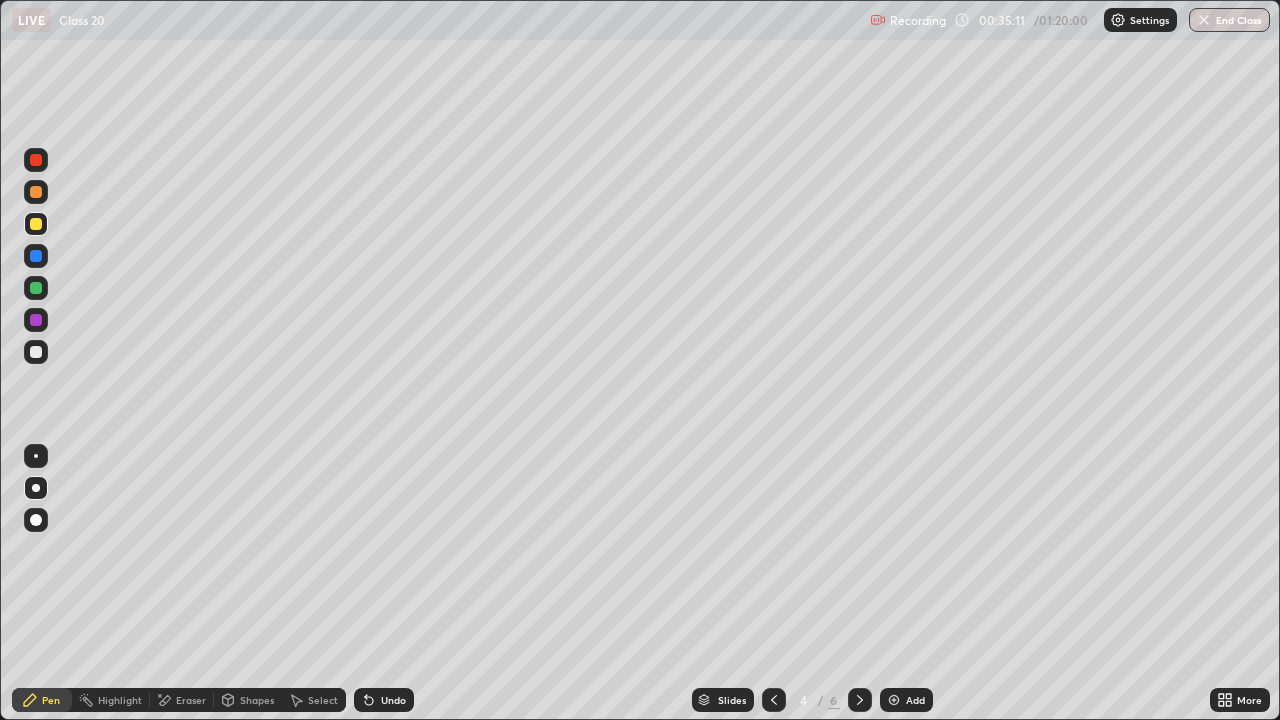 click on "Eraser" at bounding box center (191, 700) 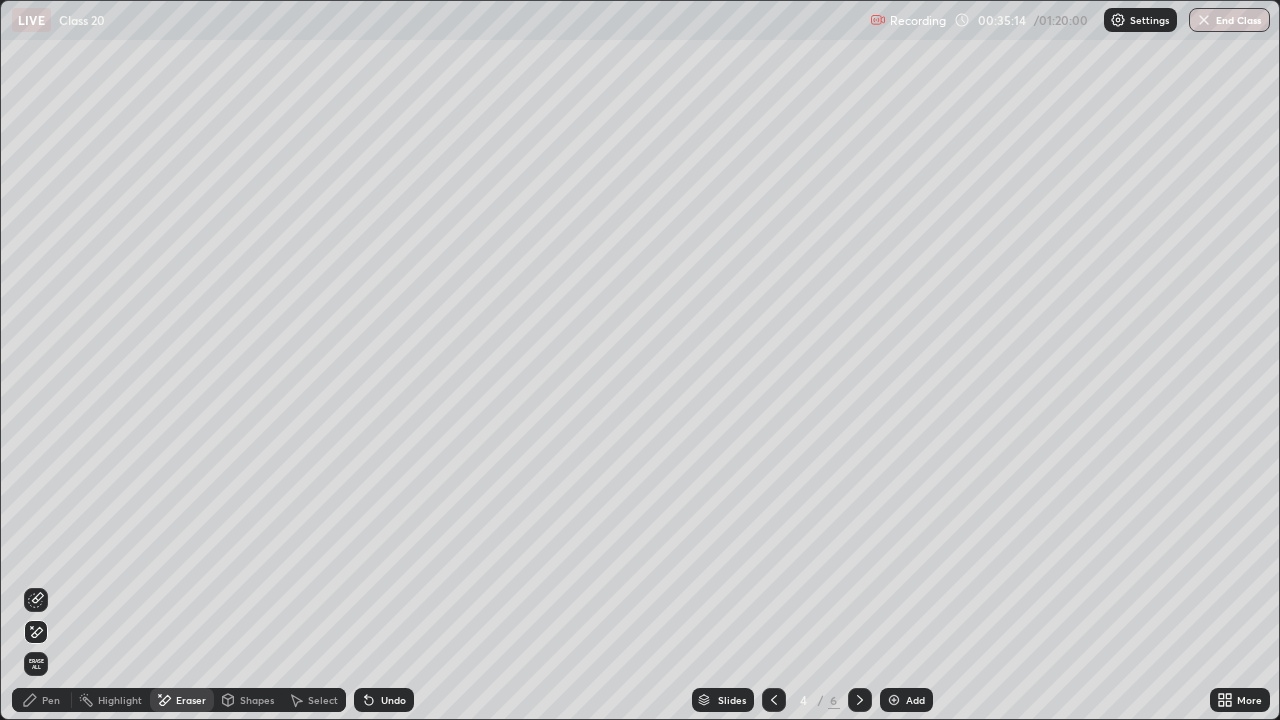 click on "Pen" at bounding box center [42, 700] 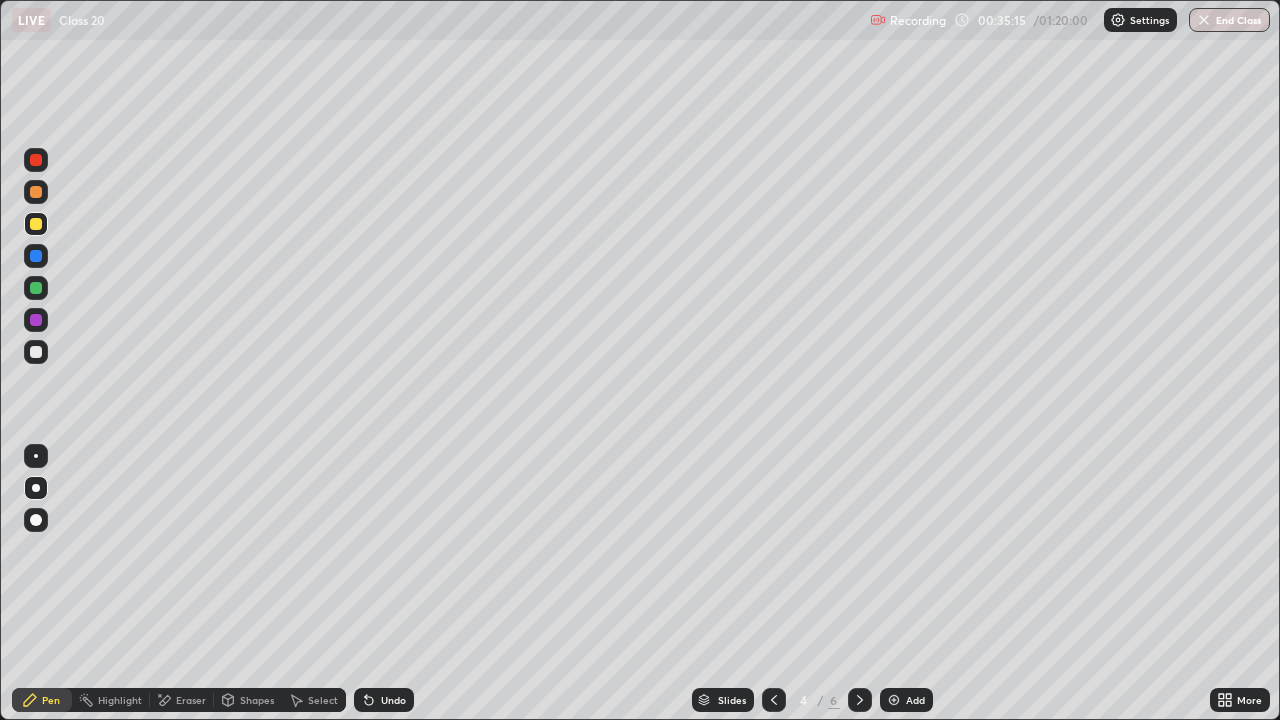 click at bounding box center [36, 352] 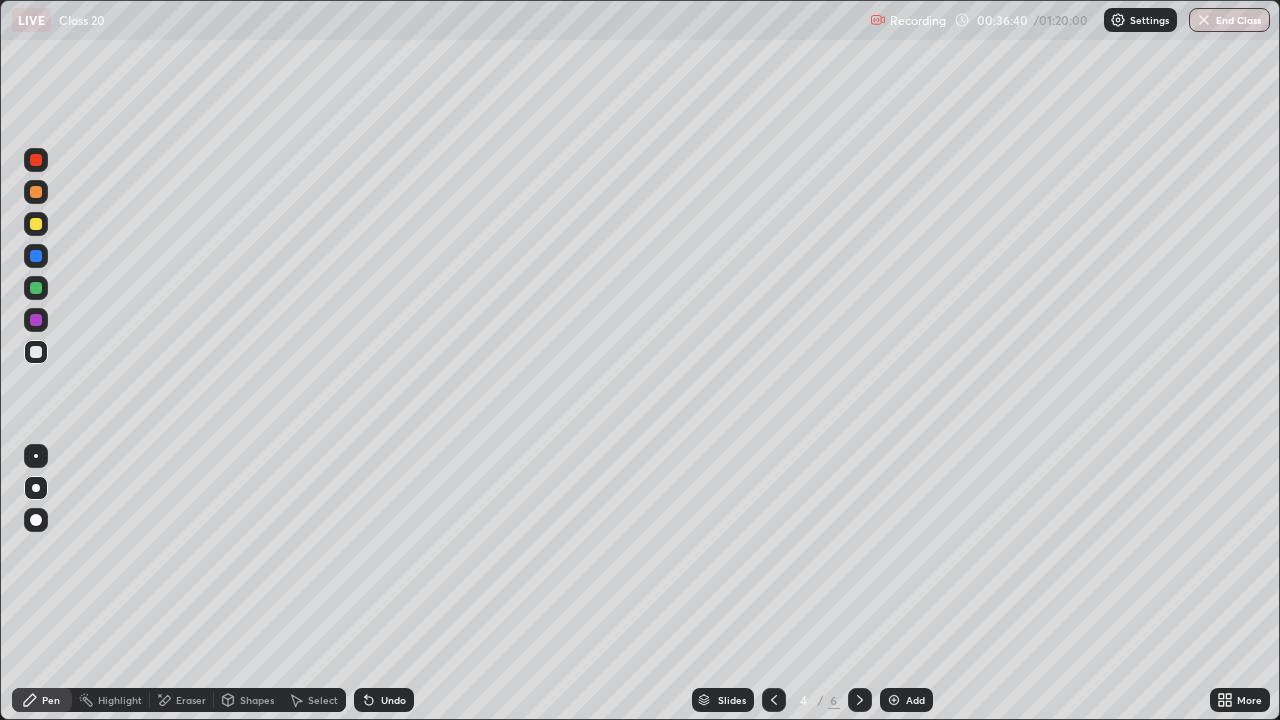 click 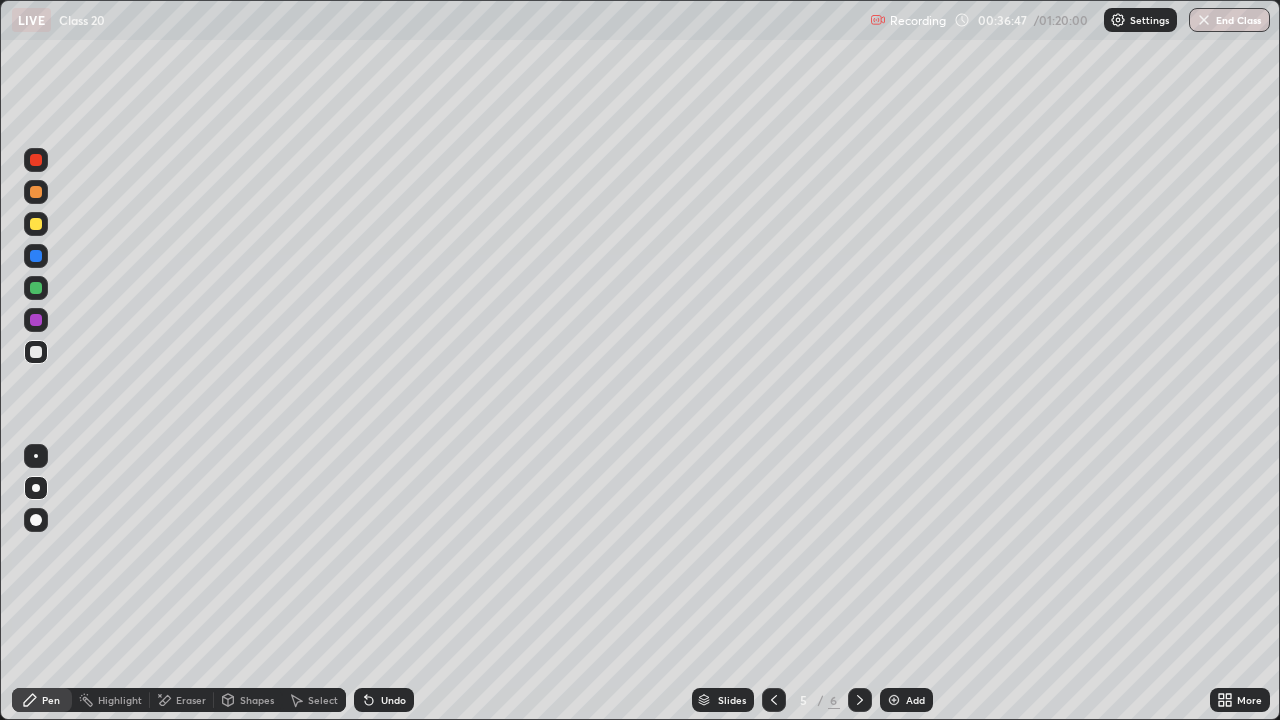 click on "Eraser" at bounding box center (191, 700) 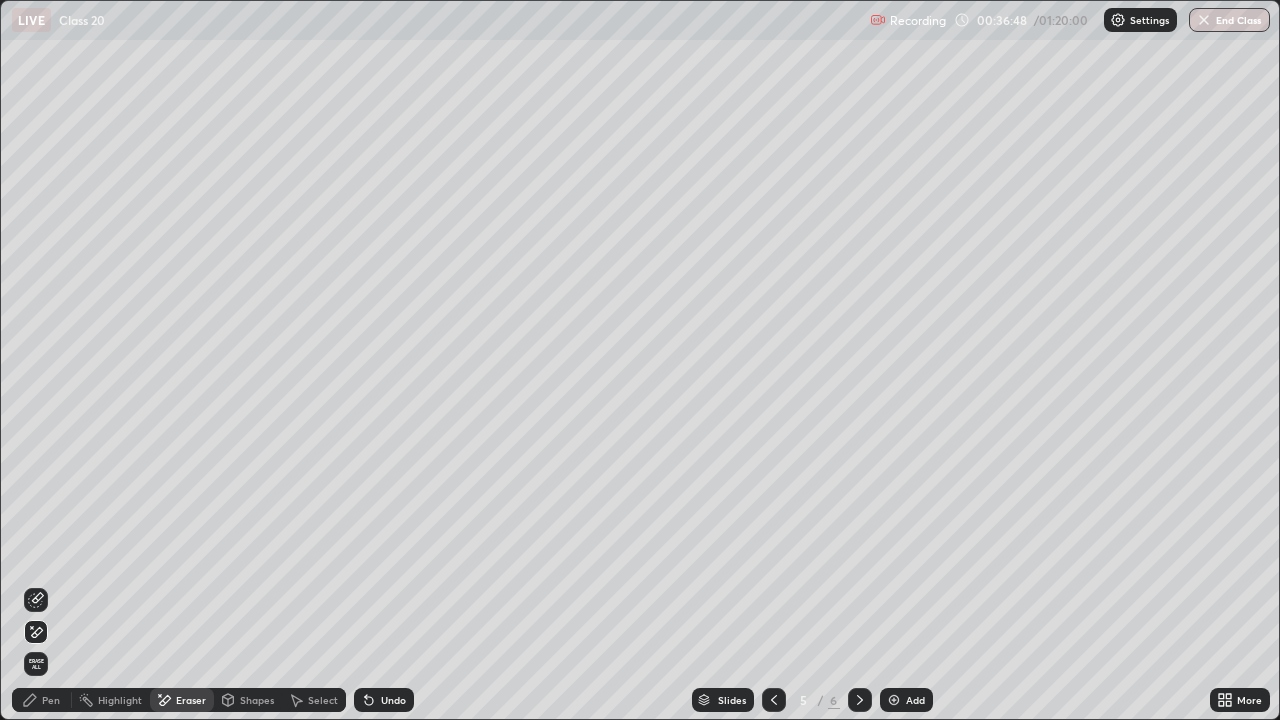 click 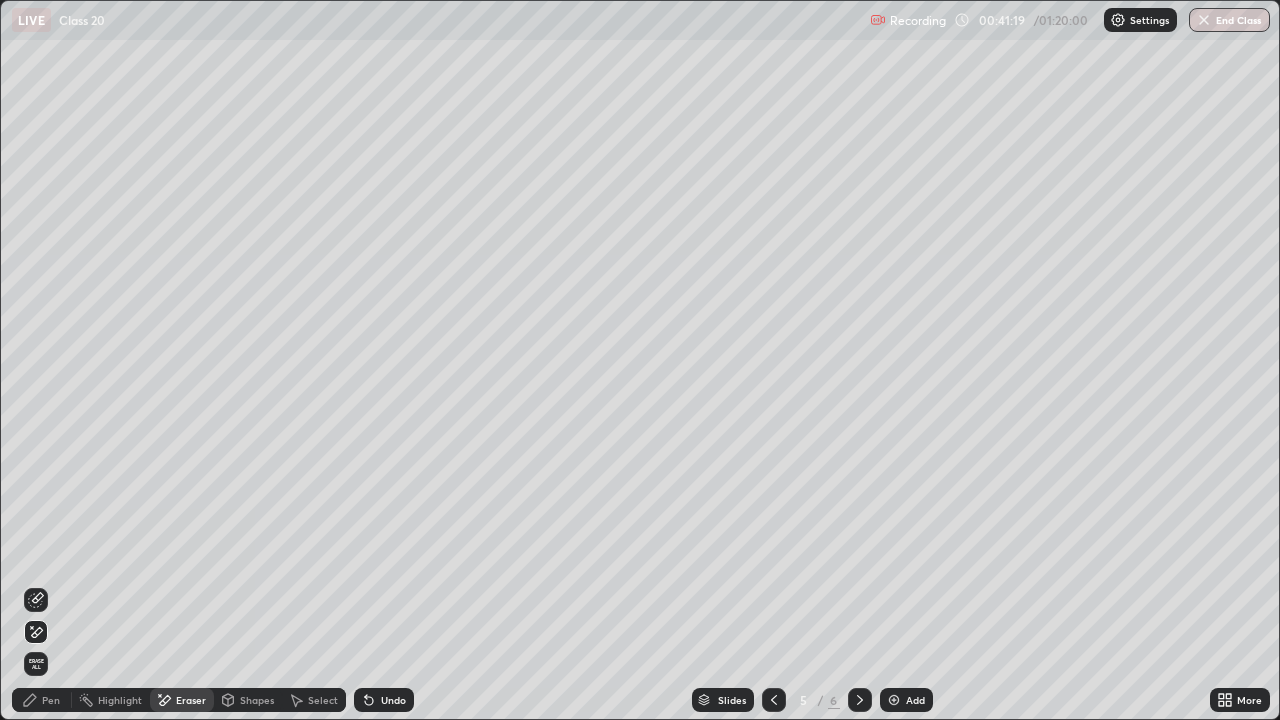 click 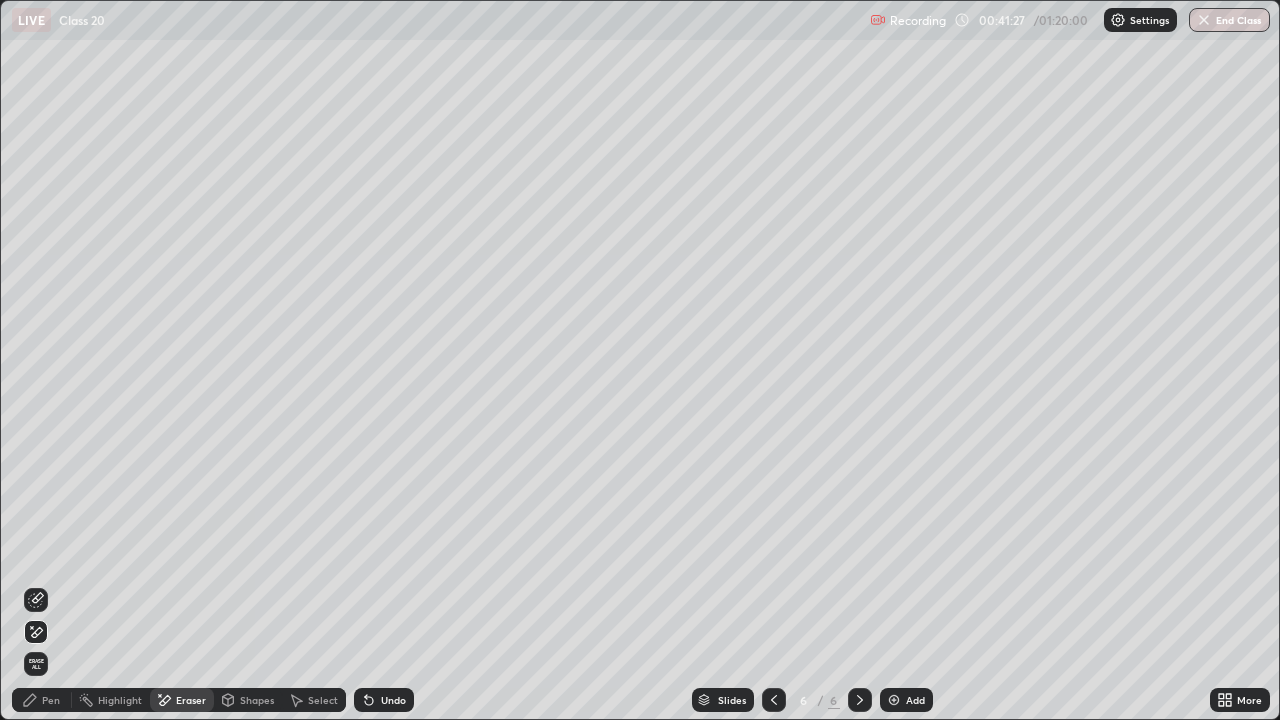 click 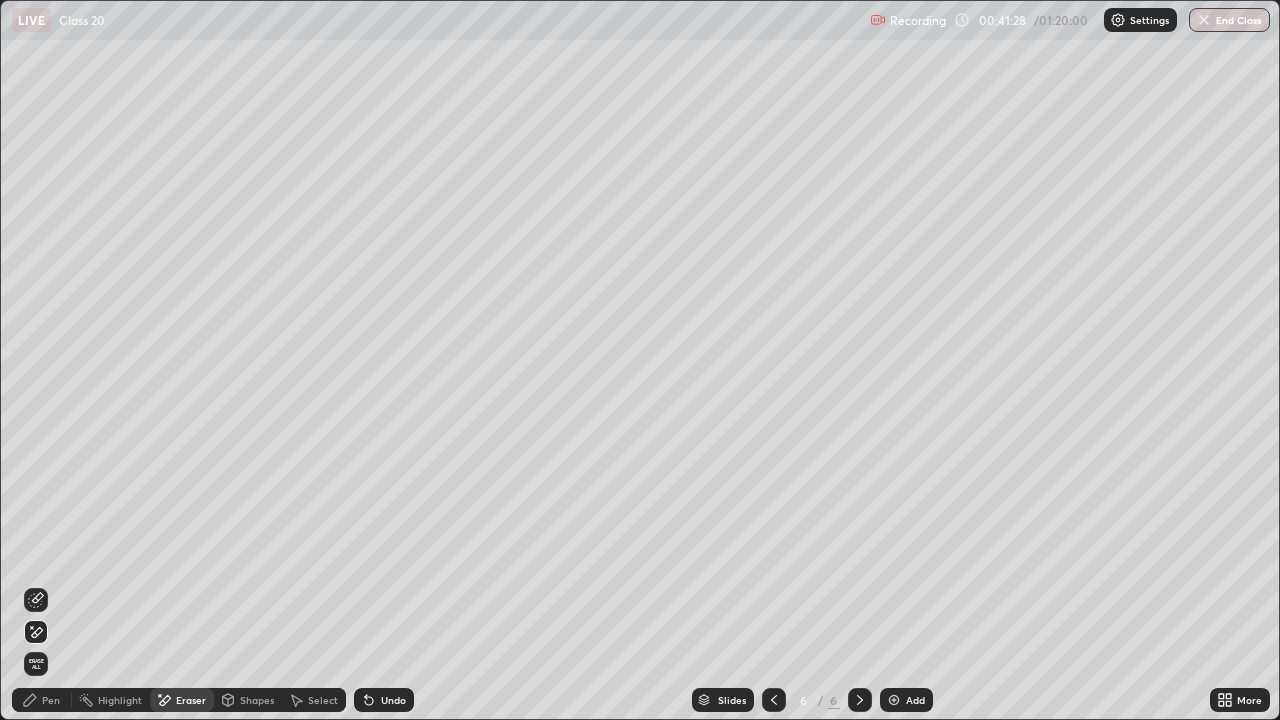 click at bounding box center (894, 700) 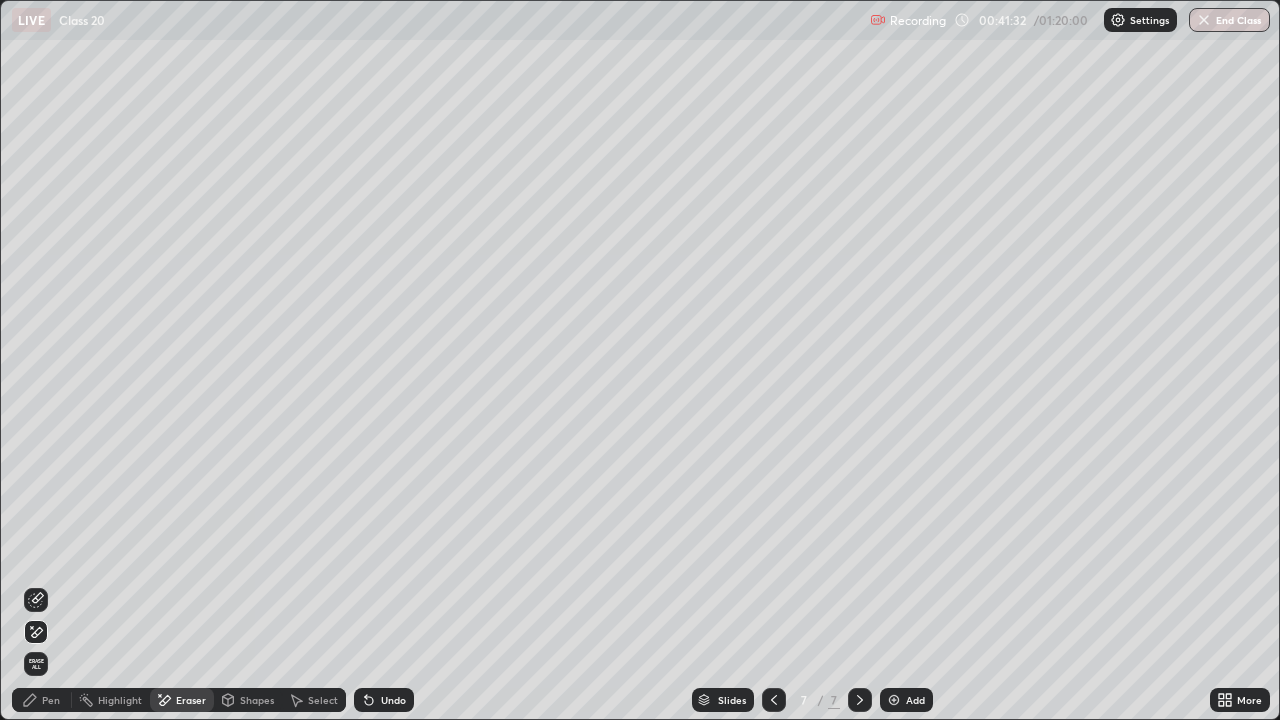 click on "Pen" at bounding box center [51, 700] 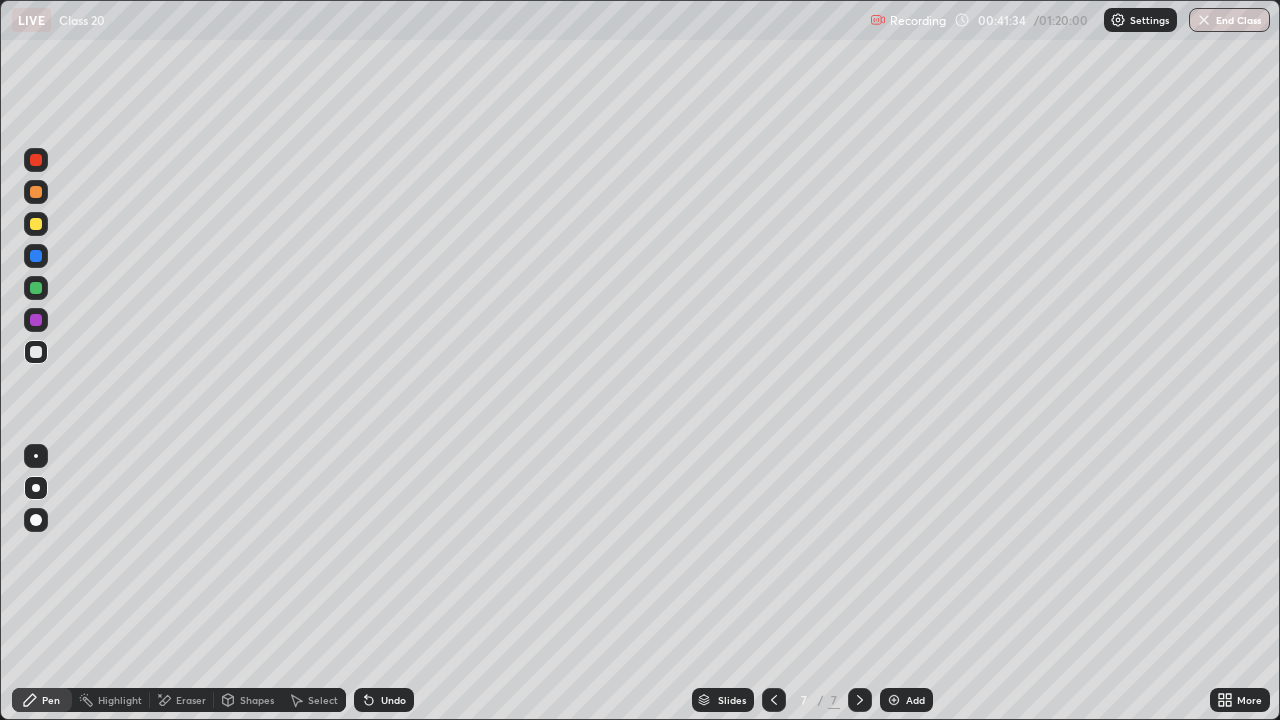 click at bounding box center [36, 224] 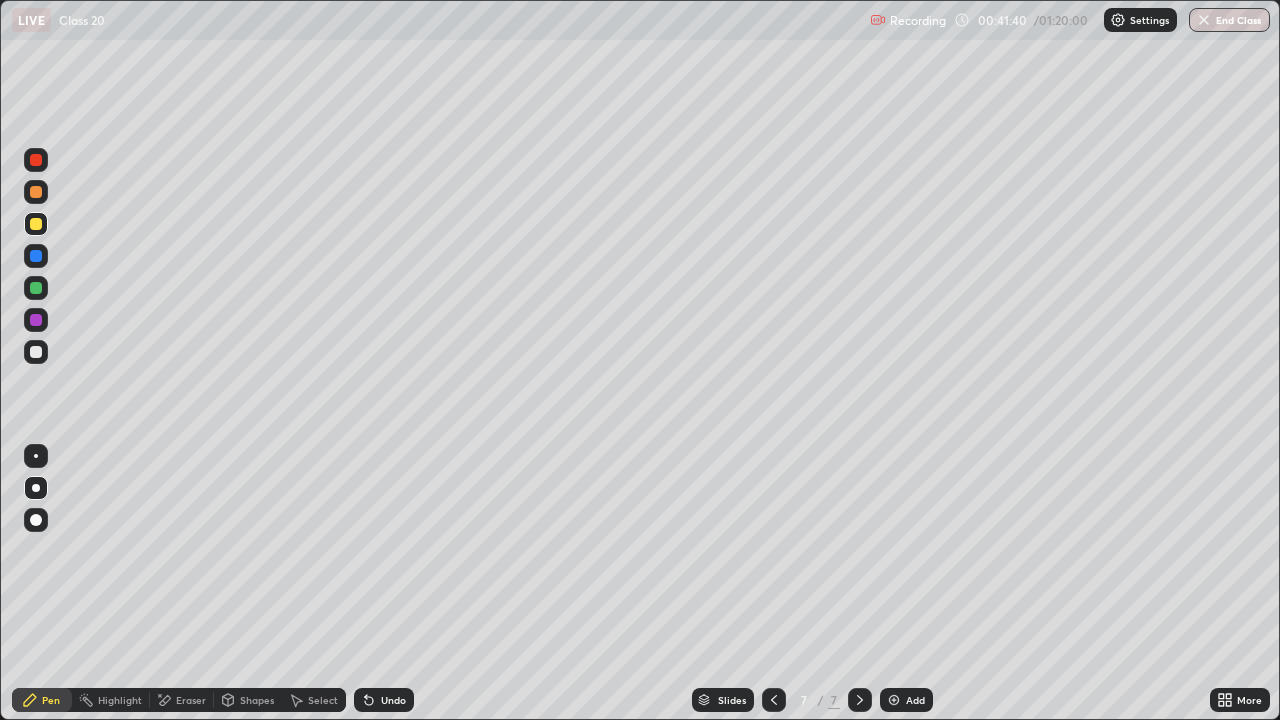 click at bounding box center [774, 700] 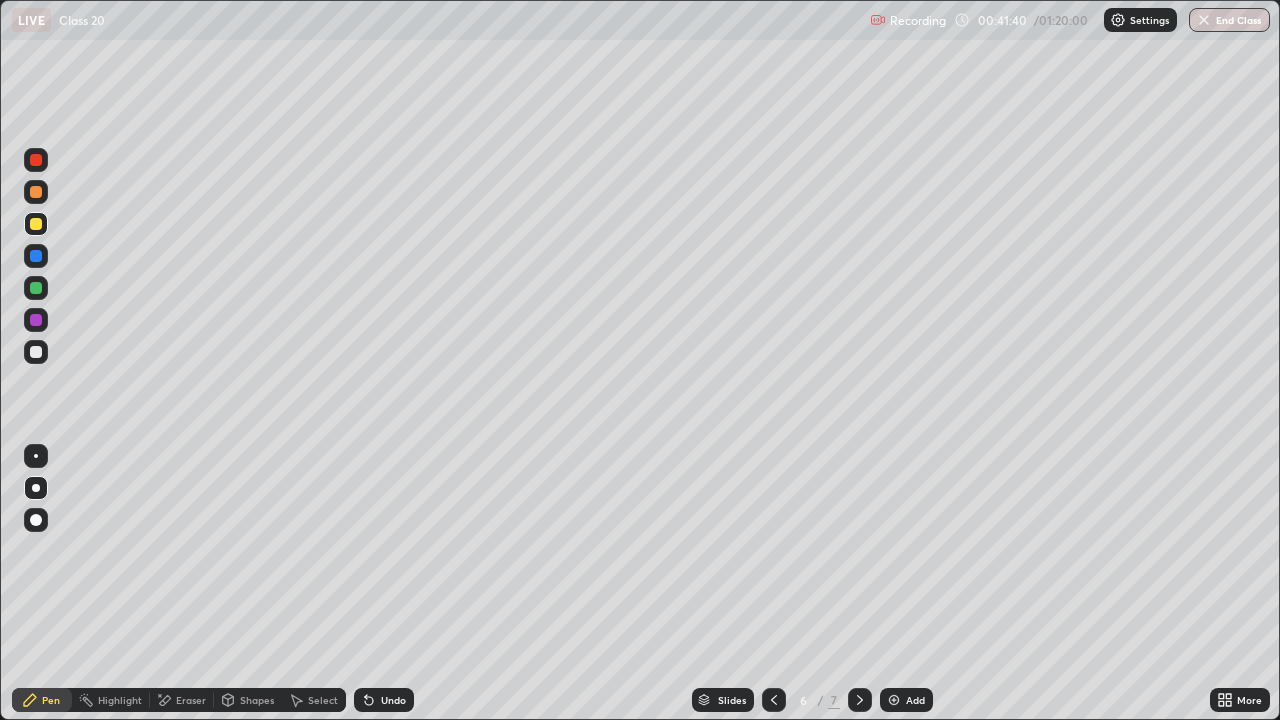 click 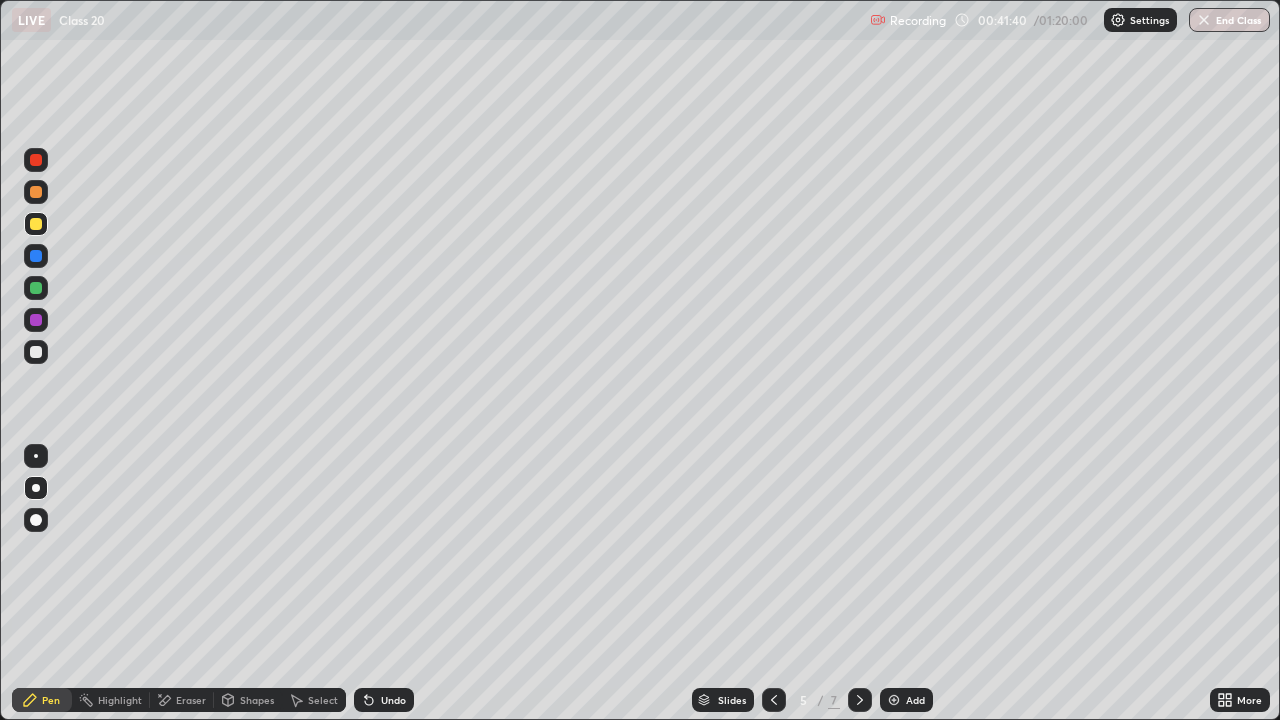 click 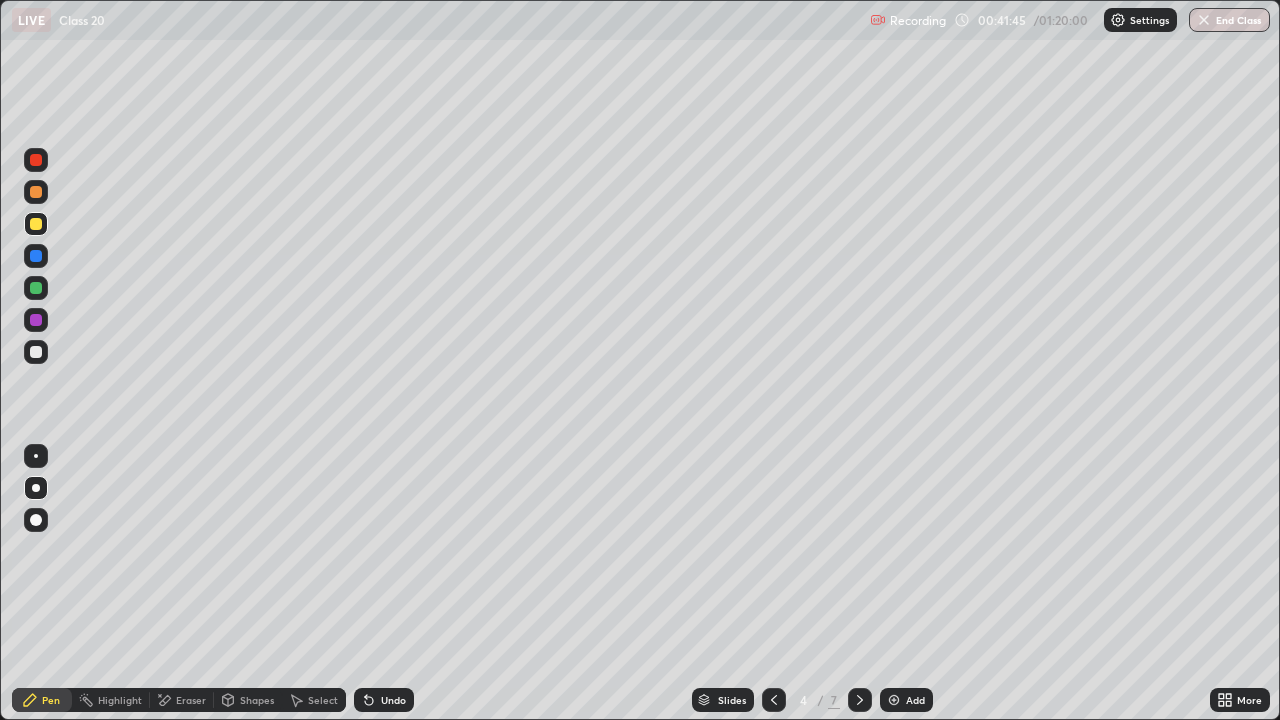 click on "Erase all" at bounding box center [36, 360] 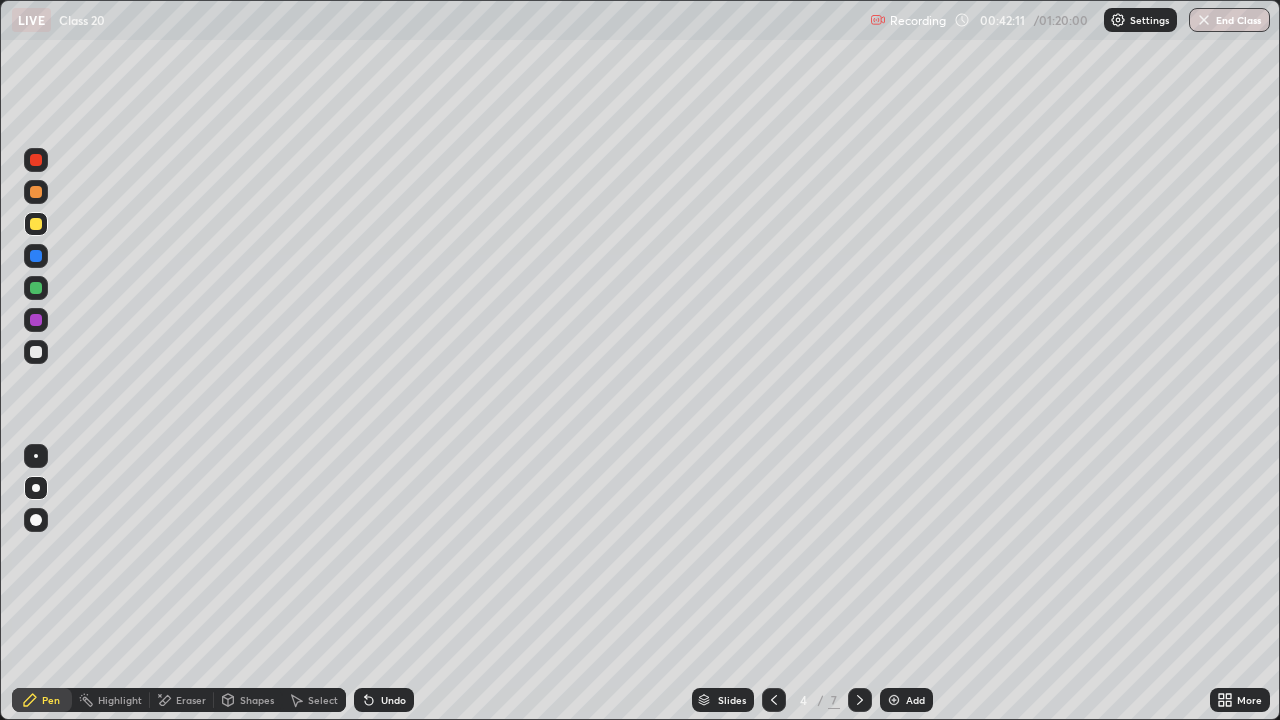 click on "7" at bounding box center [834, 700] 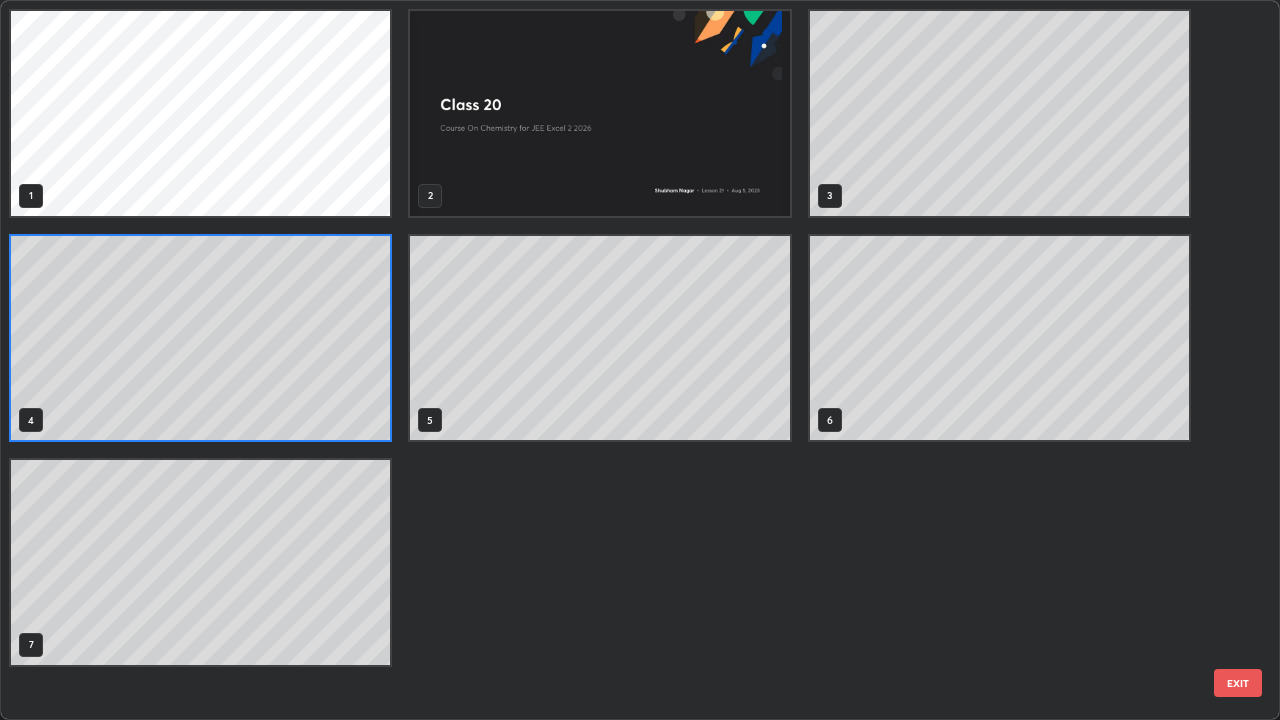 click on "1 2 3 4 5 6 7" at bounding box center [622, 360] 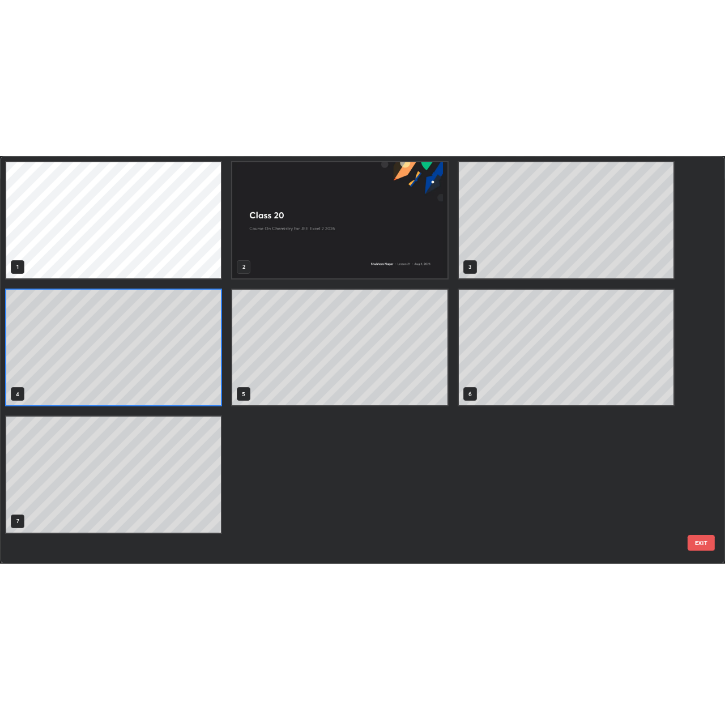 scroll, scrollTop: 712, scrollLeft: 1268, axis: both 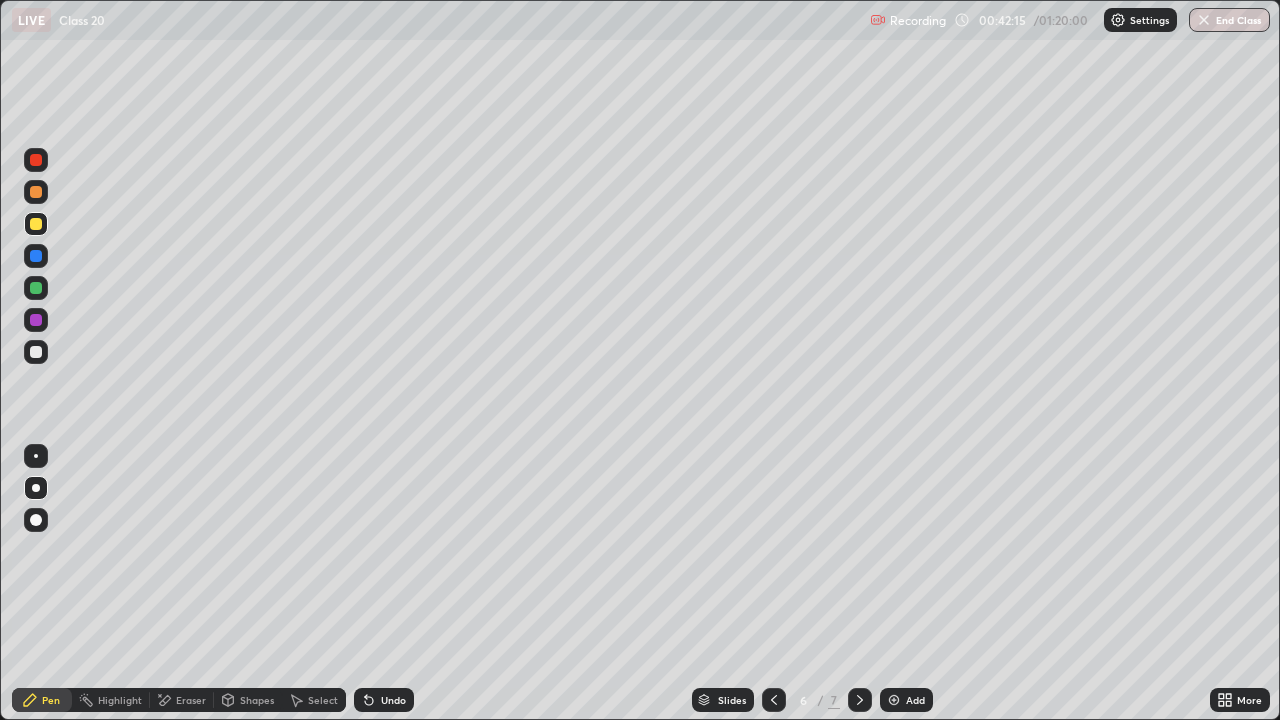 click at bounding box center (860, 700) 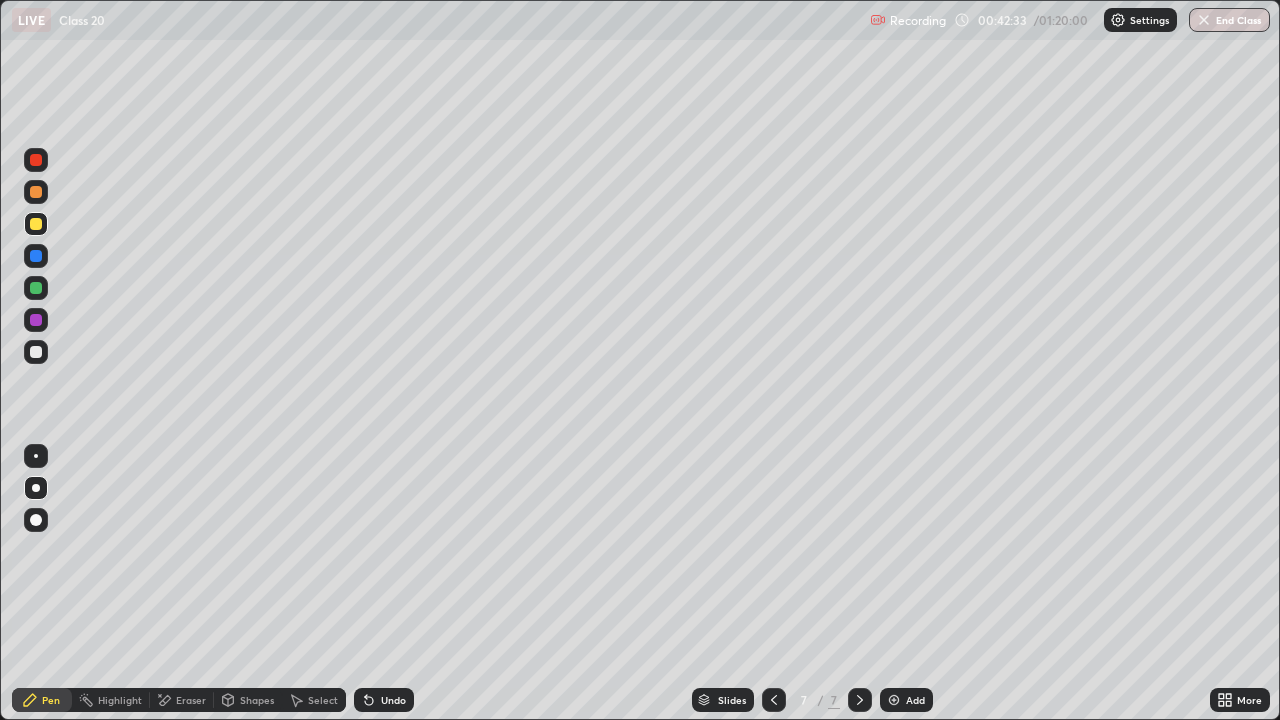 click at bounding box center (36, 352) 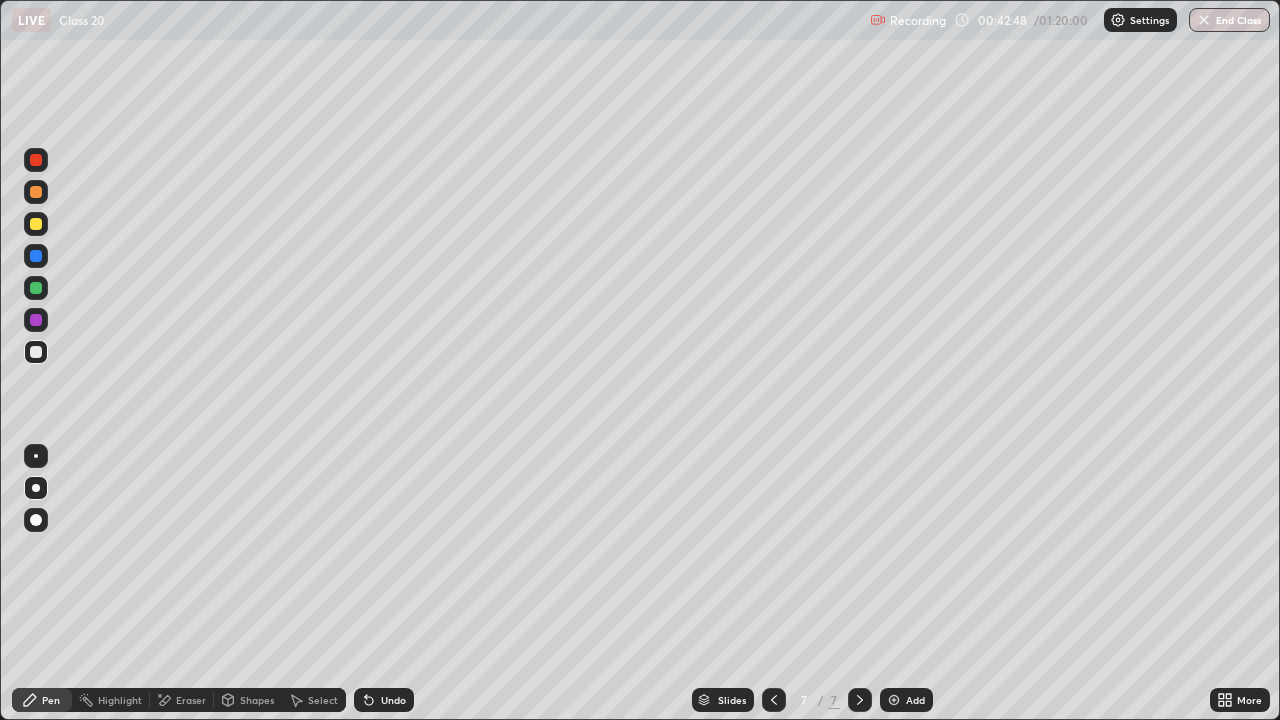 click on "Eraser" at bounding box center (191, 700) 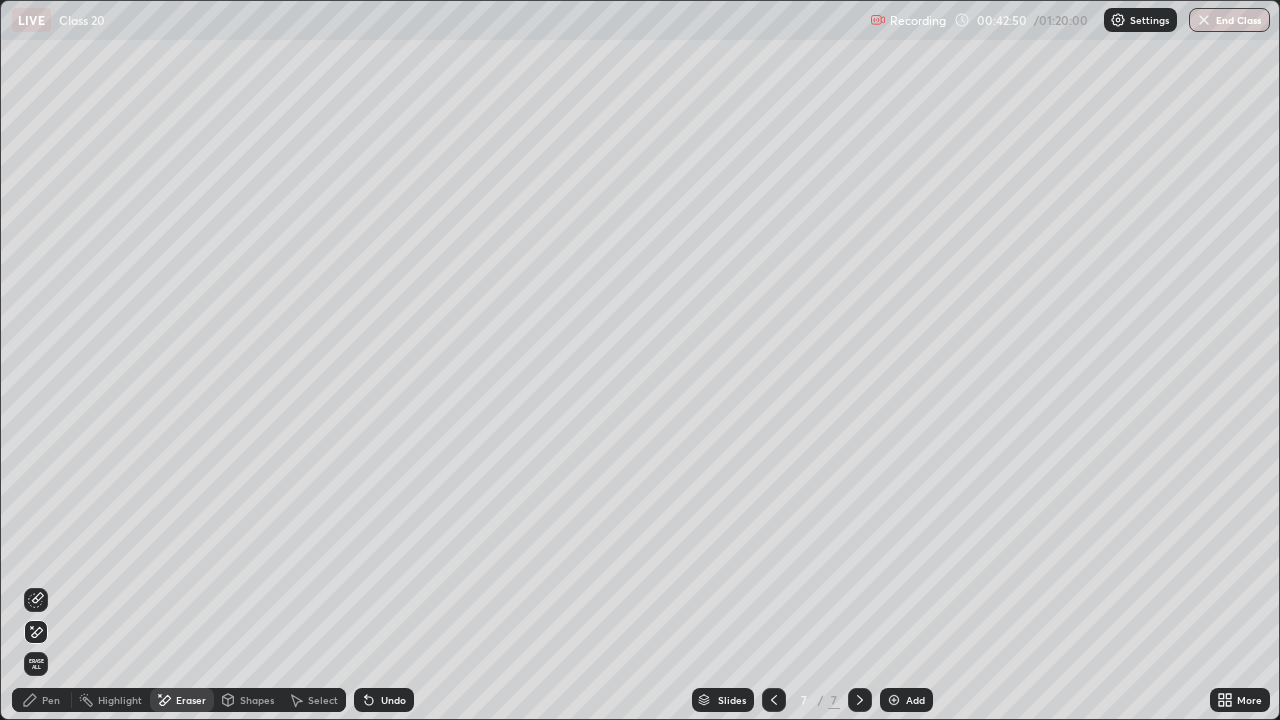 click on "Pen" at bounding box center [51, 700] 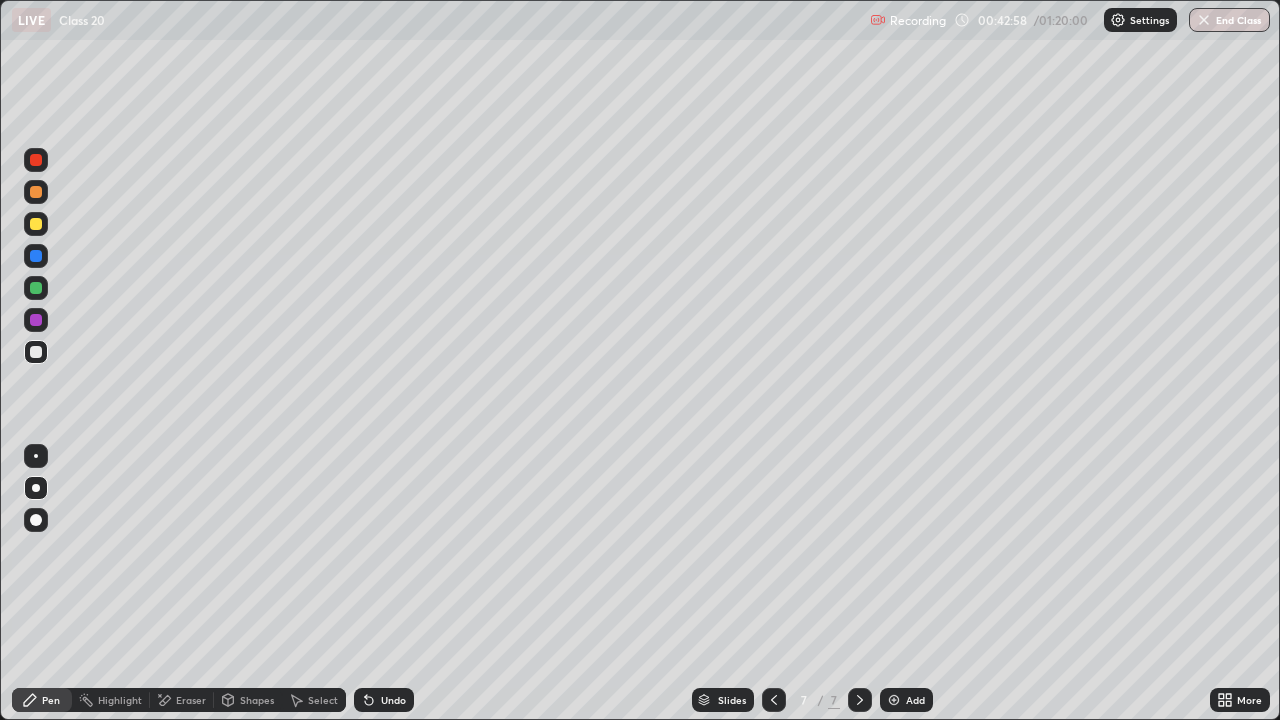 click 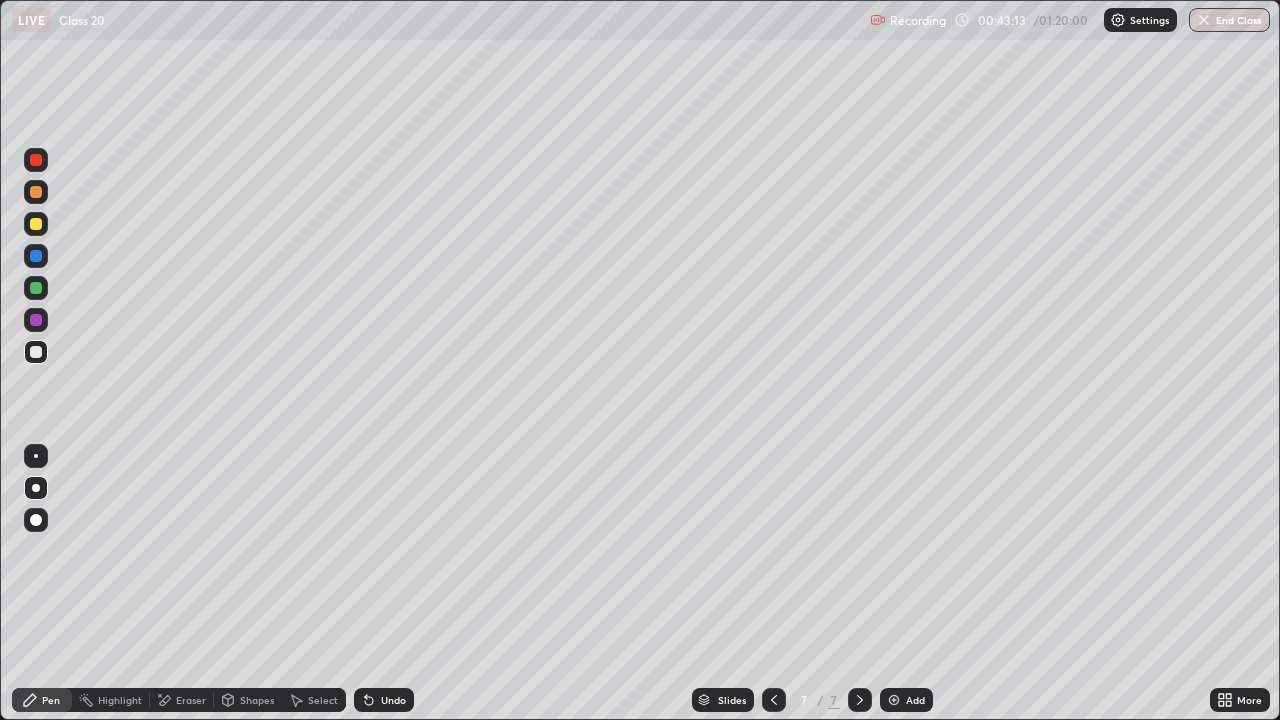 click on "Undo" at bounding box center (384, 700) 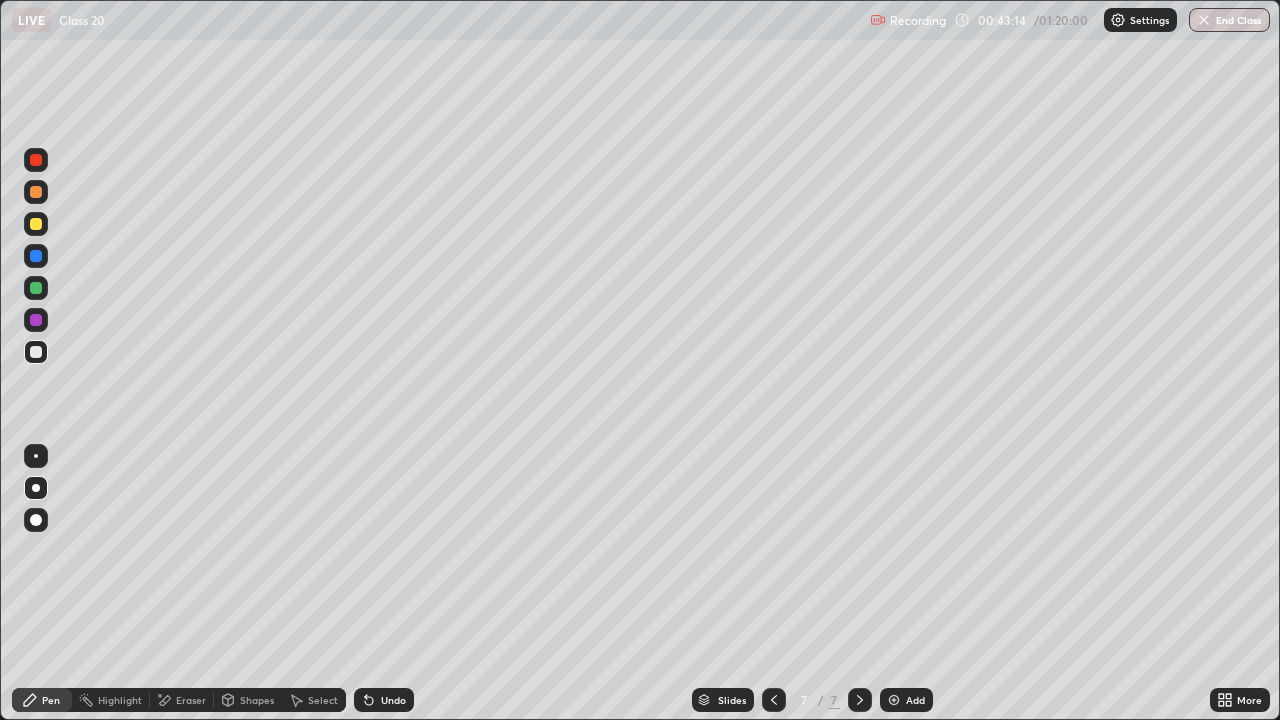 click on "Eraser" at bounding box center (191, 700) 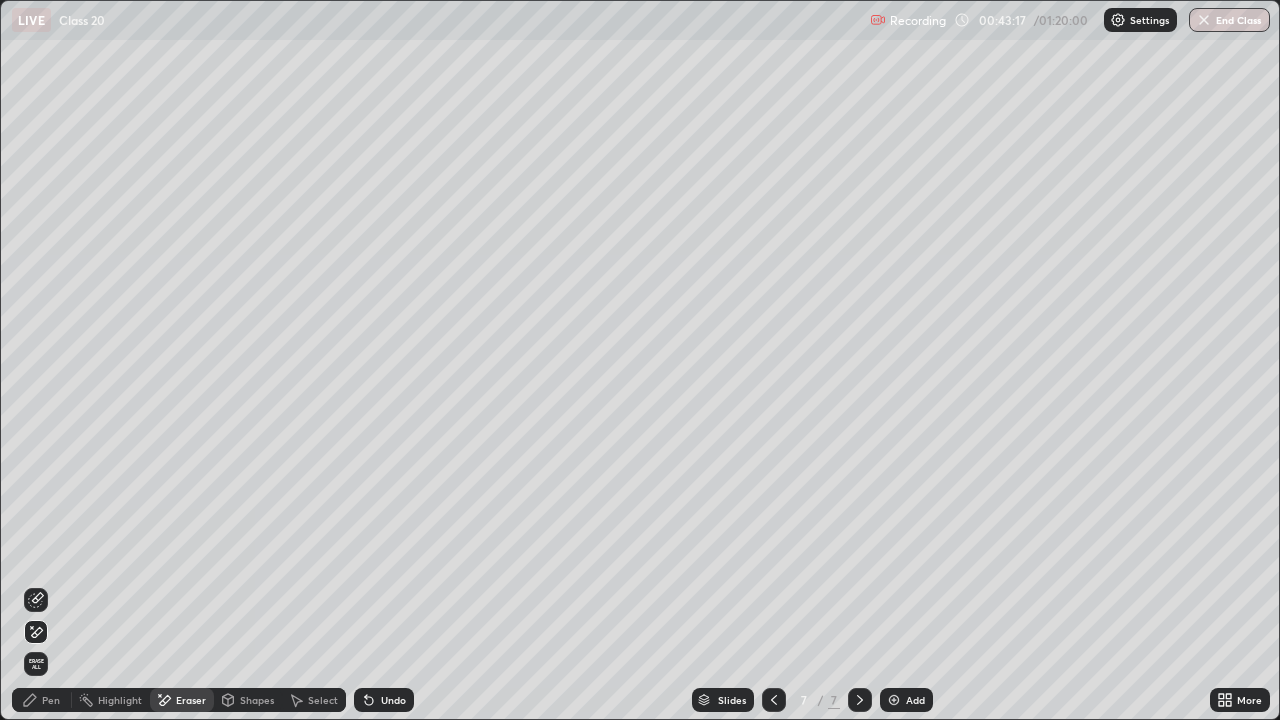 click on "Pen" at bounding box center (51, 700) 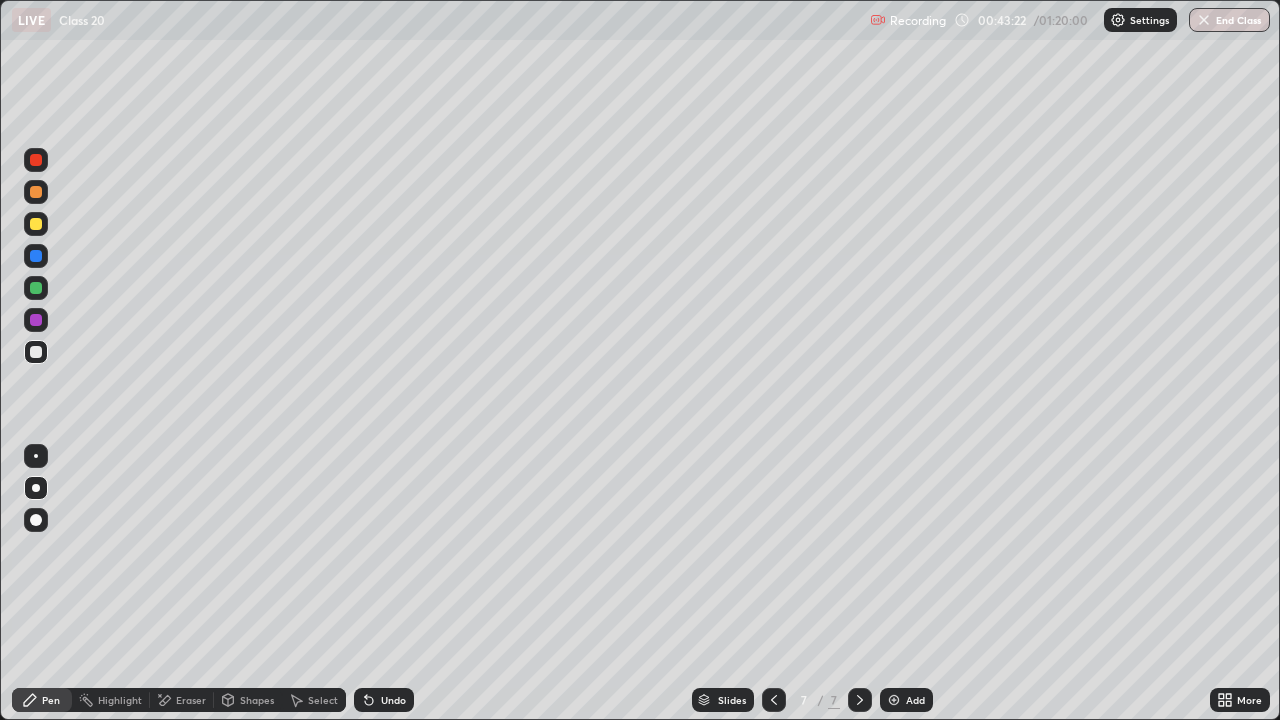 click on "Eraser" at bounding box center (191, 700) 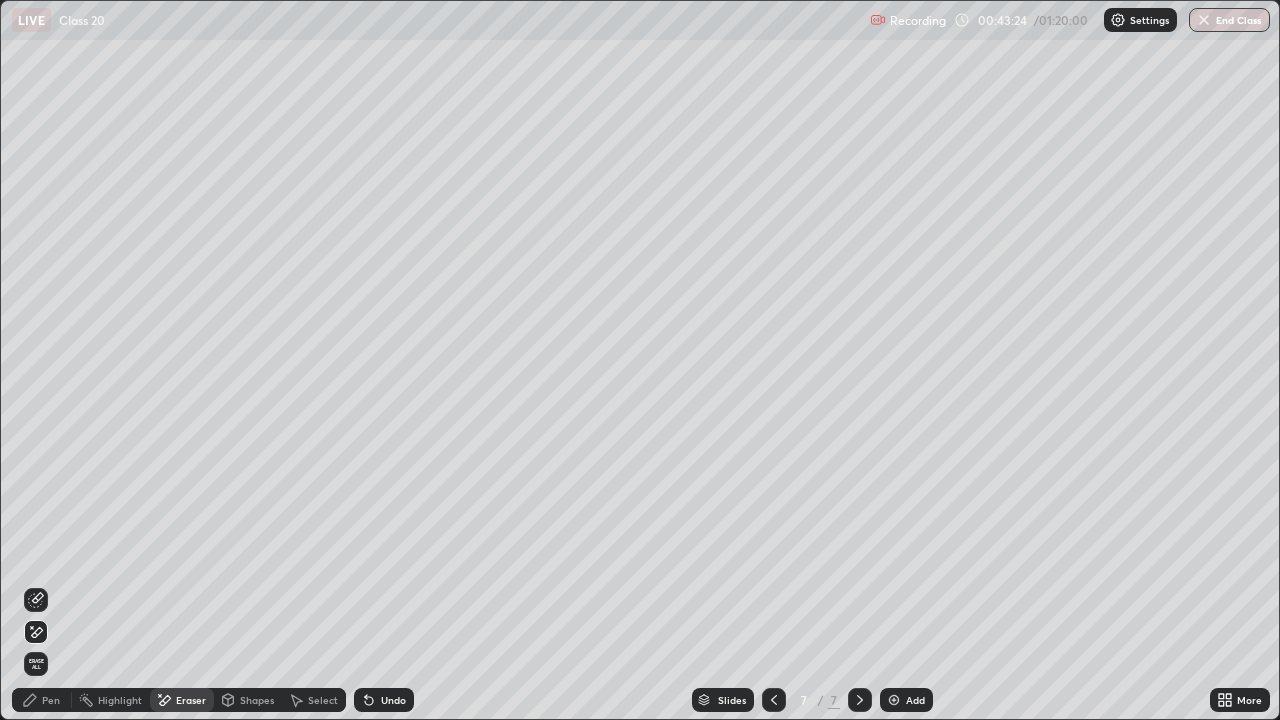click on "Pen" at bounding box center (51, 700) 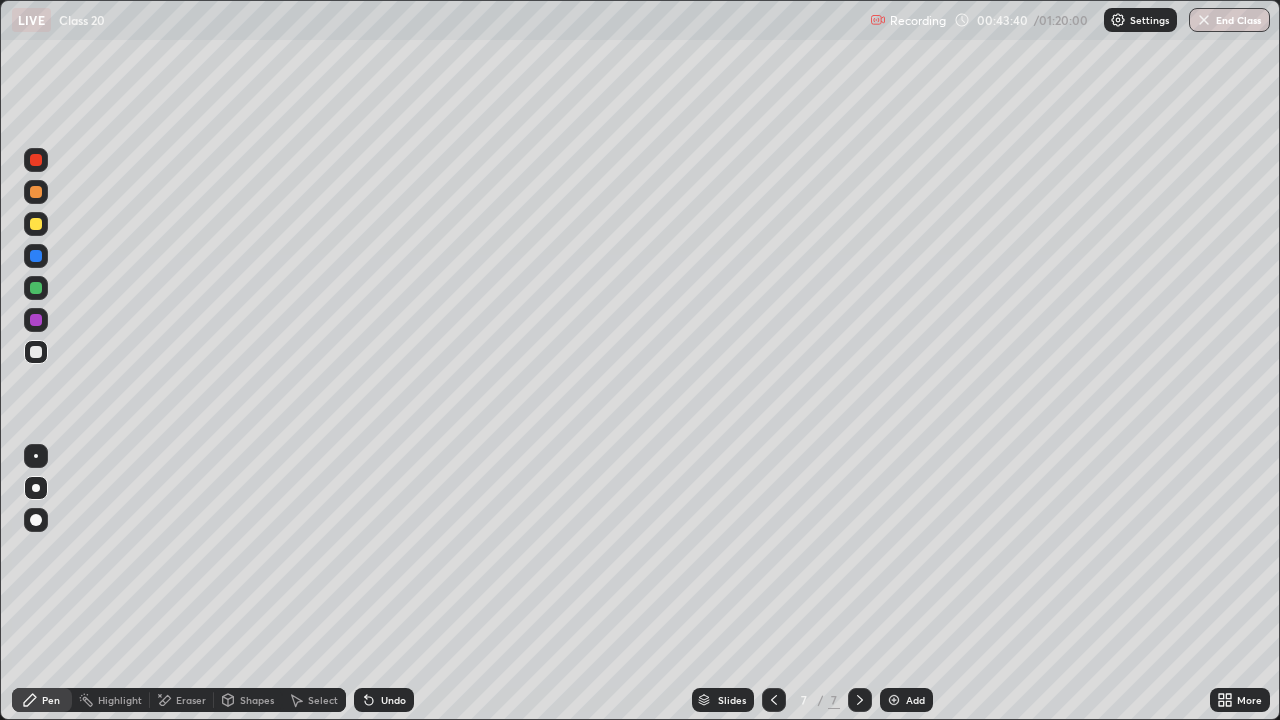 click at bounding box center (36, 288) 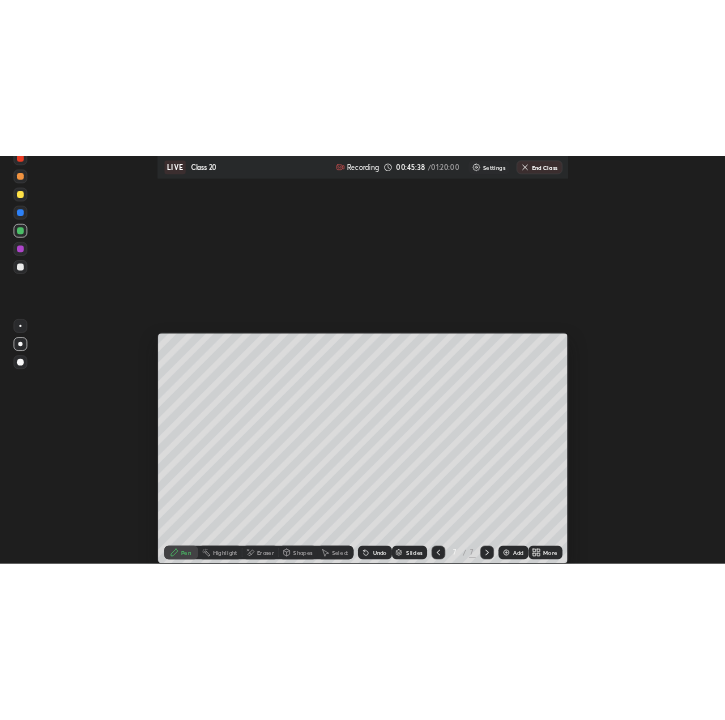scroll, scrollTop: 720, scrollLeft: 725, axis: both 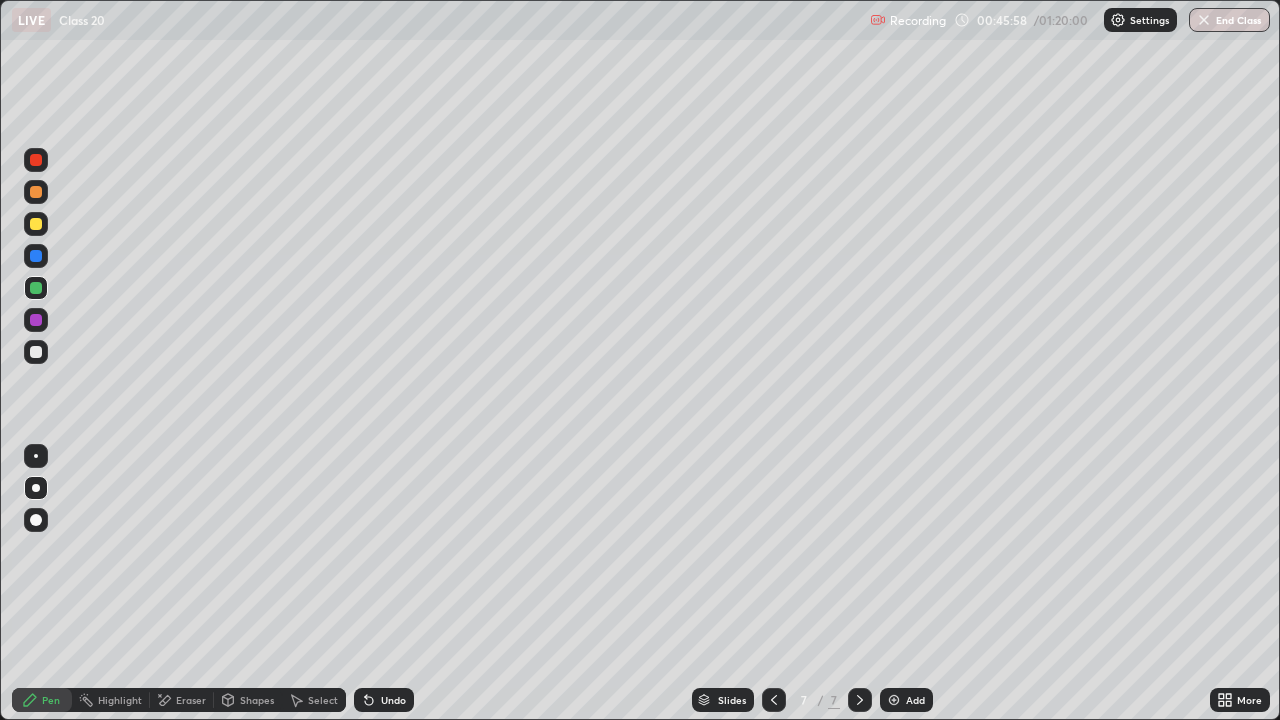 click at bounding box center (894, 700) 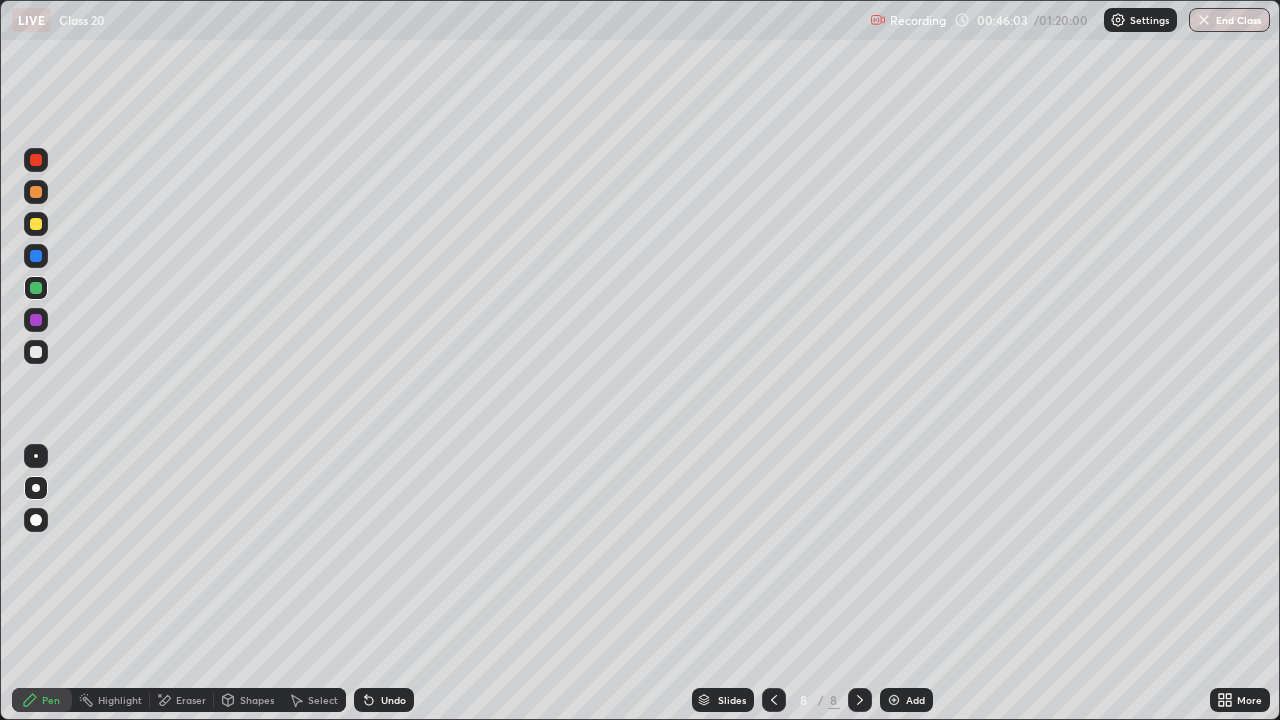 click at bounding box center [36, 224] 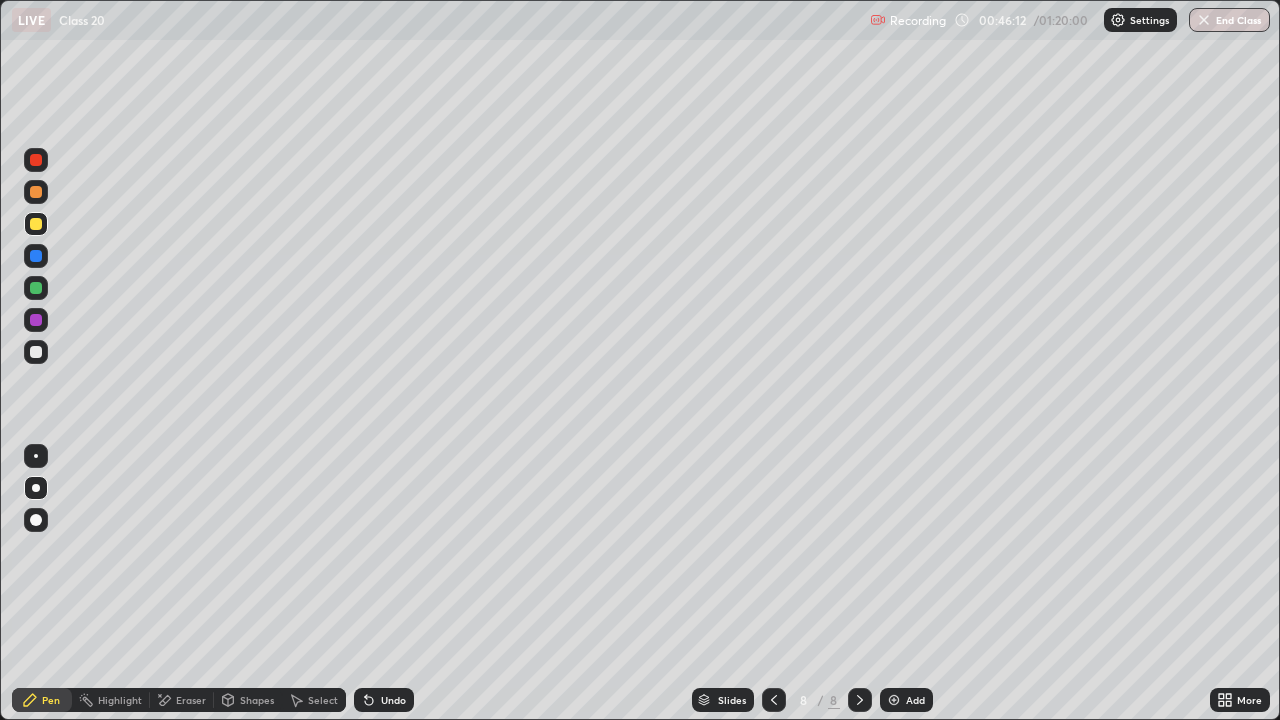 click on "Undo" at bounding box center (384, 700) 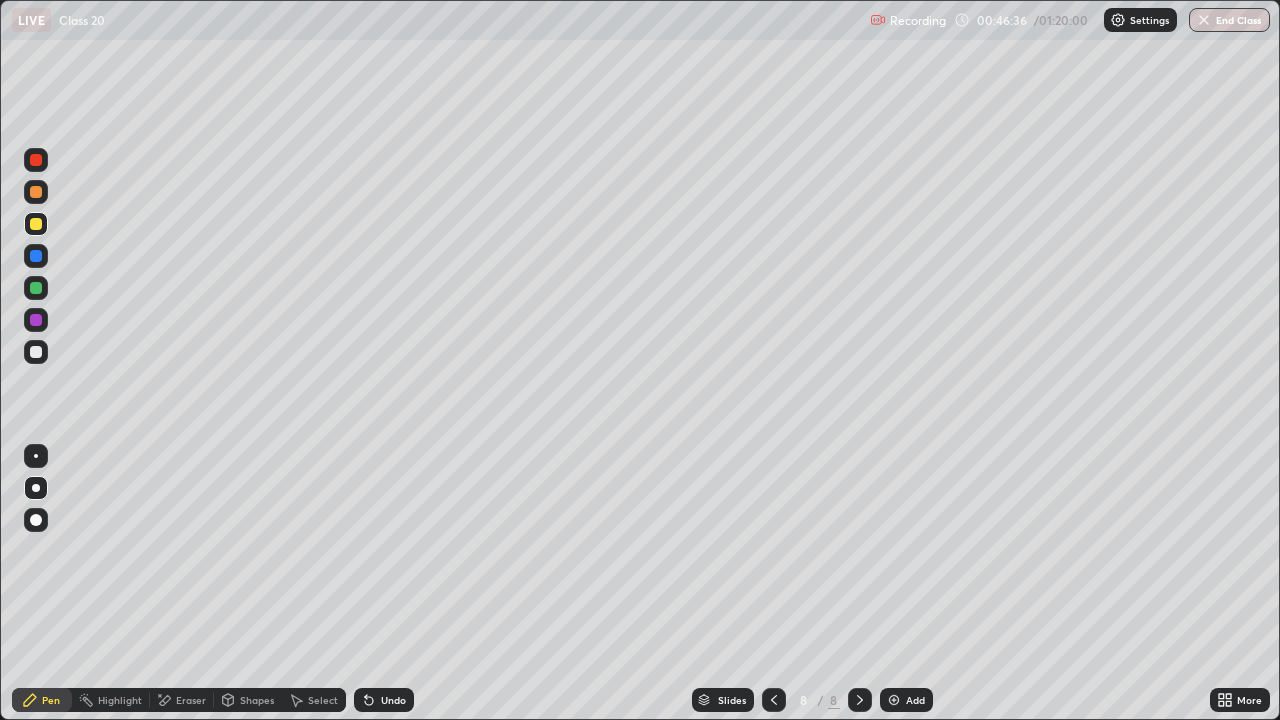 click at bounding box center [36, 352] 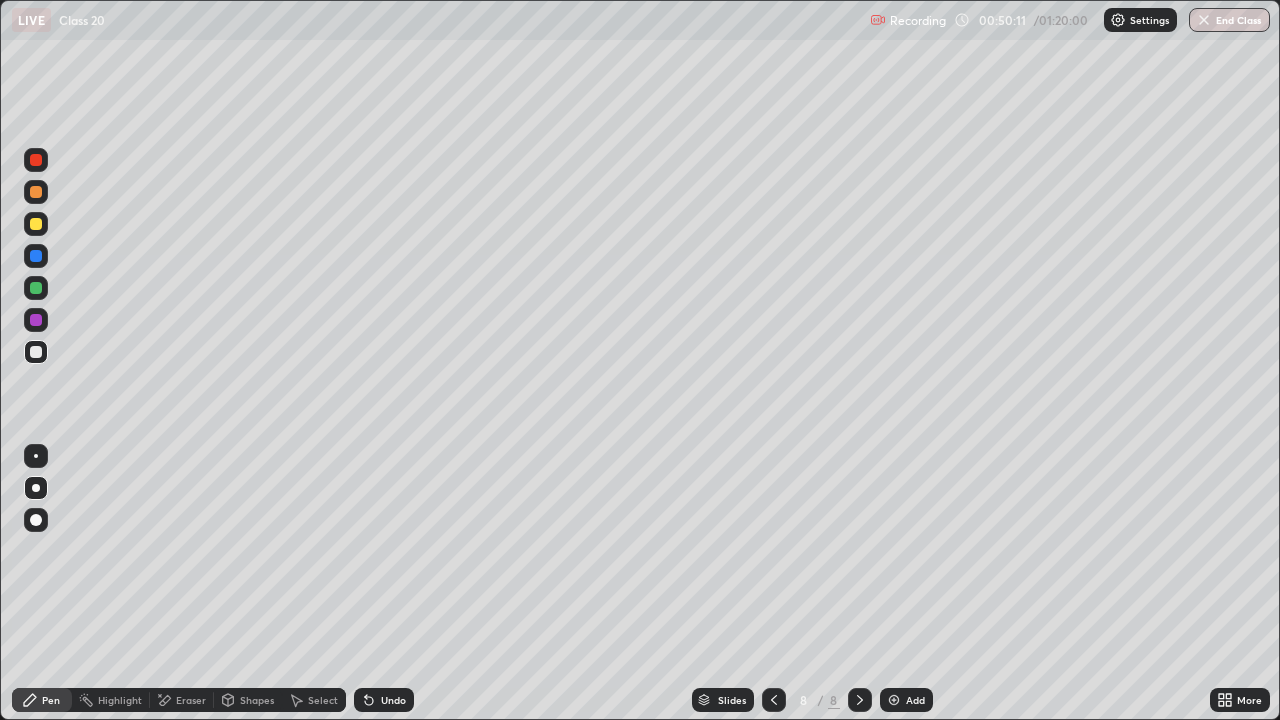 click on "Eraser" at bounding box center (191, 700) 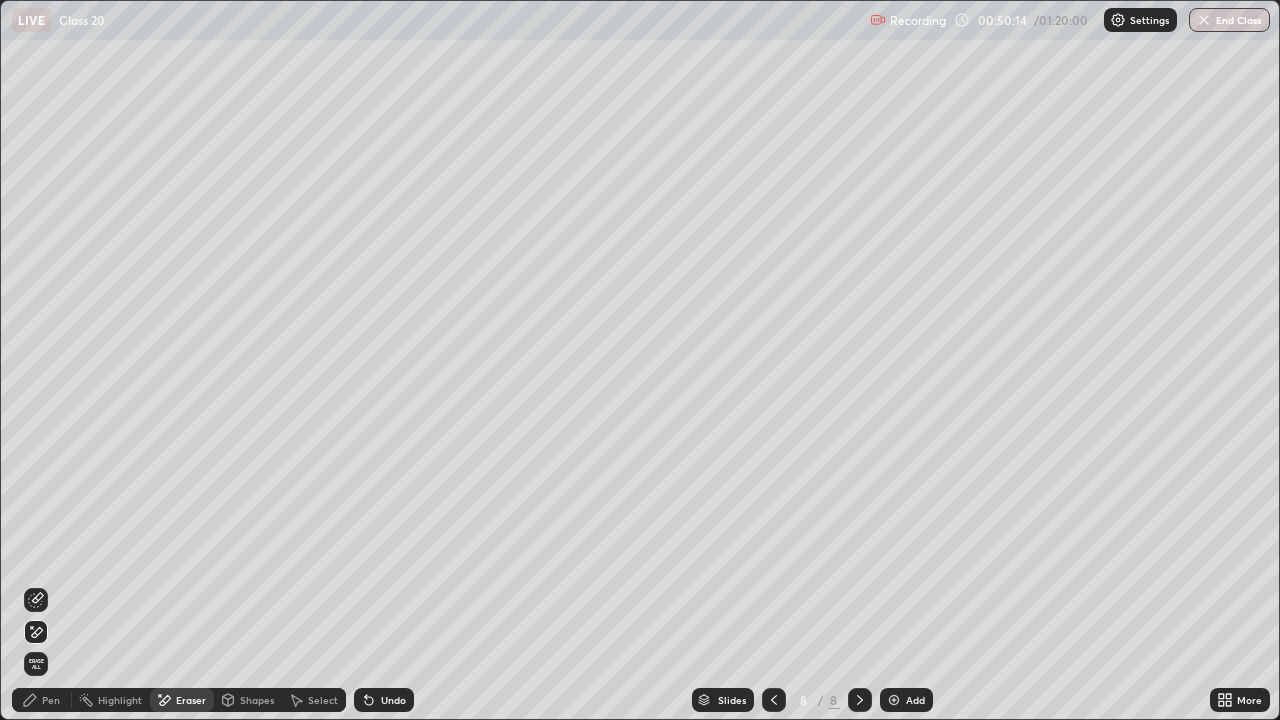 click on "Pen" at bounding box center [51, 700] 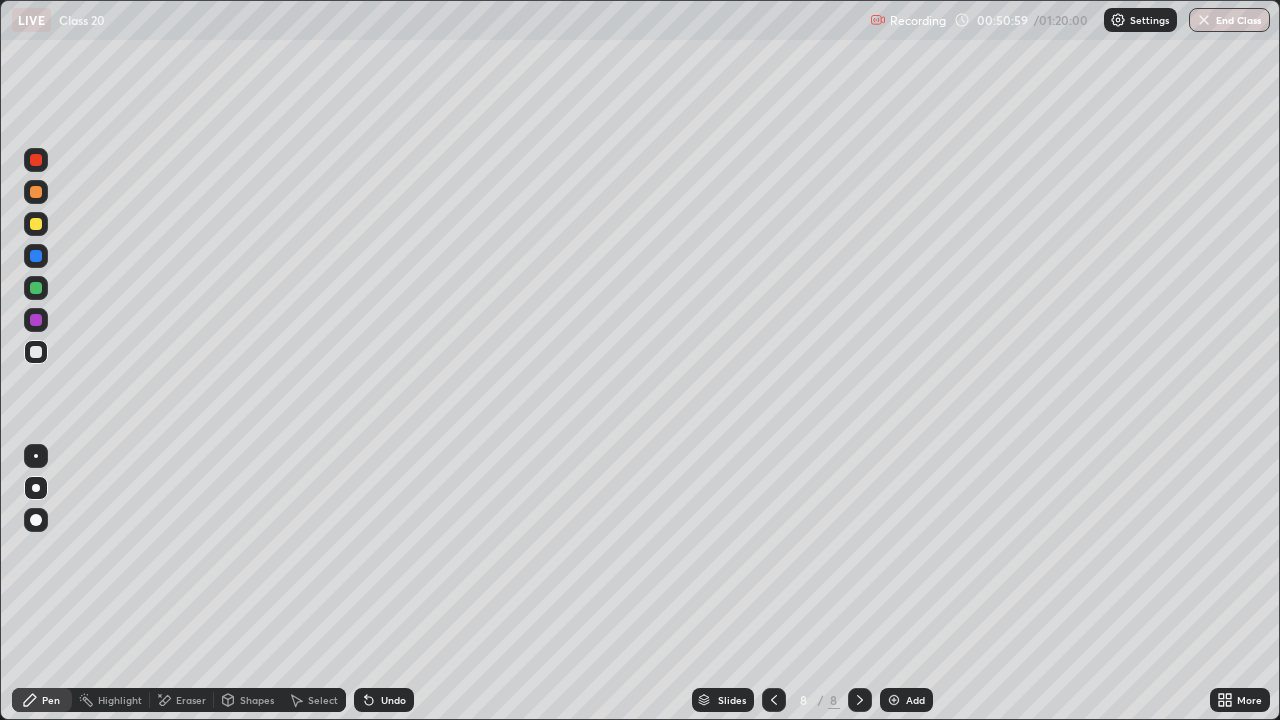 click at bounding box center [36, 288] 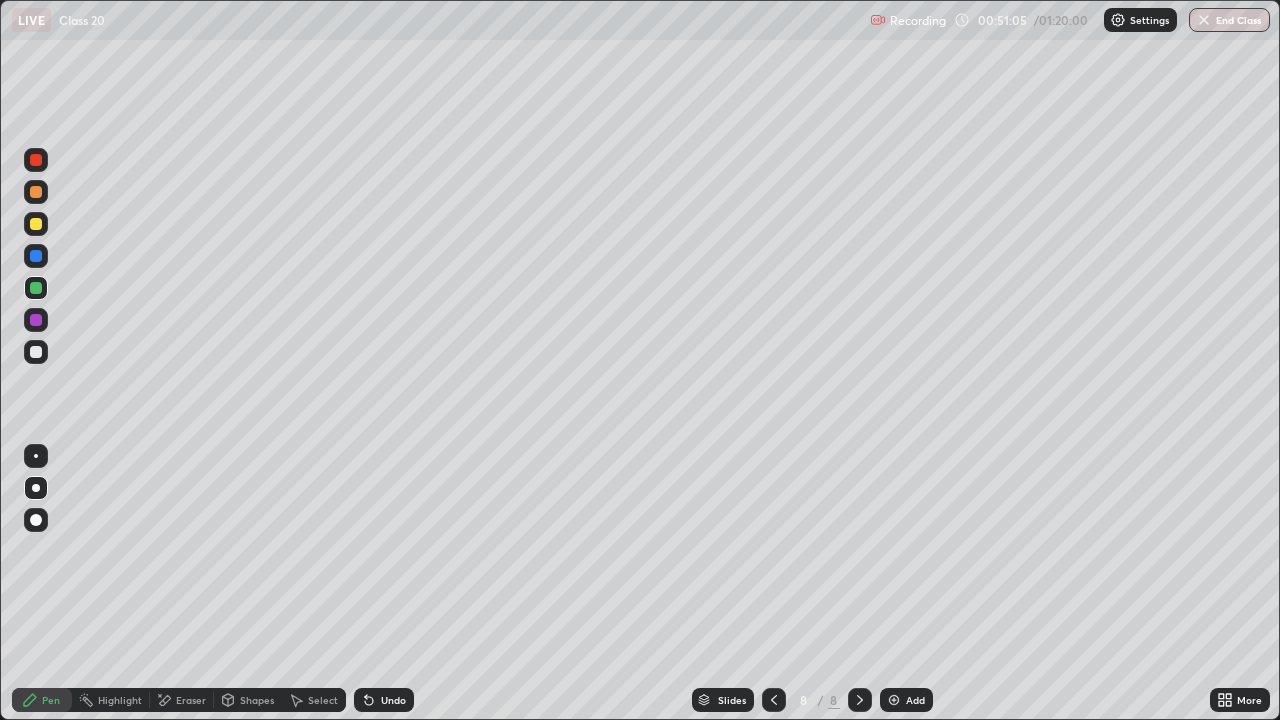 click at bounding box center (36, 224) 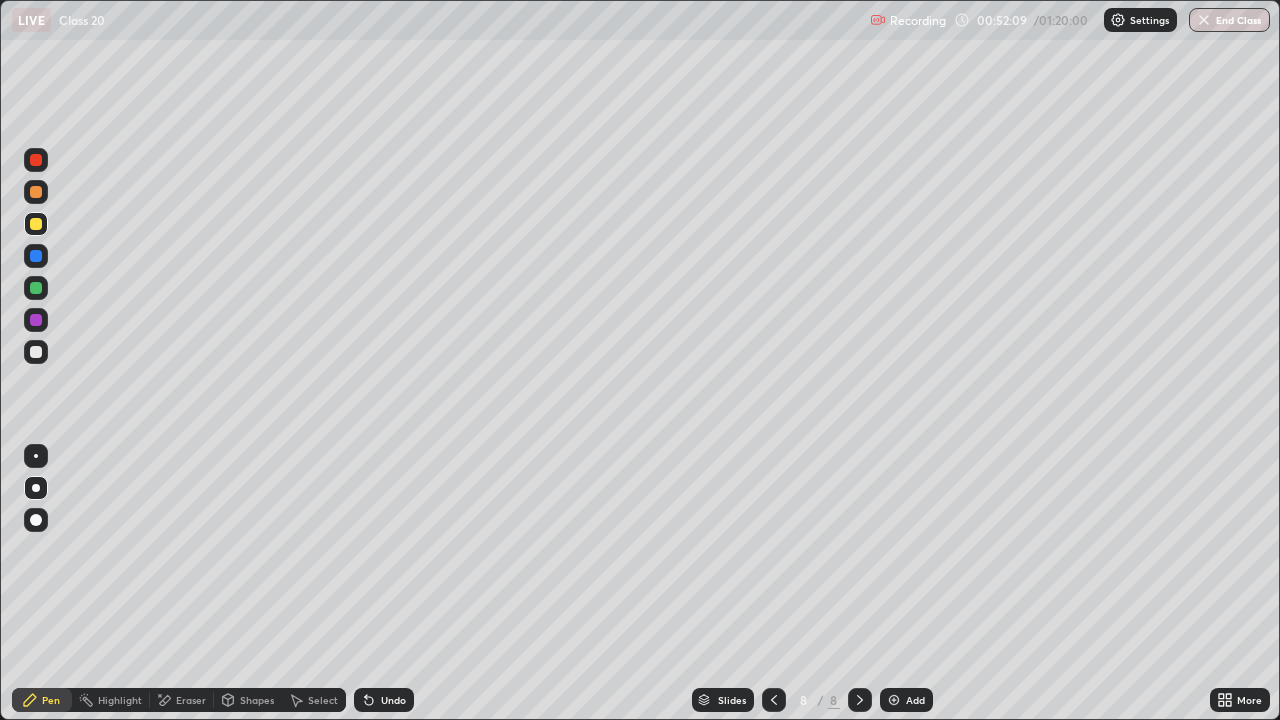 click at bounding box center (36, 352) 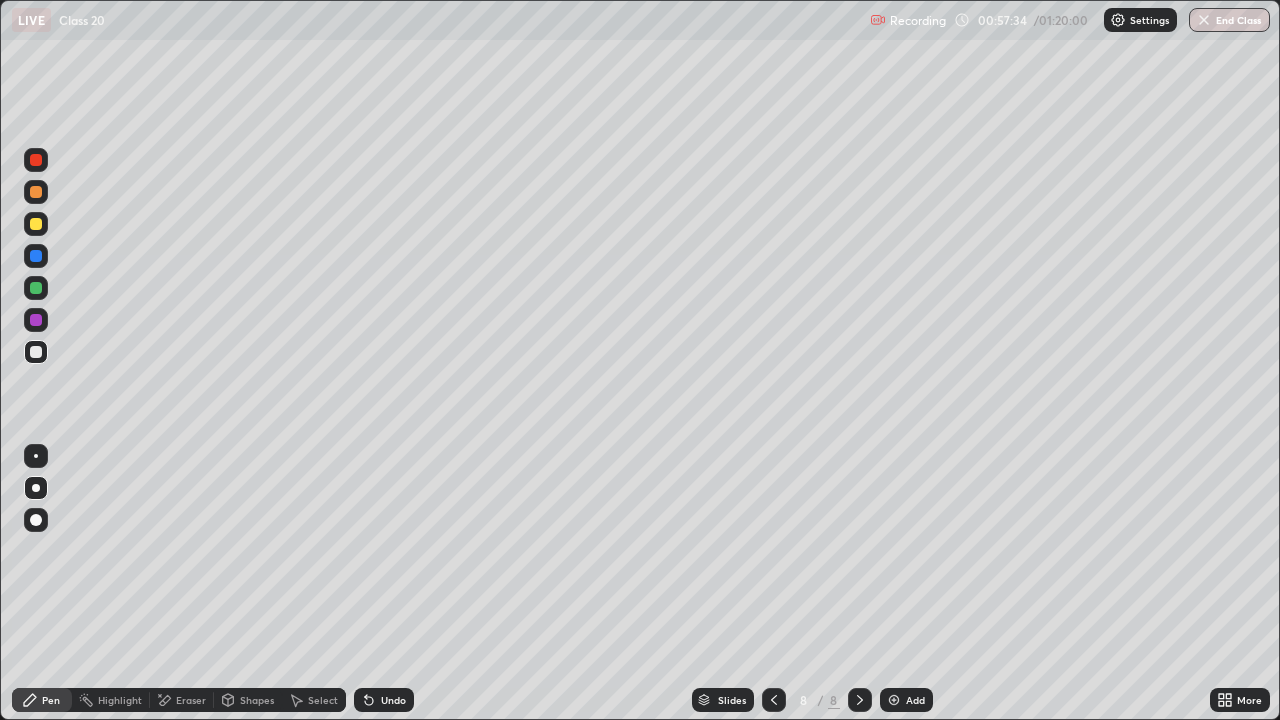 click on "Add" at bounding box center (906, 700) 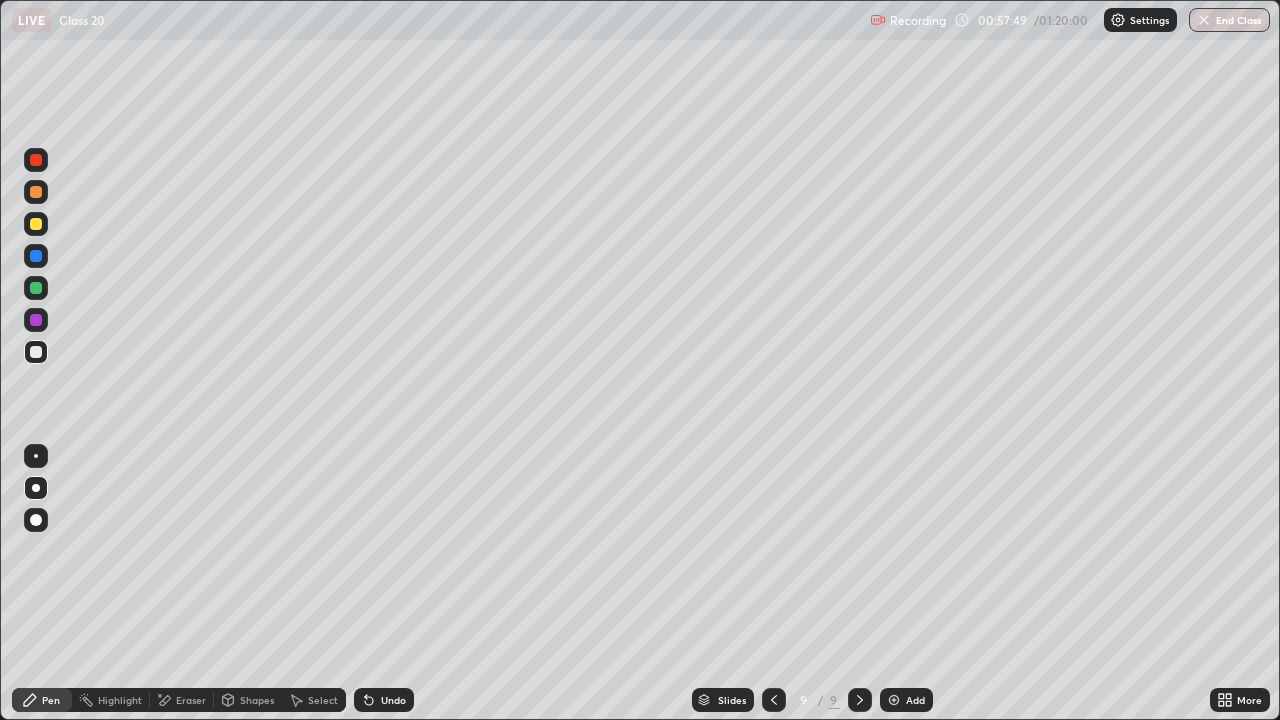 click on "Eraser" at bounding box center [191, 700] 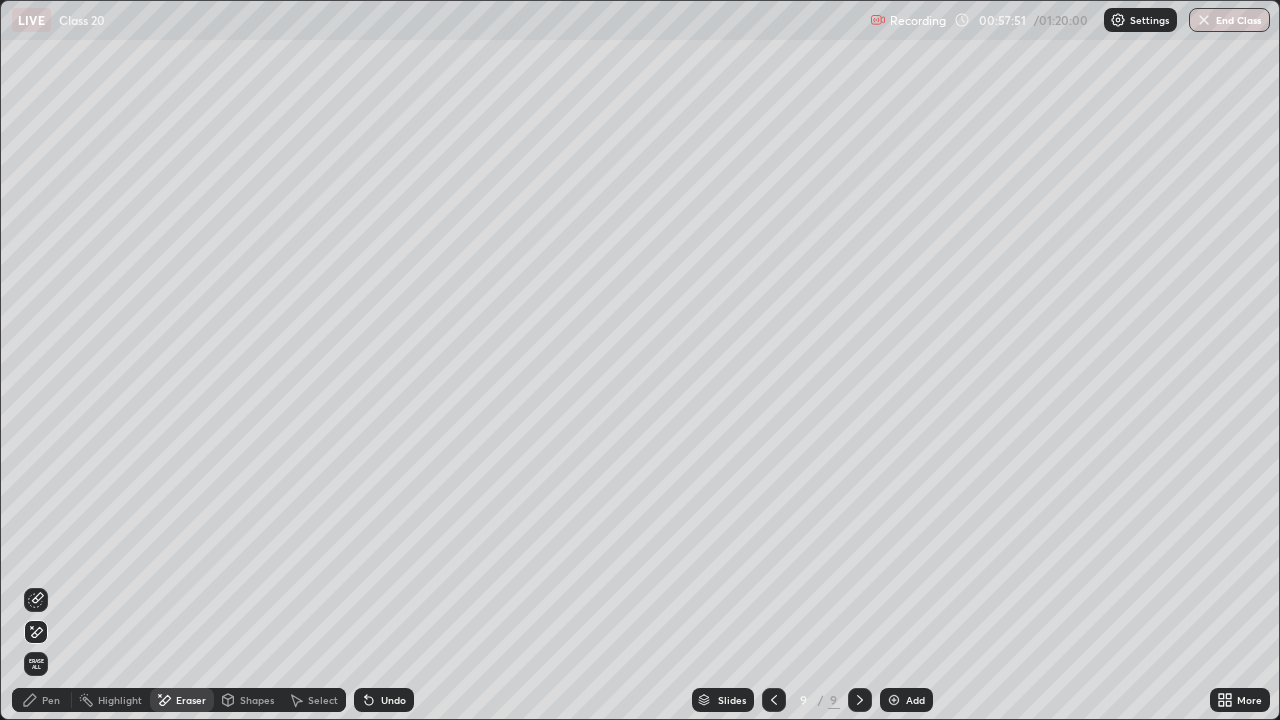 click on "Pen" at bounding box center [51, 700] 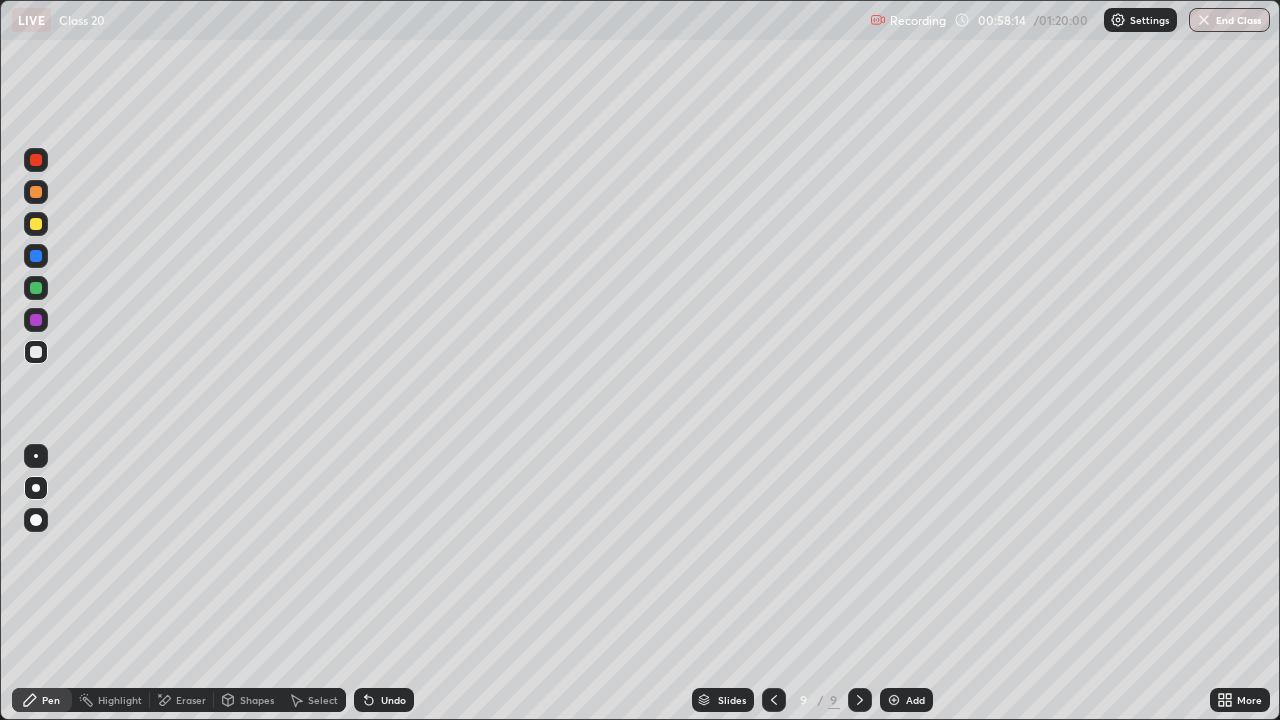 click on "Shapes" at bounding box center (257, 700) 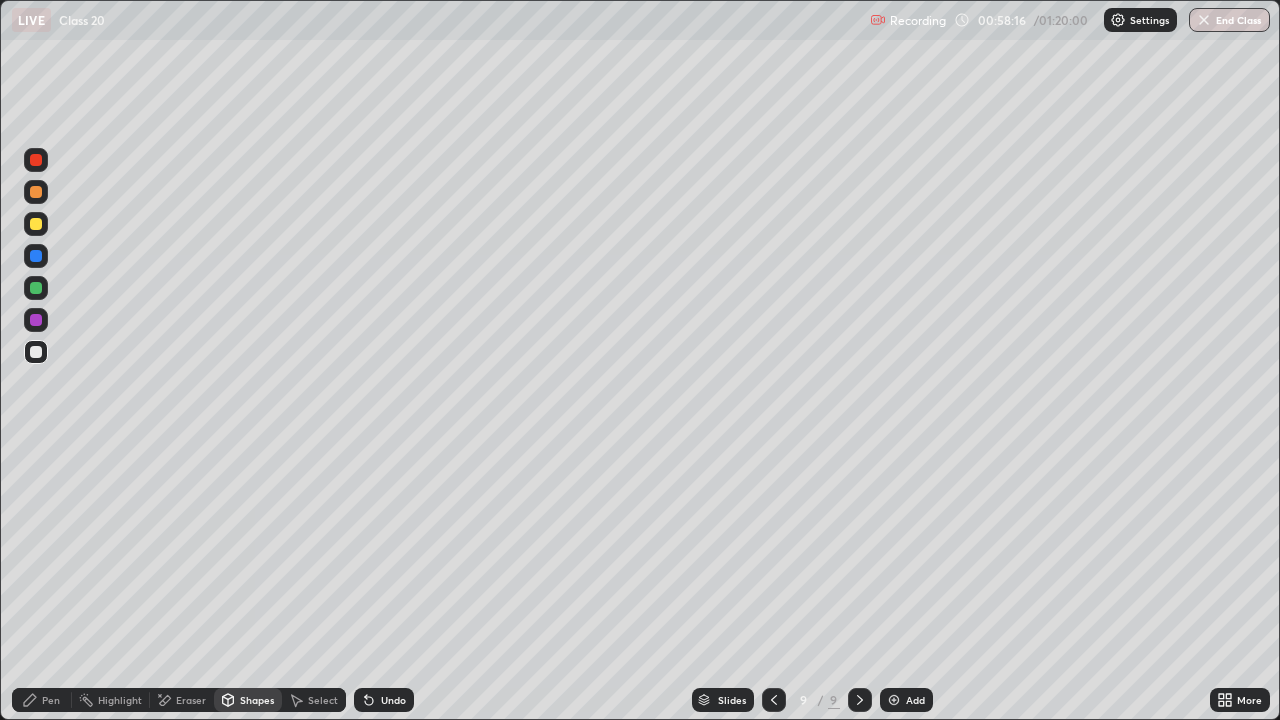 click on "Select" at bounding box center (314, 700) 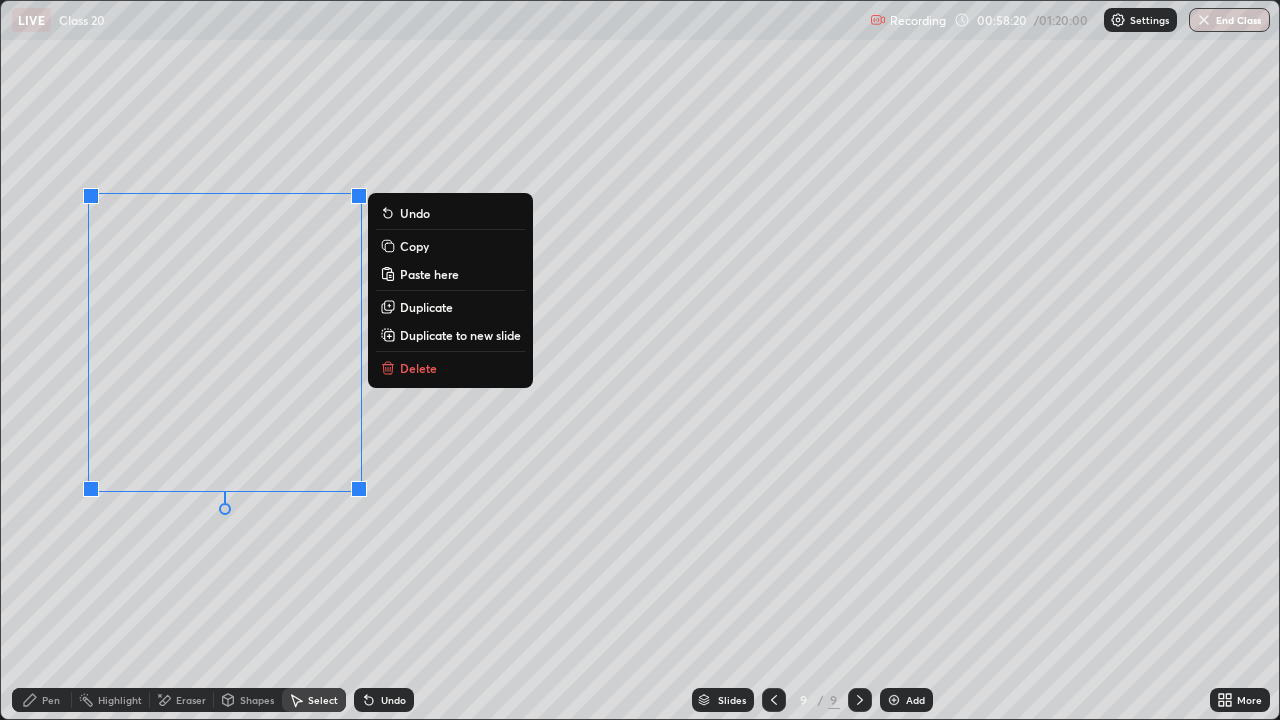 click on "Pen" at bounding box center (51, 700) 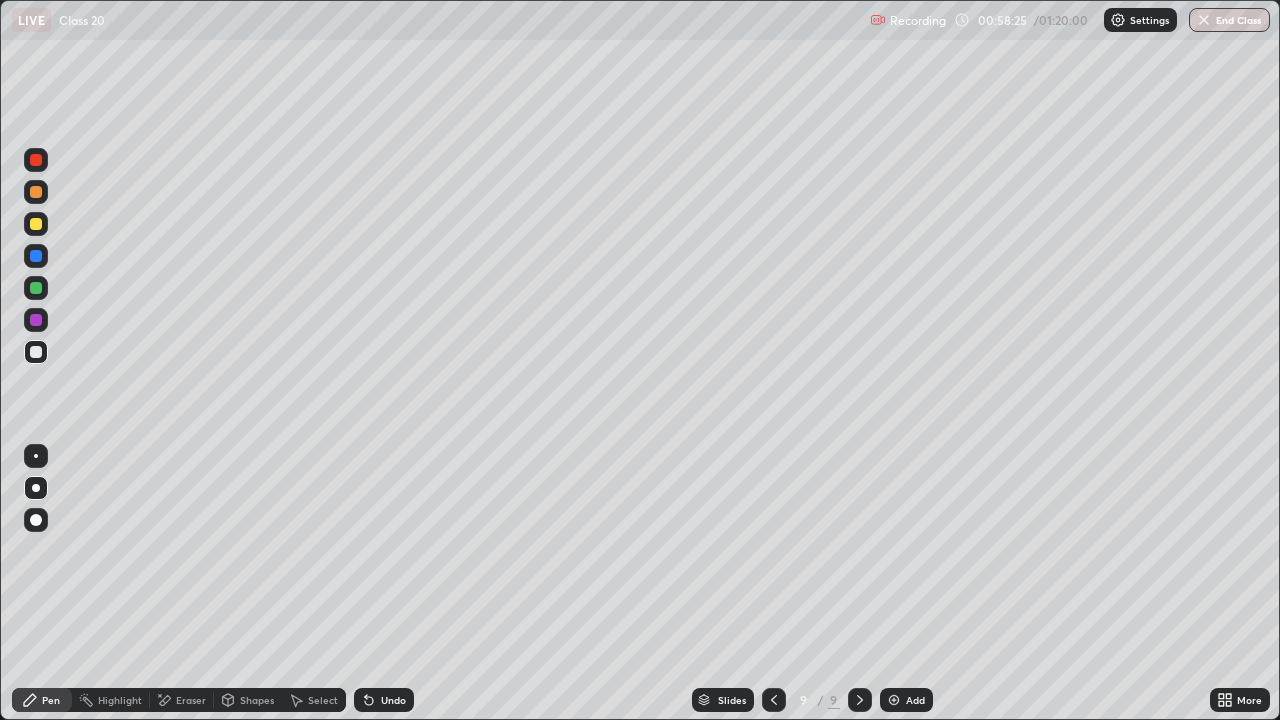 click 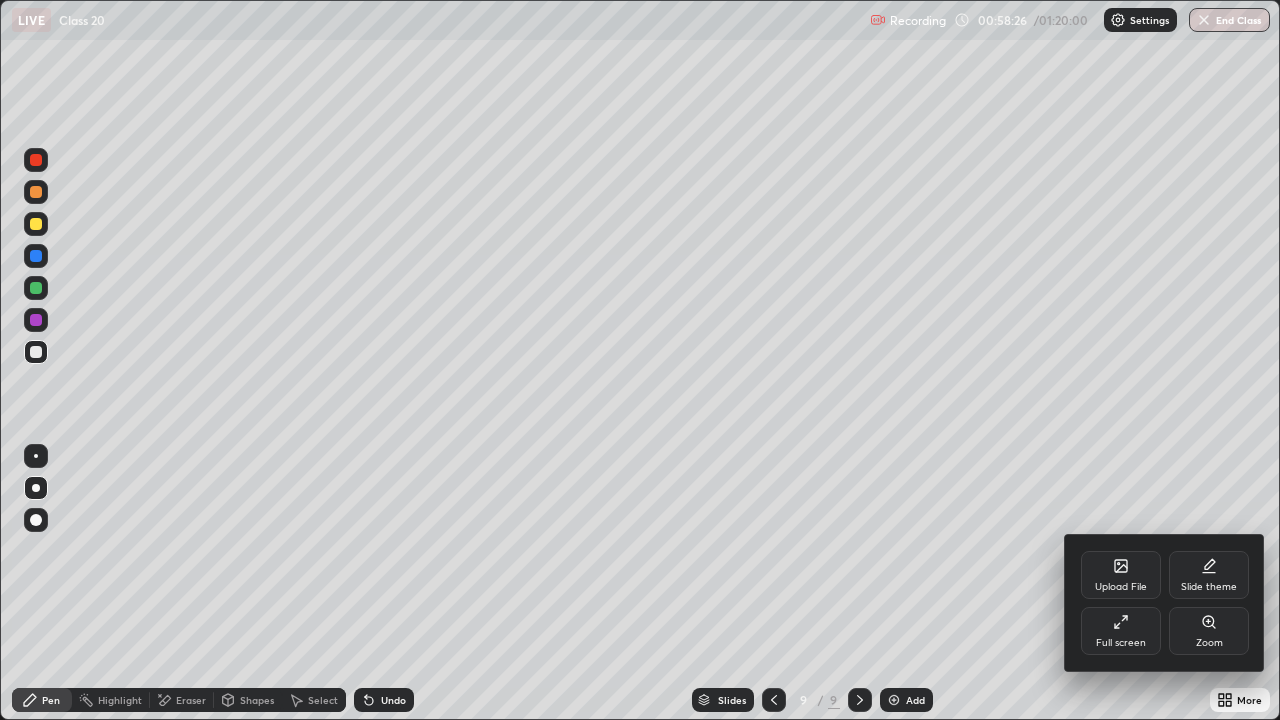 click on "Full screen" at bounding box center [1121, 631] 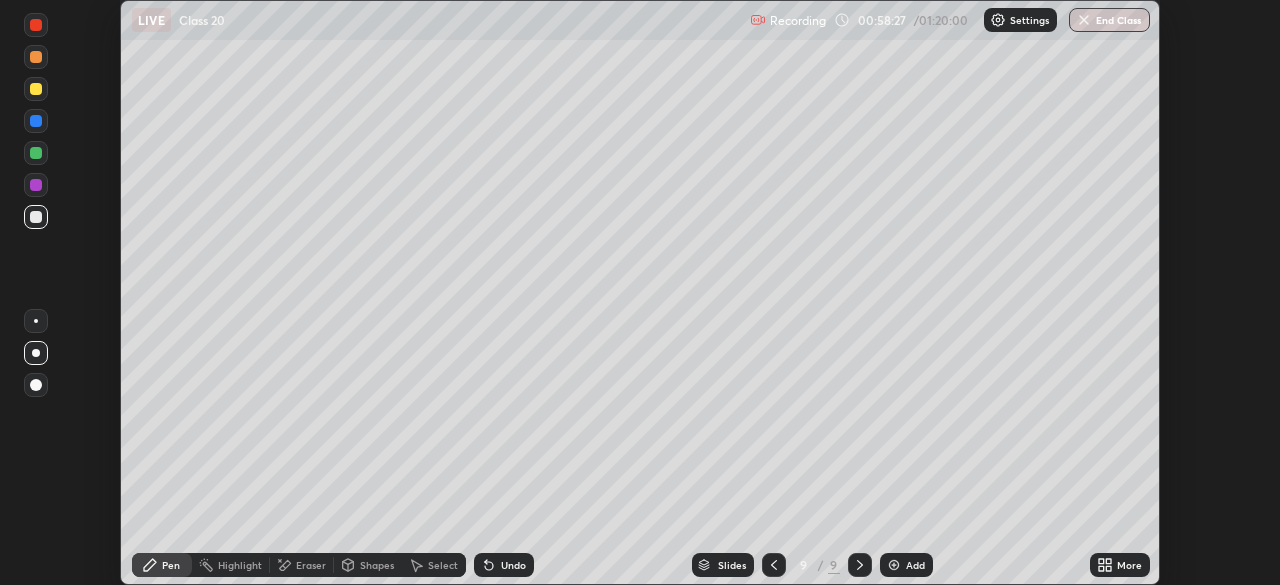 scroll, scrollTop: 585, scrollLeft: 1280, axis: both 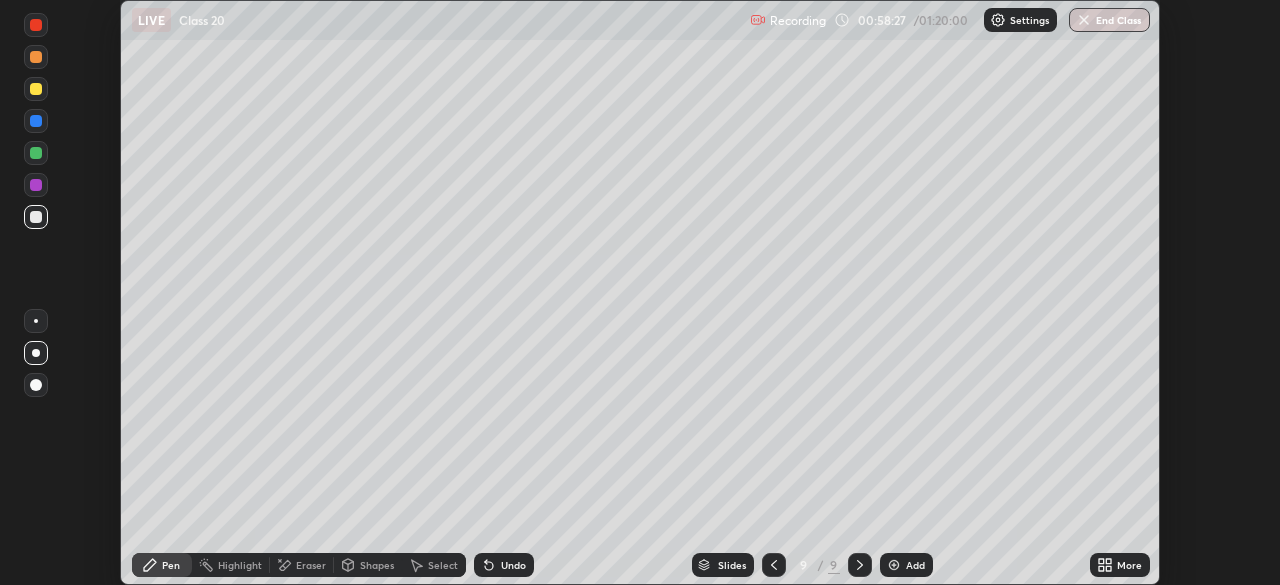 click on "Eraser" at bounding box center [311, 565] 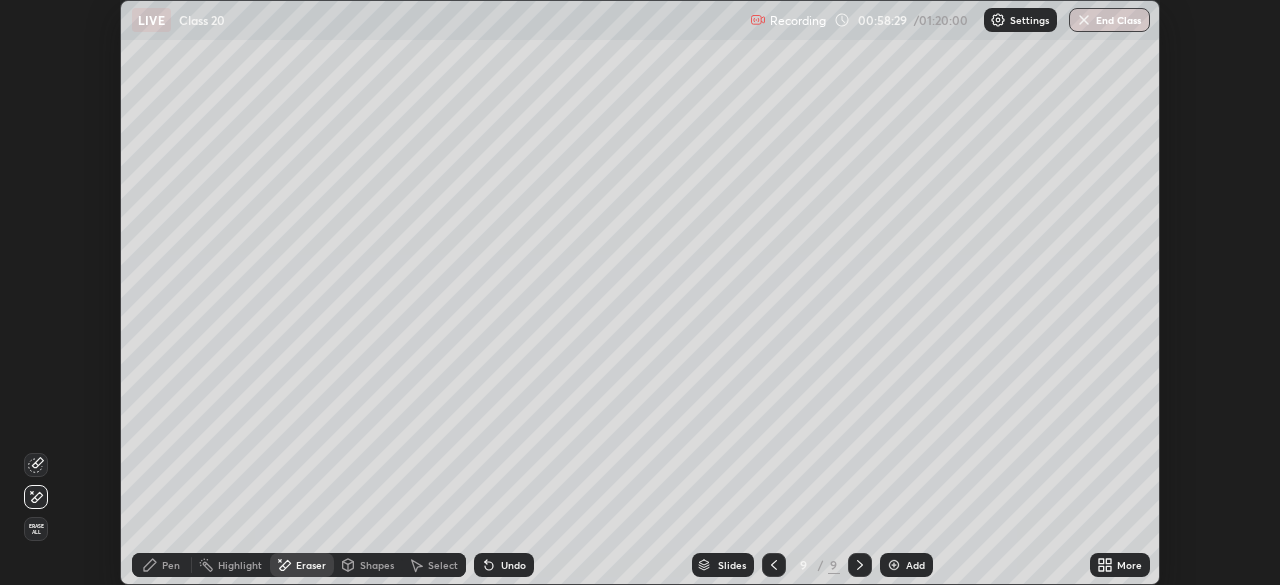 click on "Pen" at bounding box center (171, 565) 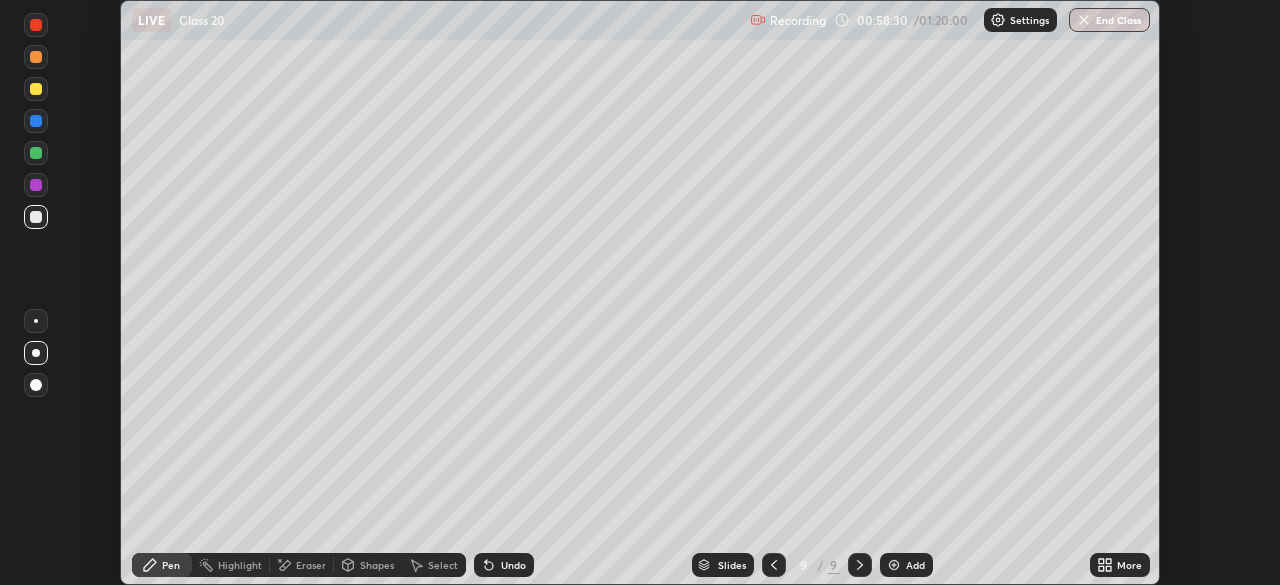 click on "Eraser" at bounding box center [302, 565] 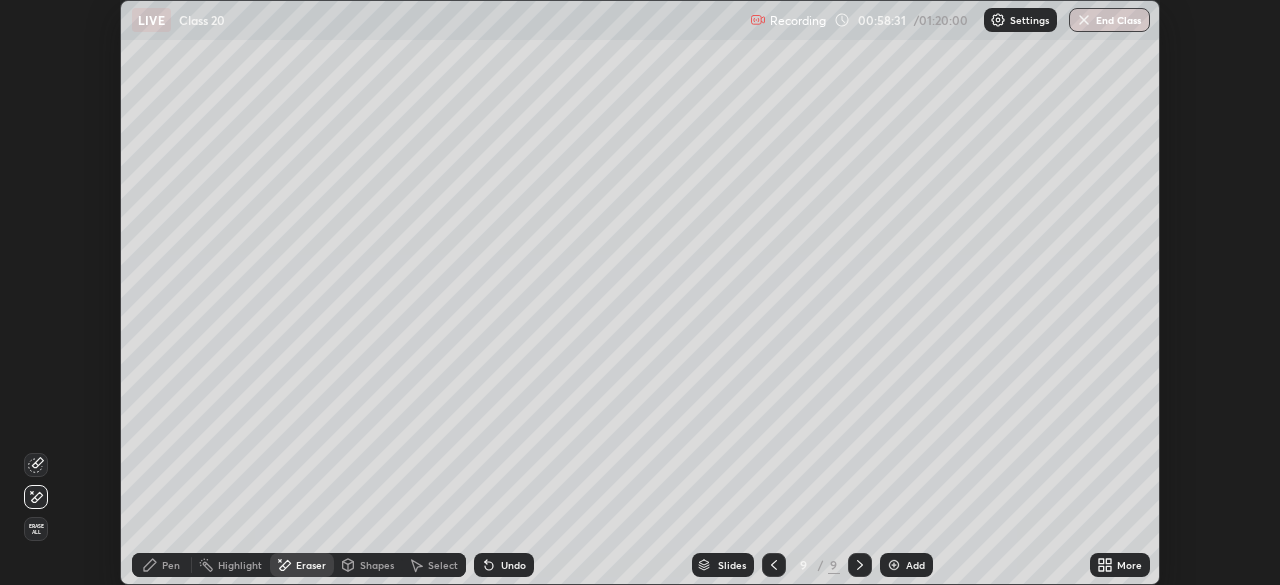 click on "Pen" at bounding box center (171, 565) 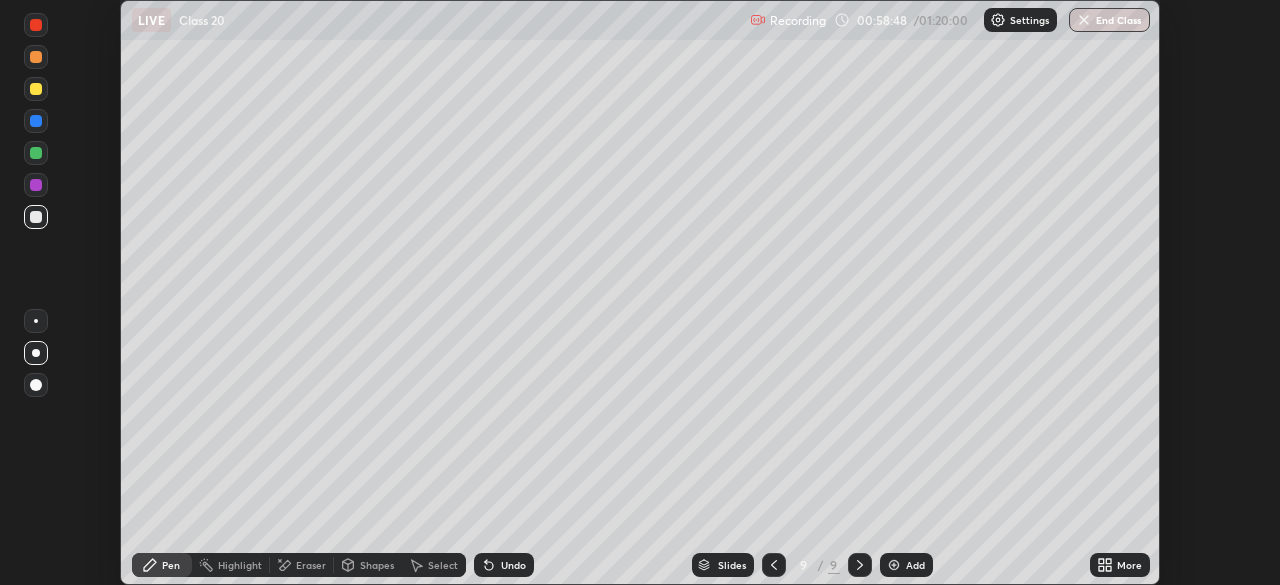 click 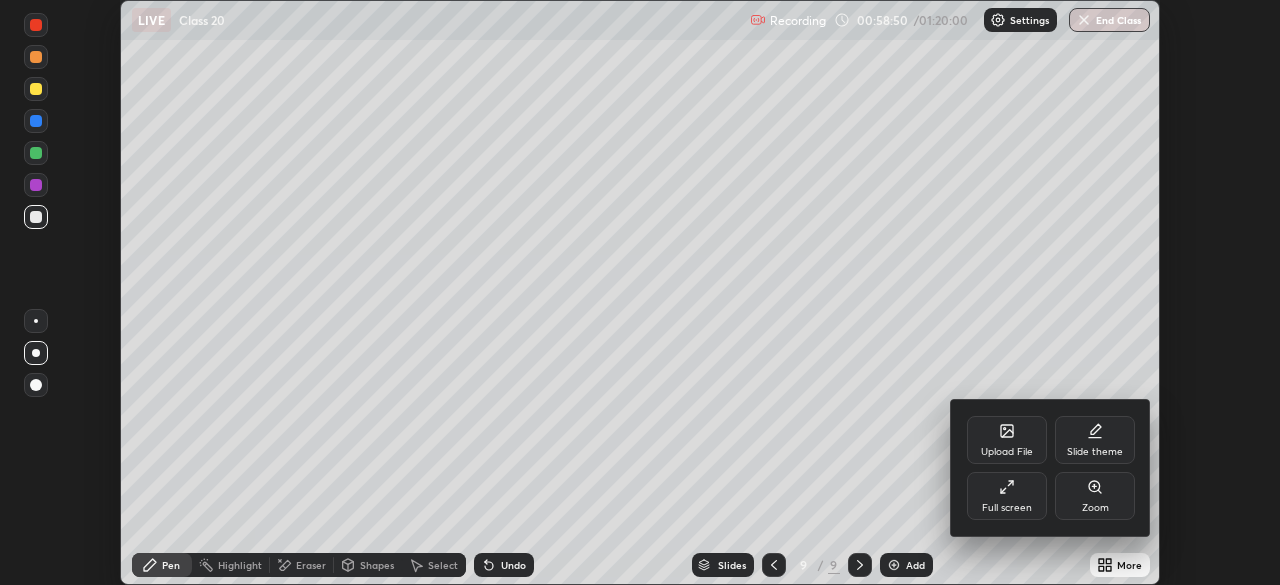 click at bounding box center (640, 292) 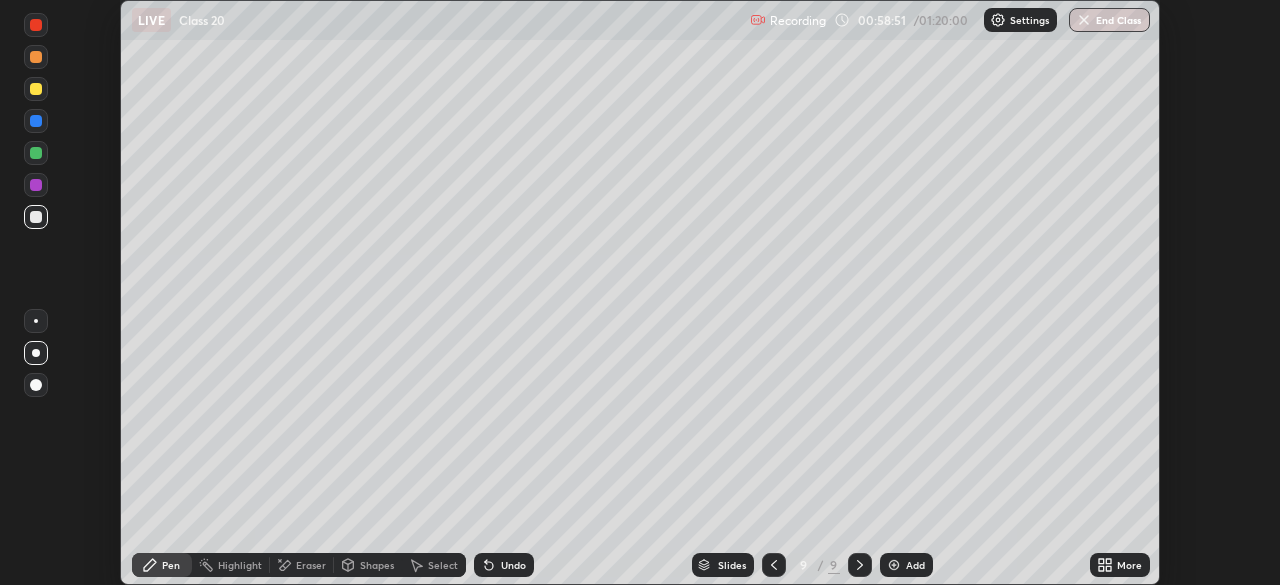 click on "More" at bounding box center (1120, 565) 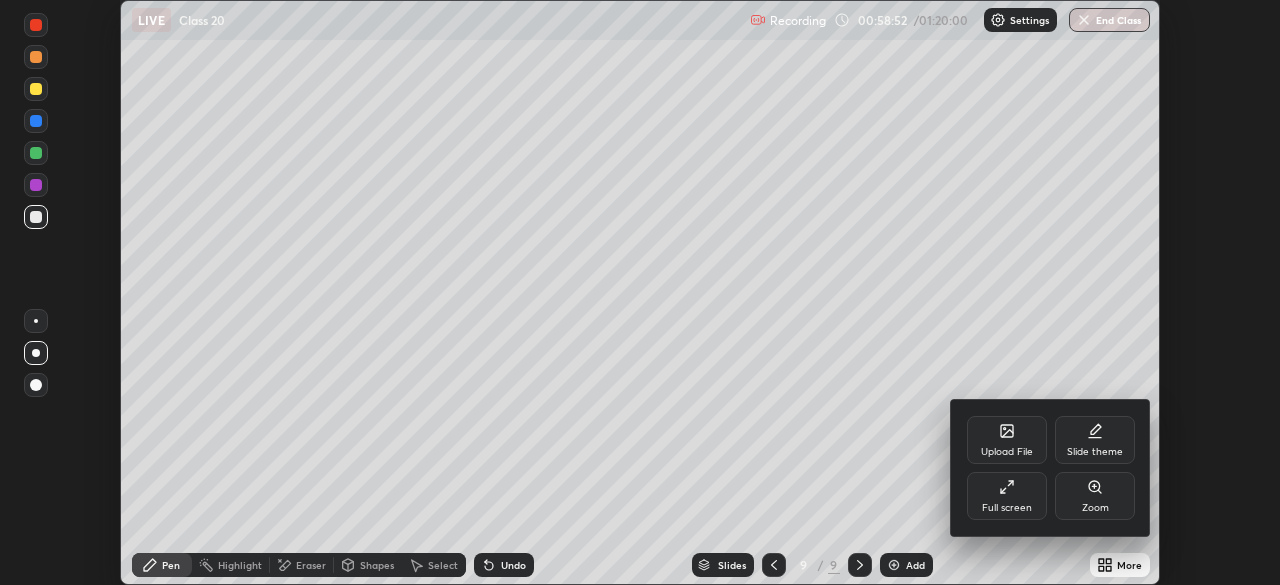 click on "Full screen" at bounding box center [1007, 496] 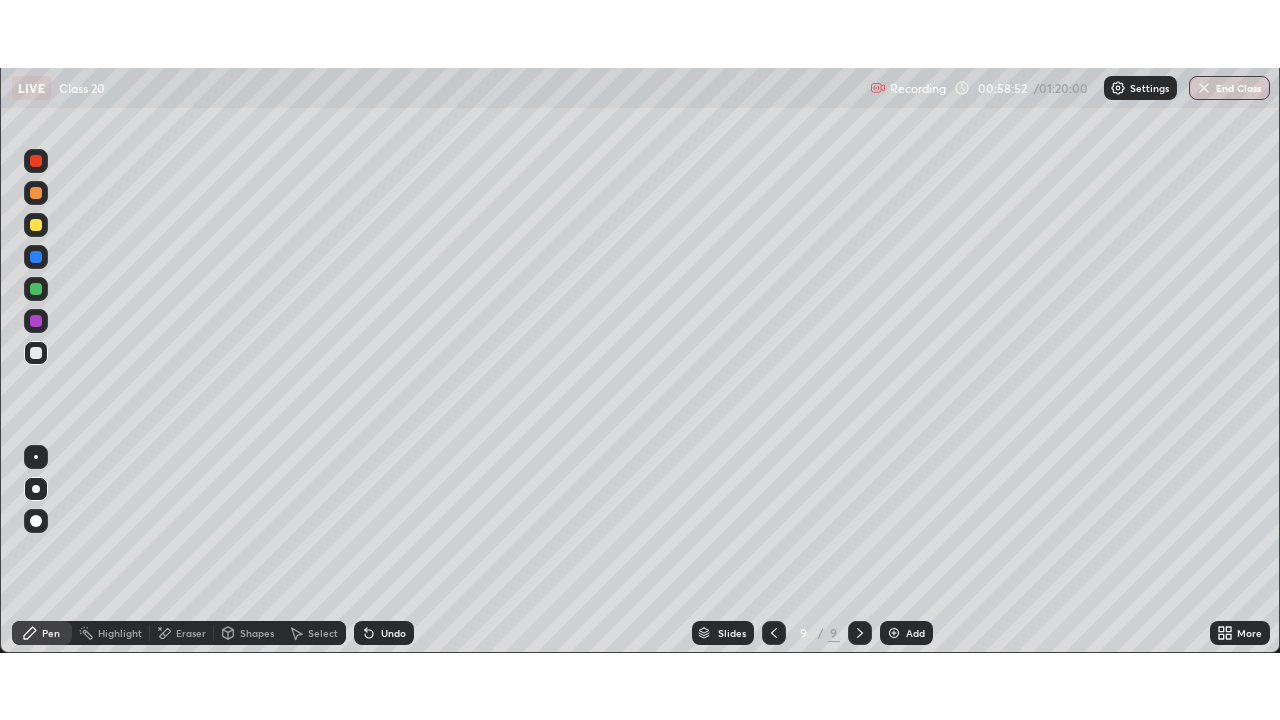 scroll, scrollTop: 99280, scrollLeft: 98720, axis: both 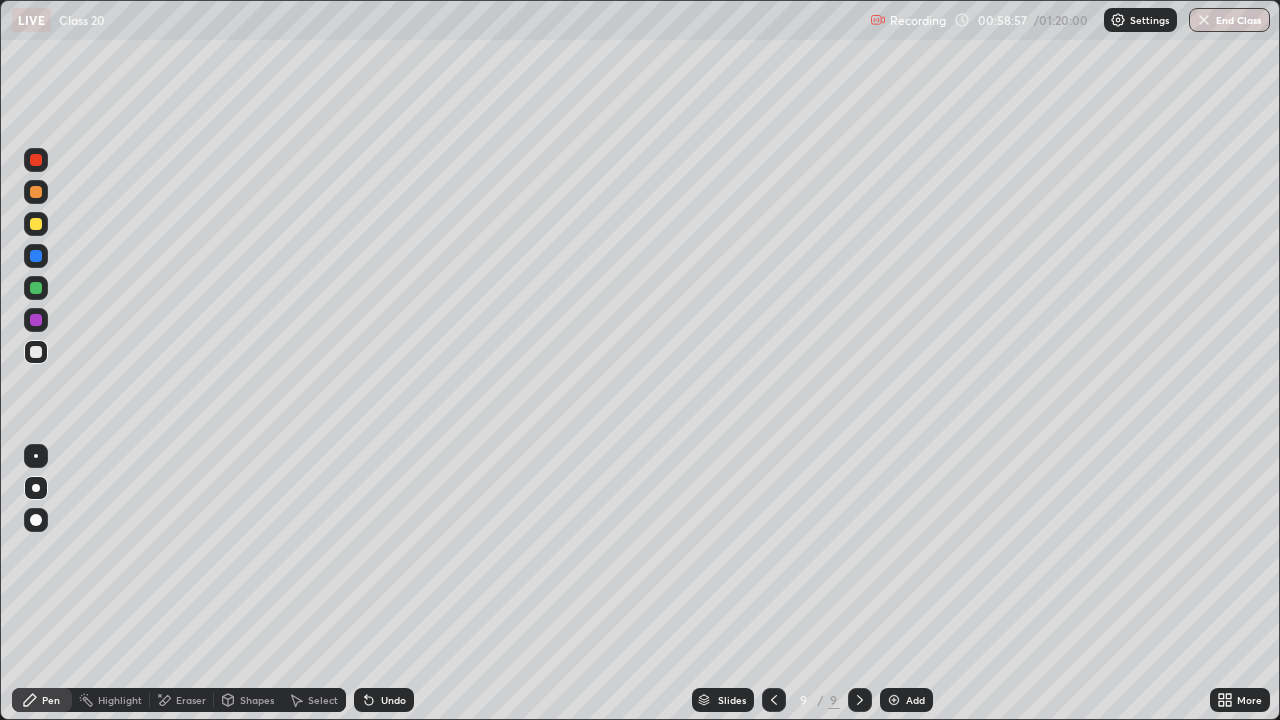 click on "Select" at bounding box center [323, 700] 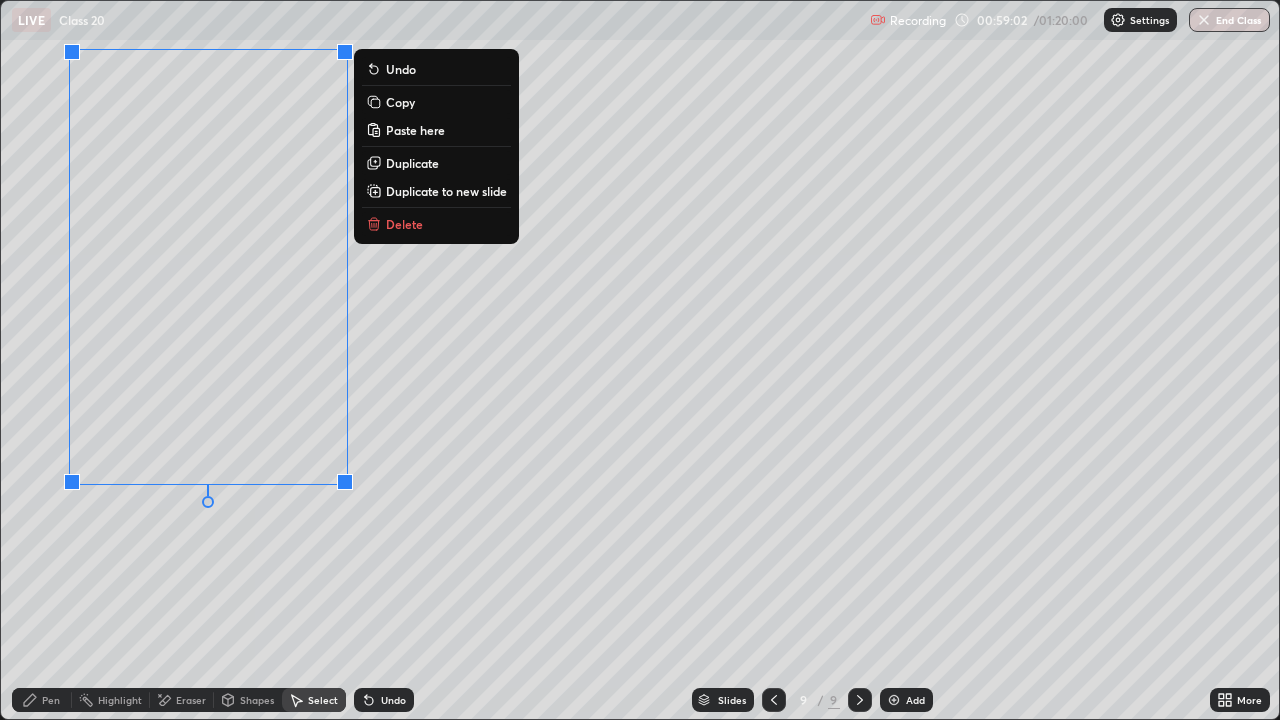 click on "Pen" at bounding box center [42, 700] 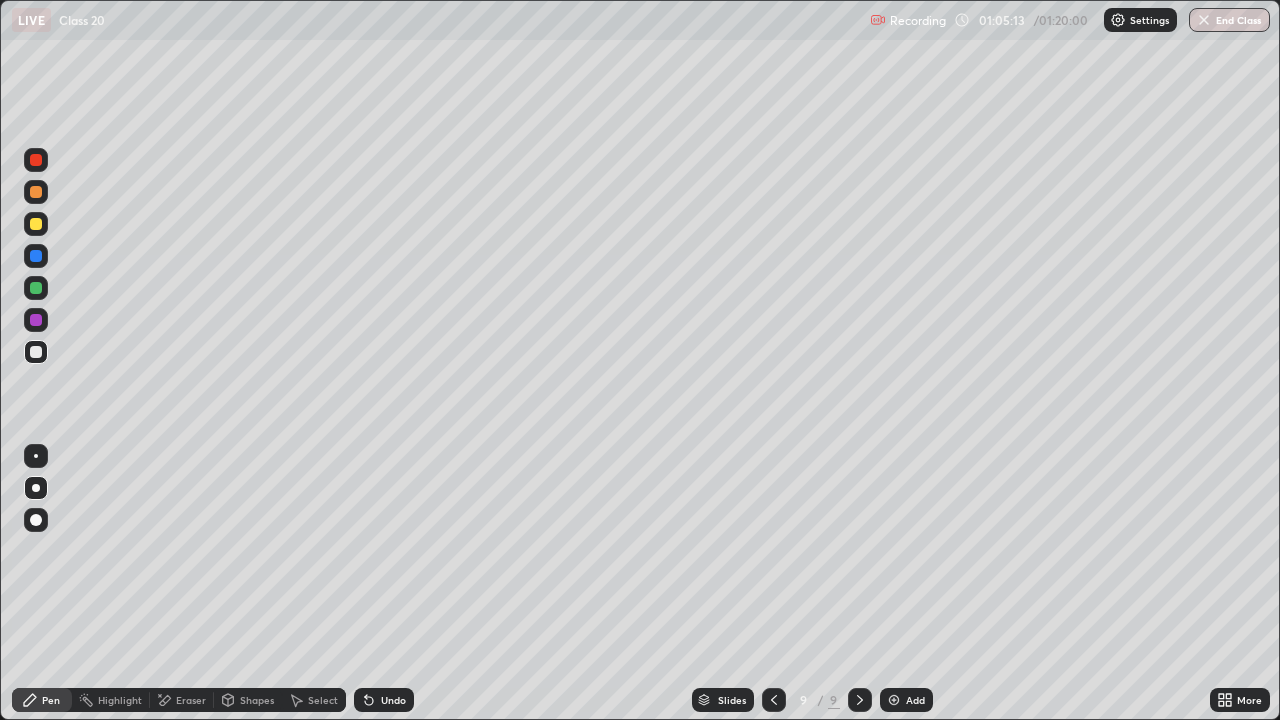 click at bounding box center (36, 224) 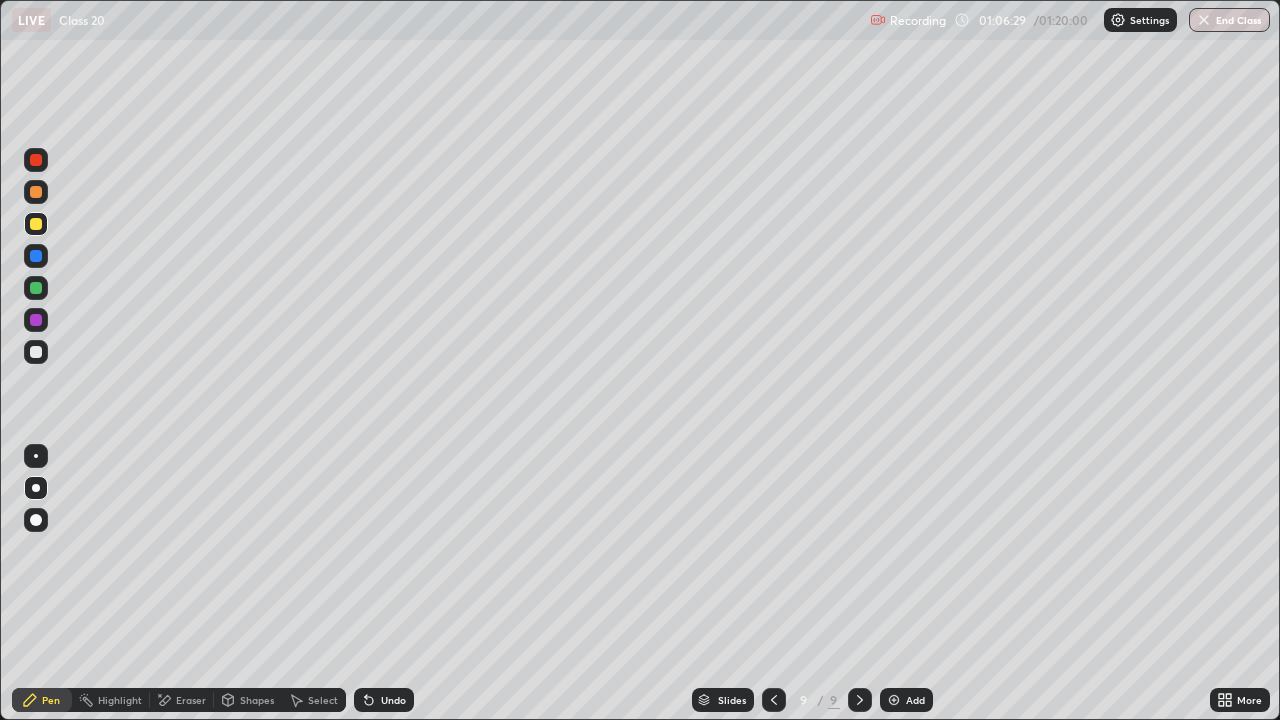 click 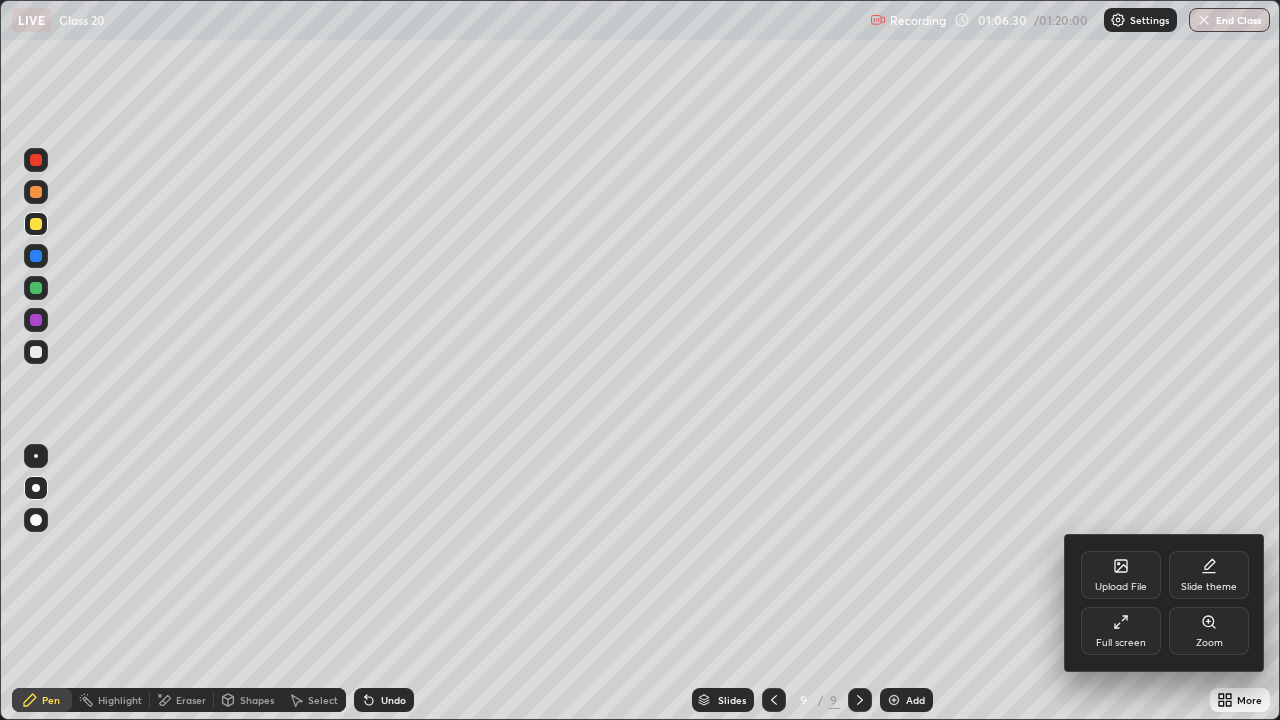 click on "Full screen" at bounding box center (1121, 631) 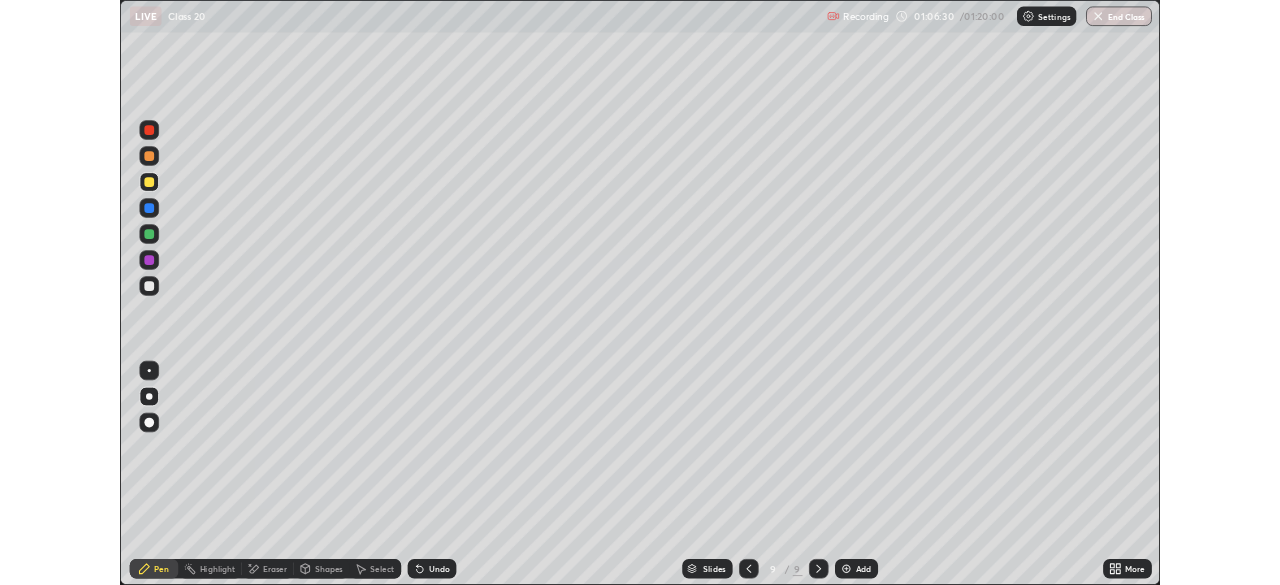 scroll, scrollTop: 585, scrollLeft: 1280, axis: both 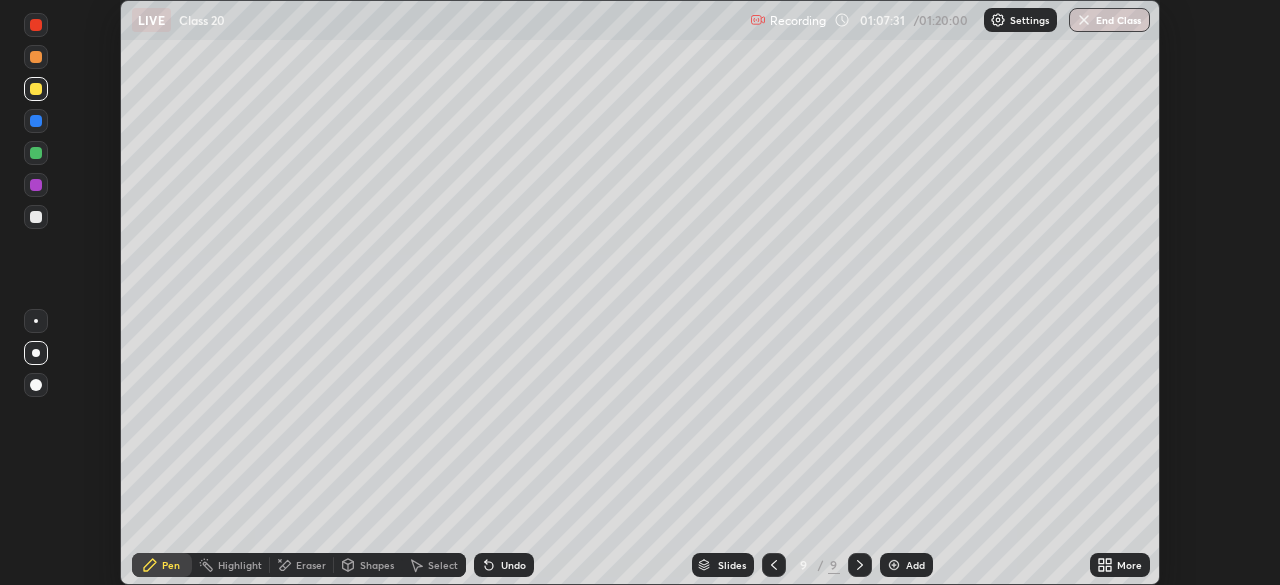 click on "Setting up your live class" at bounding box center [640, 292] 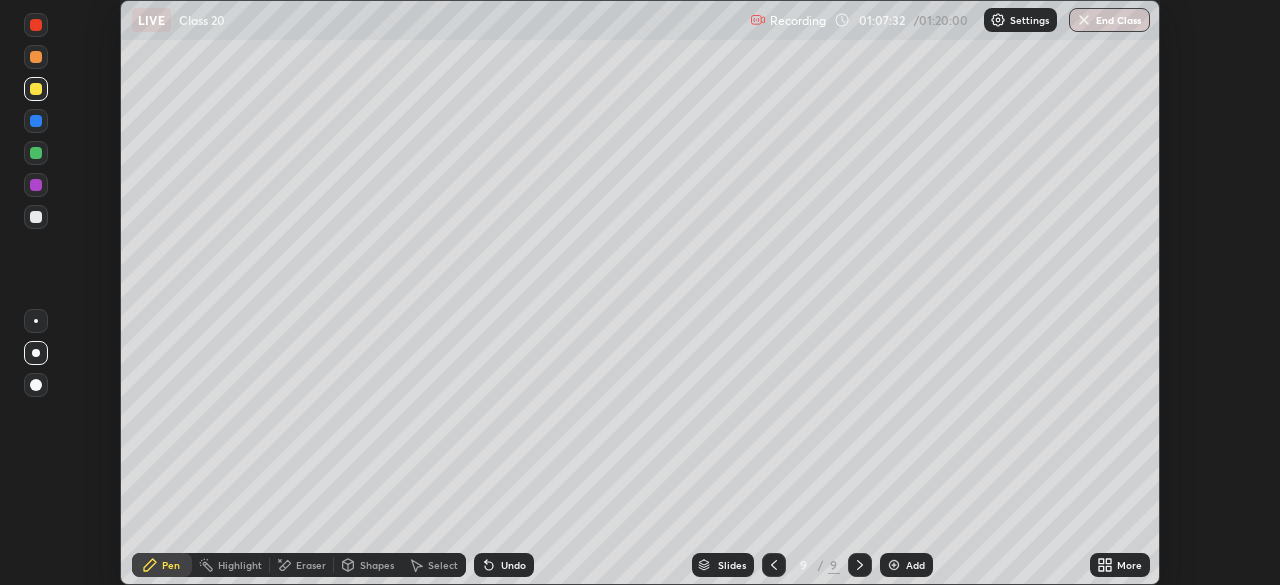 click on "End Class" at bounding box center [1109, 20] 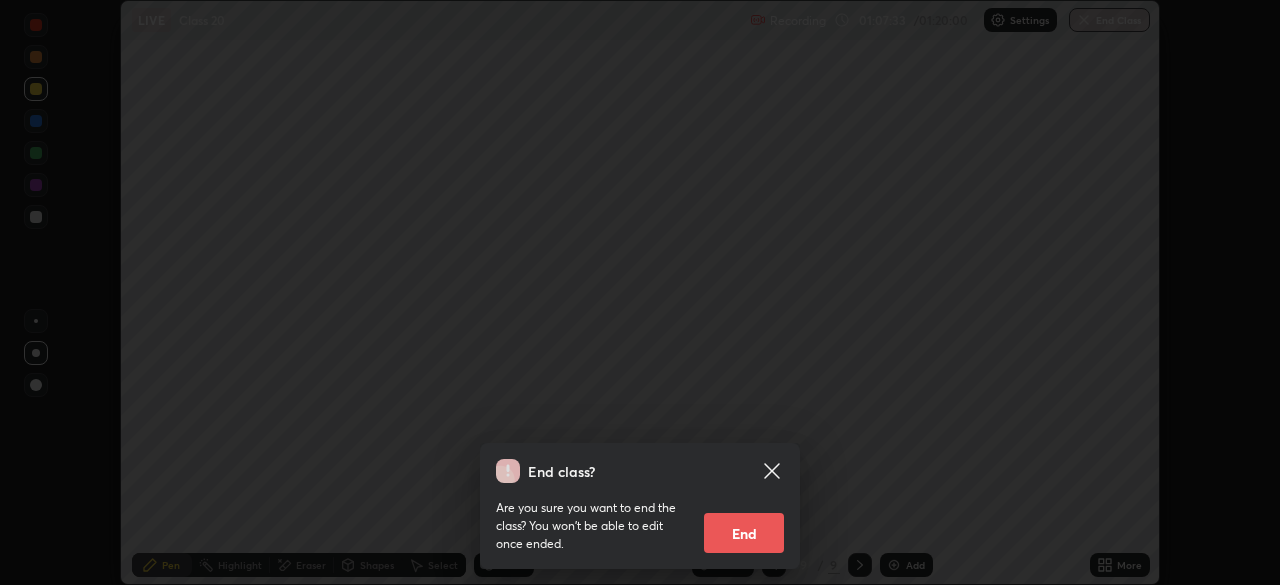 click on "End" at bounding box center (744, 533) 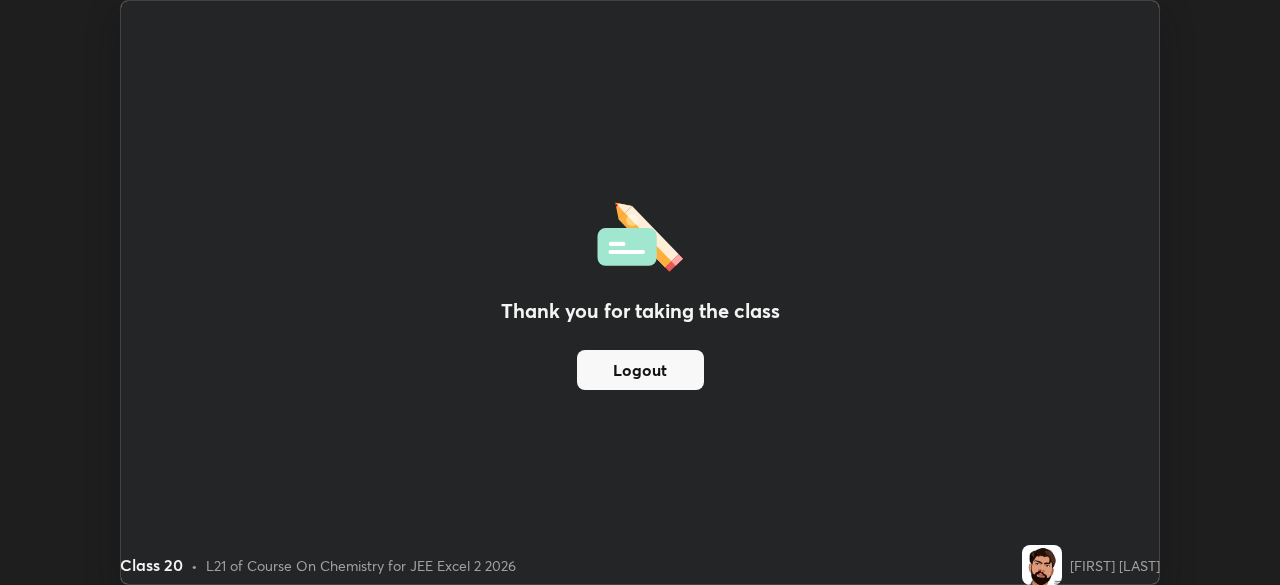 click on "Logout" at bounding box center [640, 370] 